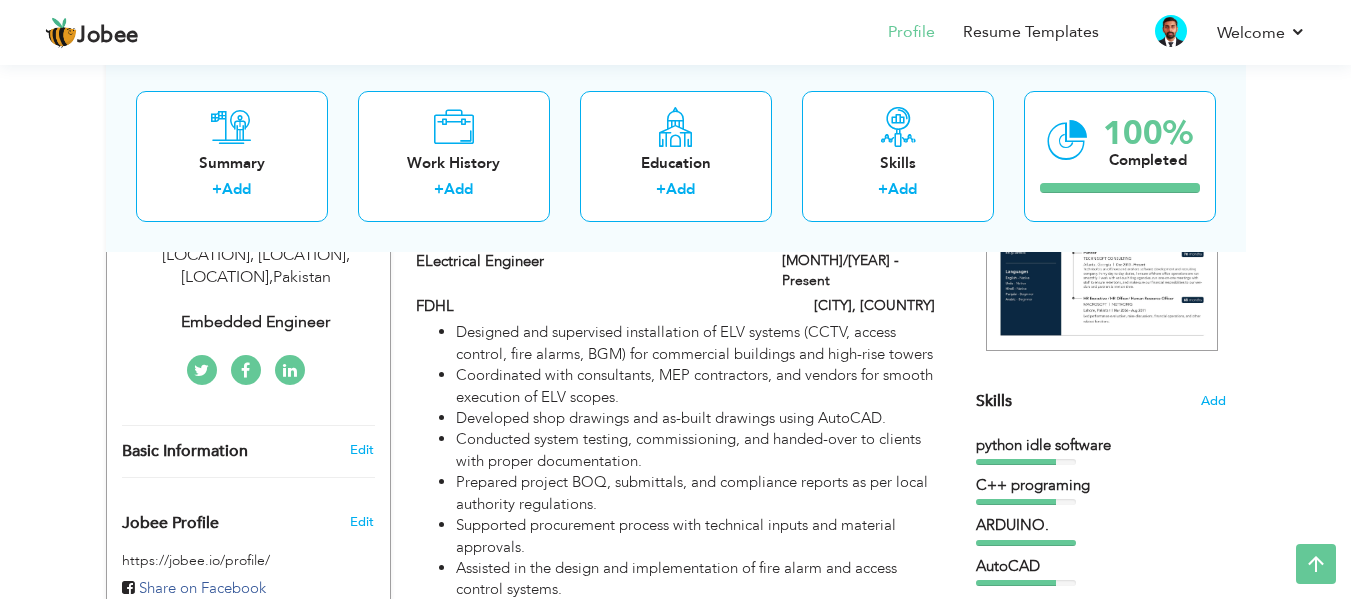 scroll, scrollTop: 379, scrollLeft: 0, axis: vertical 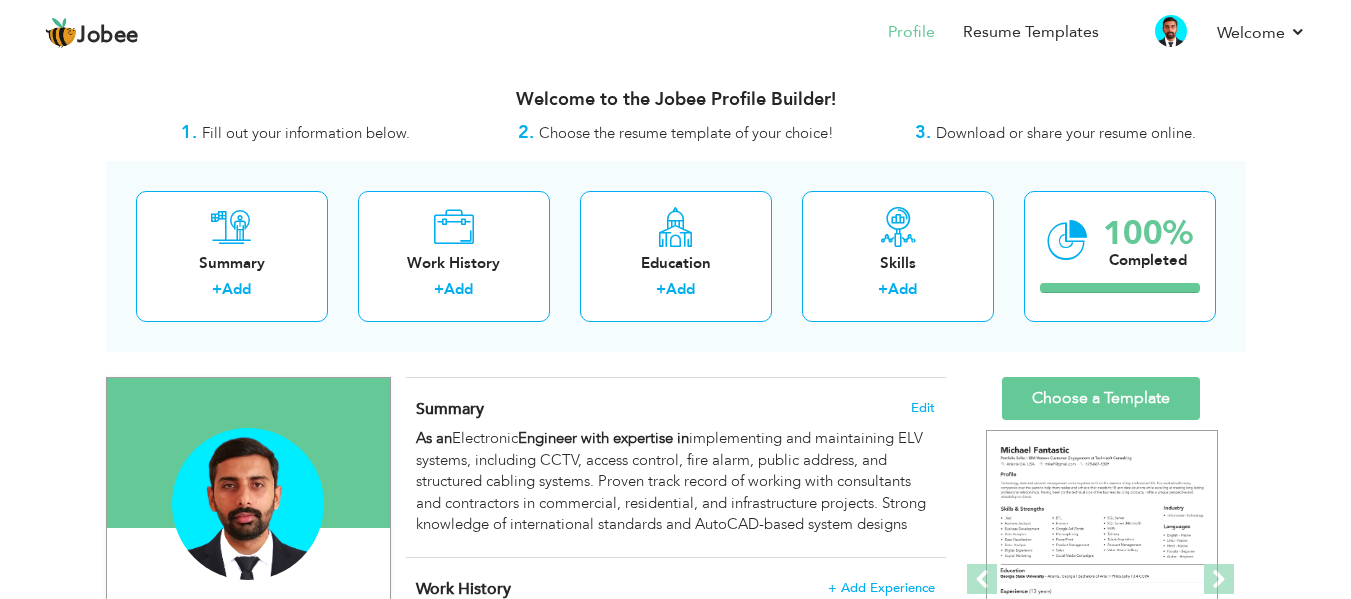 click on "View Resume
Export PDF
Profile
Summary
Public Link
Experience
Education
Awards
Work Histroy
Projects
Certifications
Skills
Preferred Job City" at bounding box center (675, 1167) 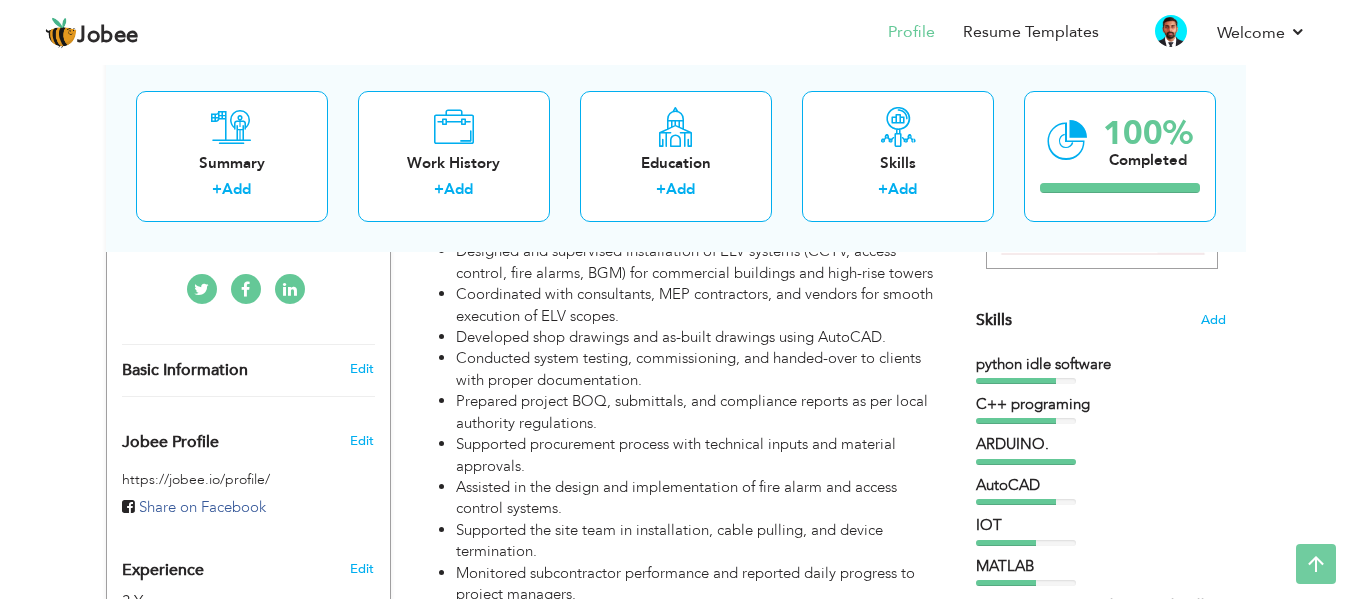 scroll, scrollTop: 0, scrollLeft: 0, axis: both 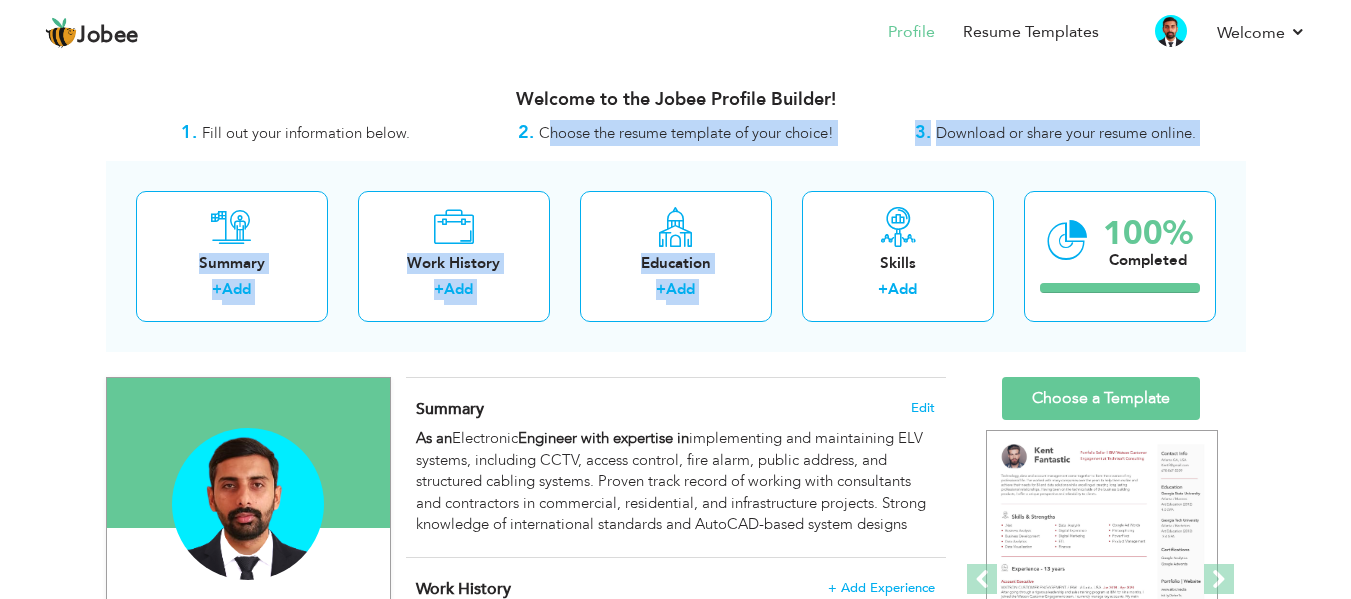 drag, startPoint x: 544, startPoint y: 129, endPoint x: 991, endPoint y: 157, distance: 447.8761 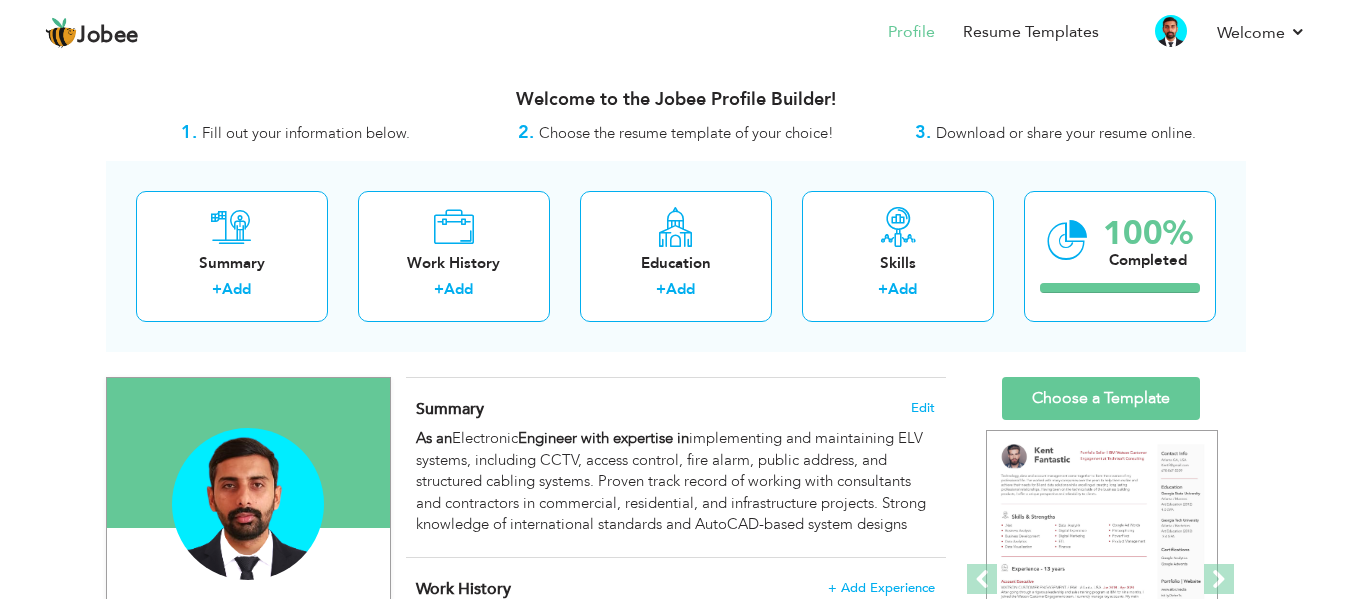click on "Welcome to the Jobee Profile Builder!" at bounding box center (676, 100) 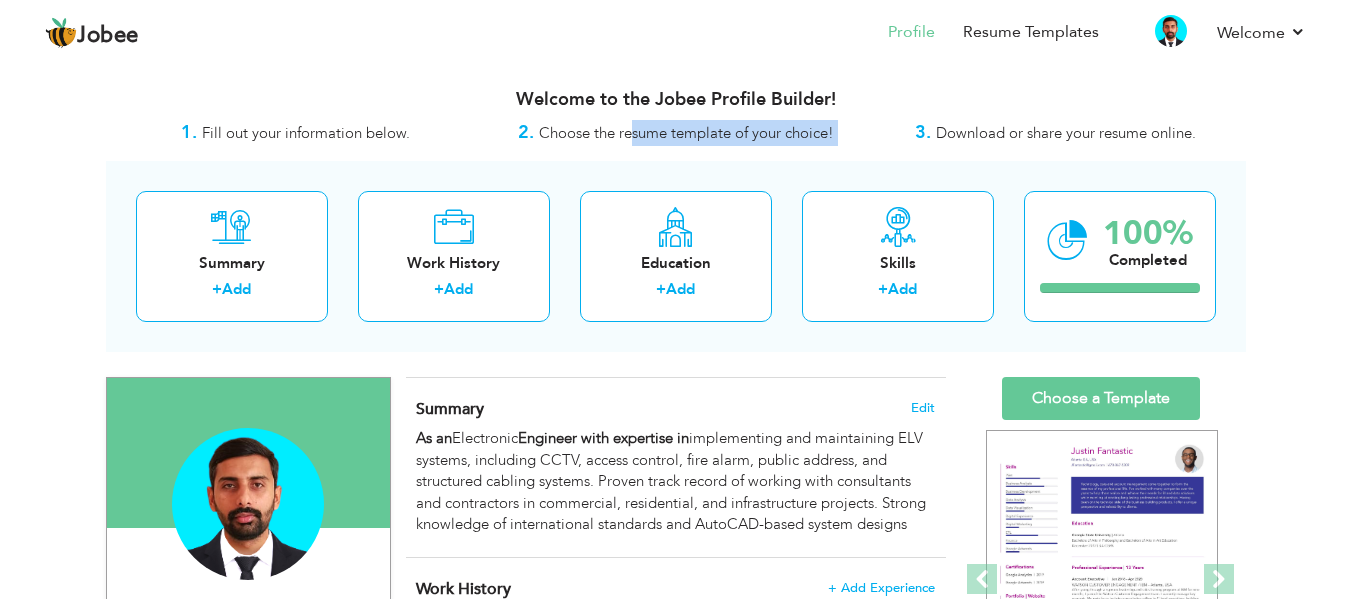 drag, startPoint x: 631, startPoint y: 137, endPoint x: 873, endPoint y: 135, distance: 242.00827 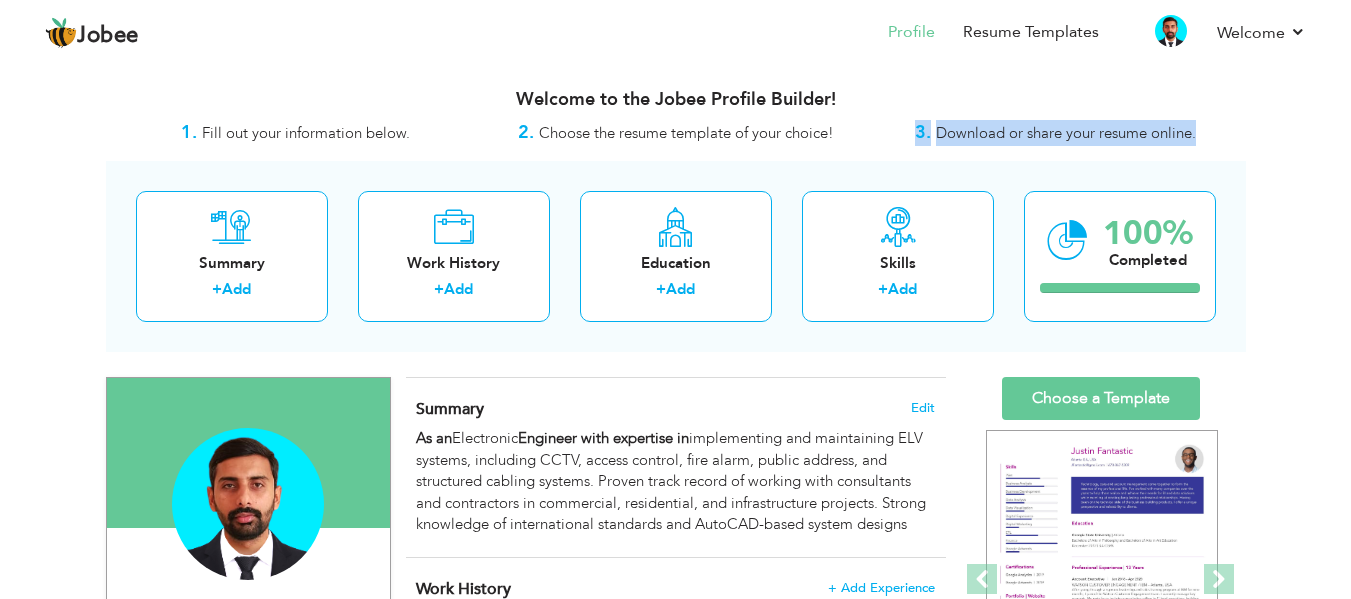 drag, startPoint x: 1220, startPoint y: 132, endPoint x: 858, endPoint y: 120, distance: 362.19885 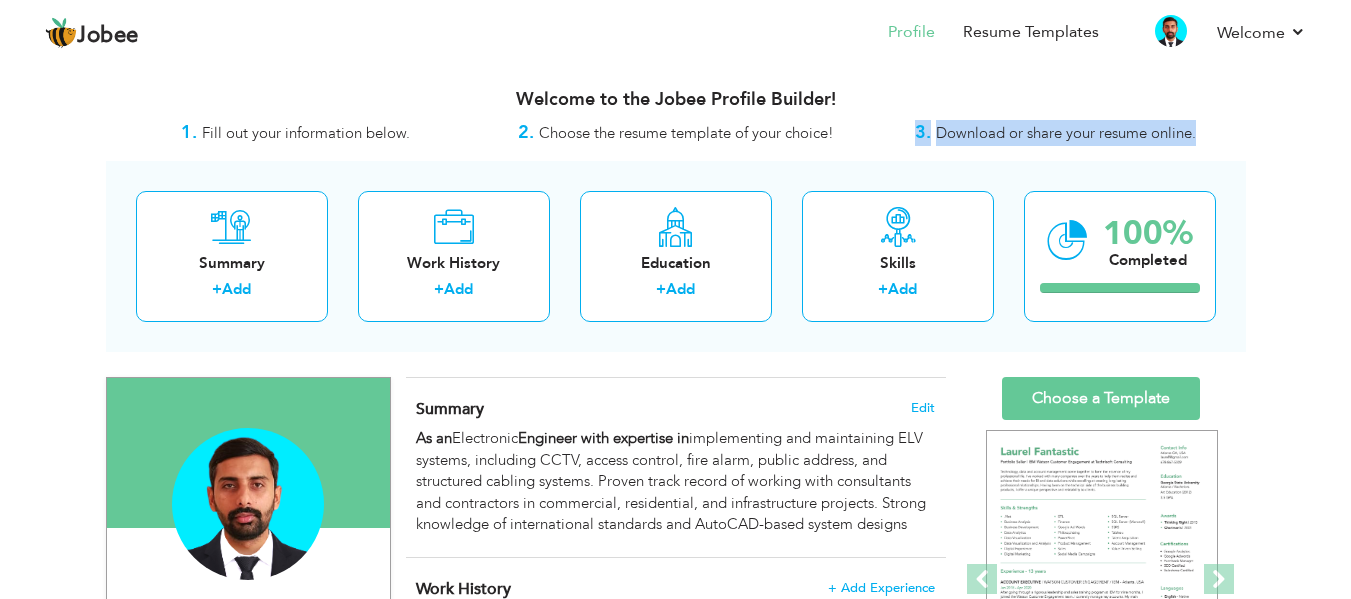 click on "Download or share your resume online." at bounding box center [1066, 133] 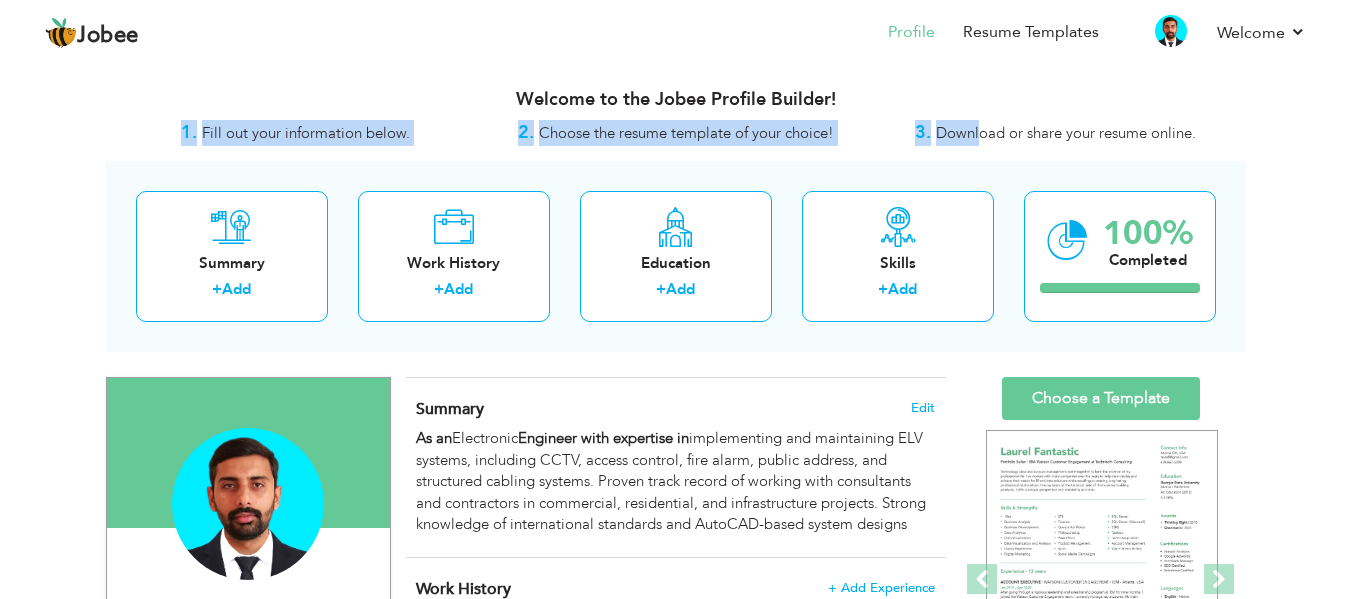 drag, startPoint x: 1246, startPoint y: 137, endPoint x: 977, endPoint y: 132, distance: 269.04648 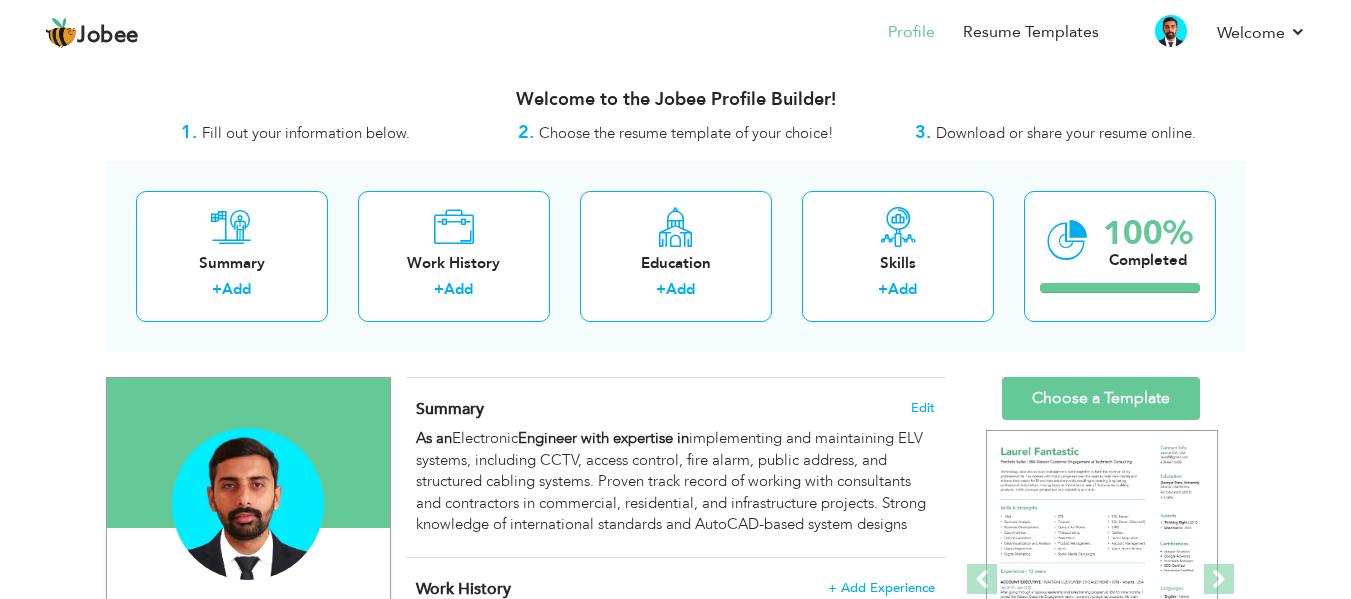 click on "Download or share your resume online." at bounding box center [1066, 133] 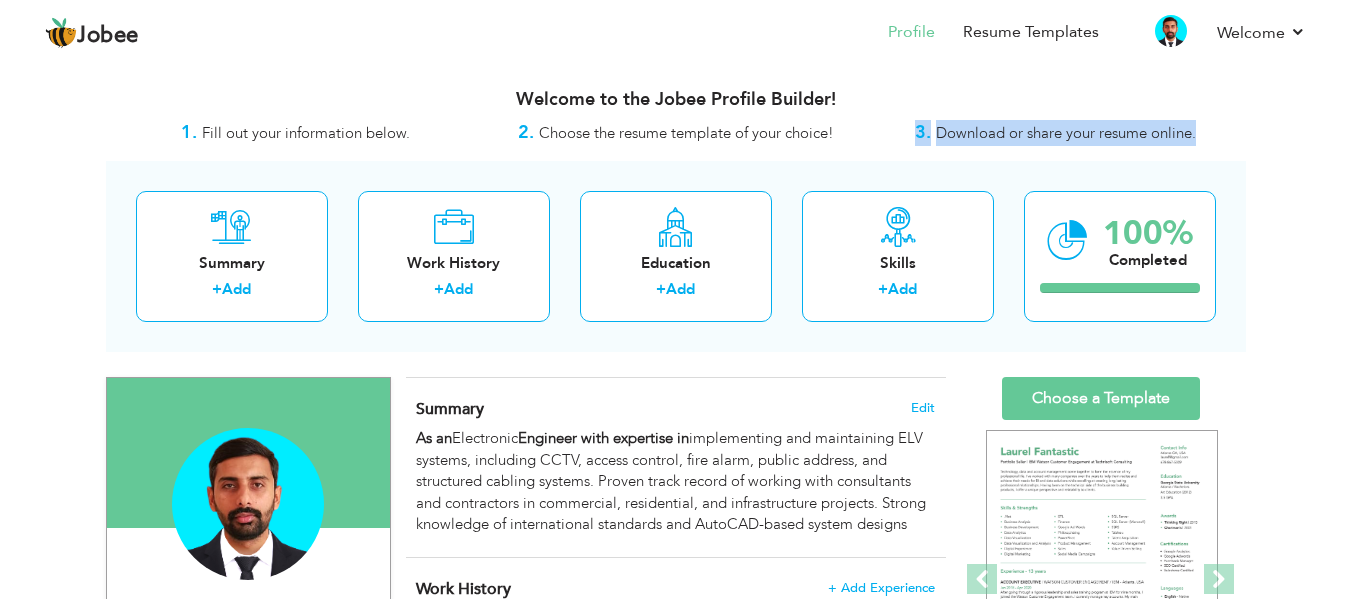 drag, startPoint x: 1199, startPoint y: 135, endPoint x: 871, endPoint y: 138, distance: 328.01373 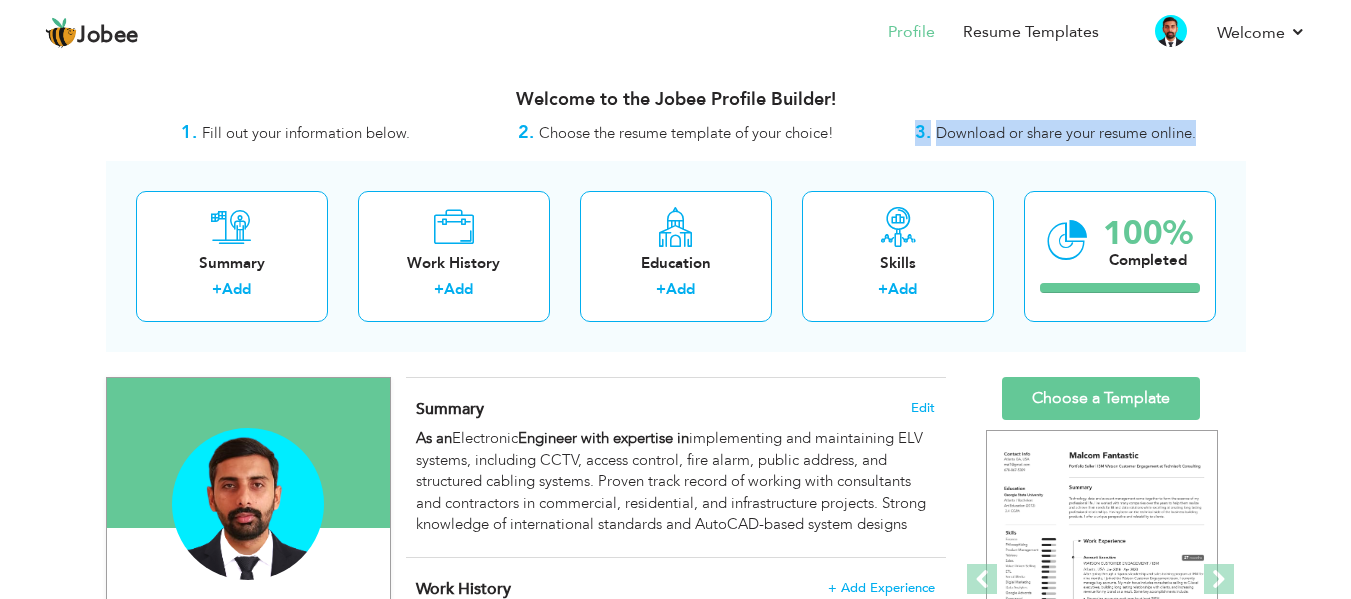 click on "3. Download or share your resume online." at bounding box center [1056, 133] 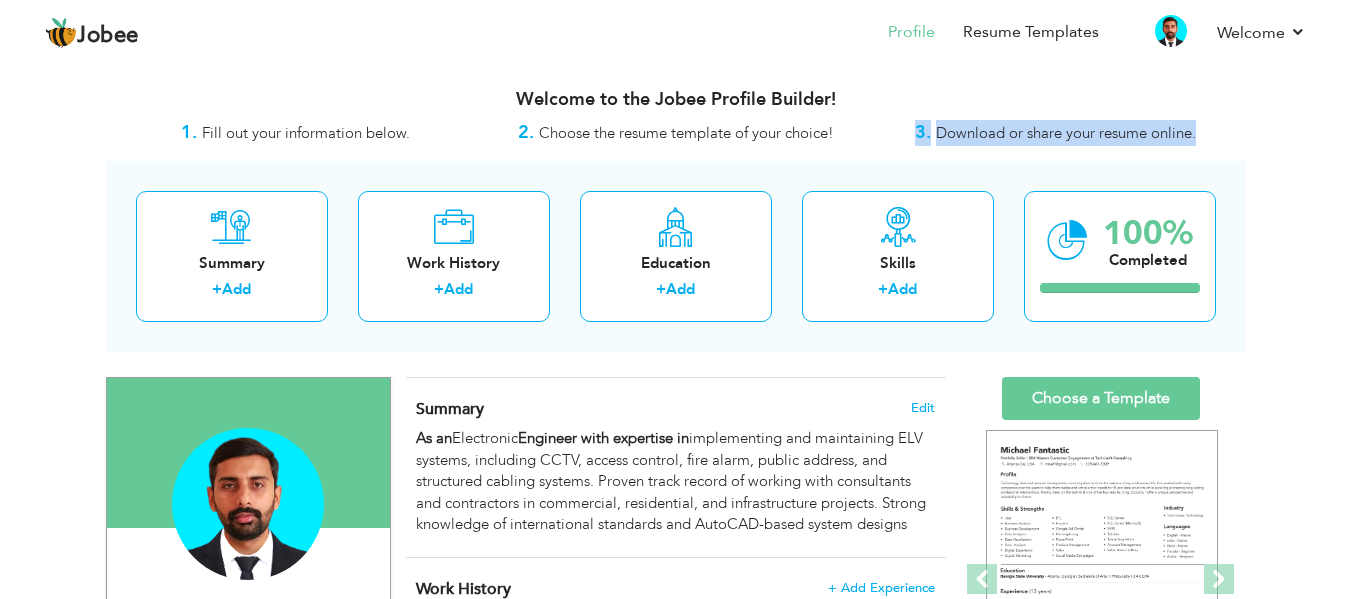 drag, startPoint x: 1196, startPoint y: 136, endPoint x: 915, endPoint y: 130, distance: 281.06406 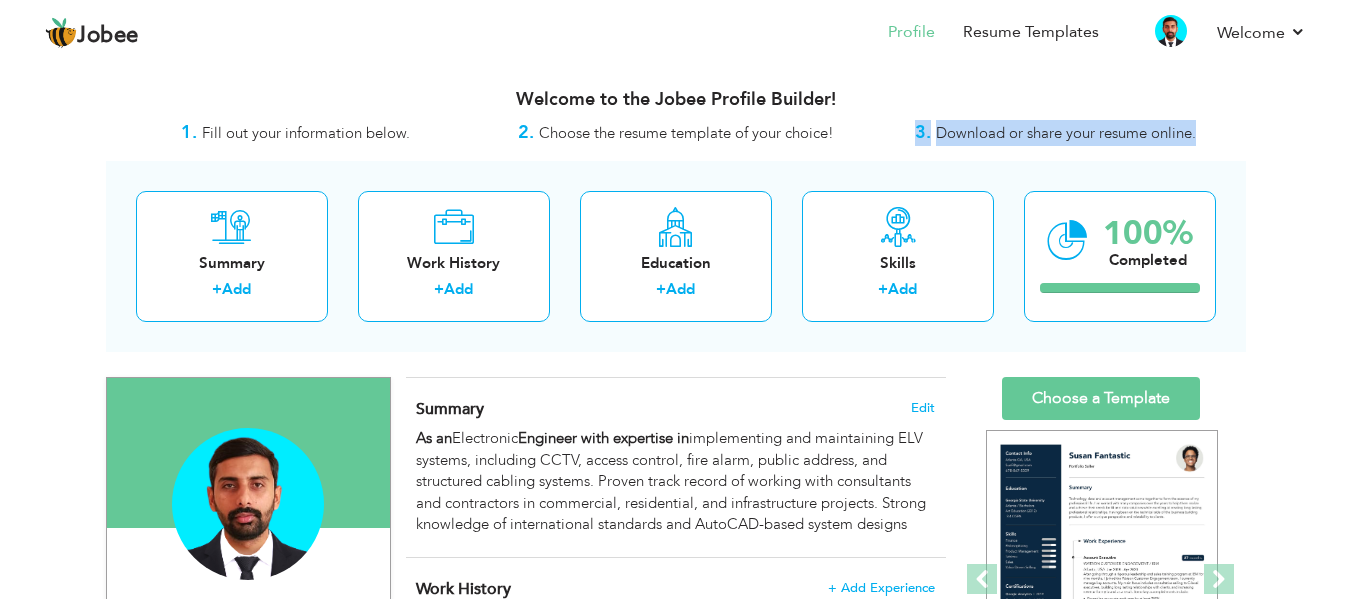 drag, startPoint x: 1202, startPoint y: 139, endPoint x: 902, endPoint y: 134, distance: 300.04166 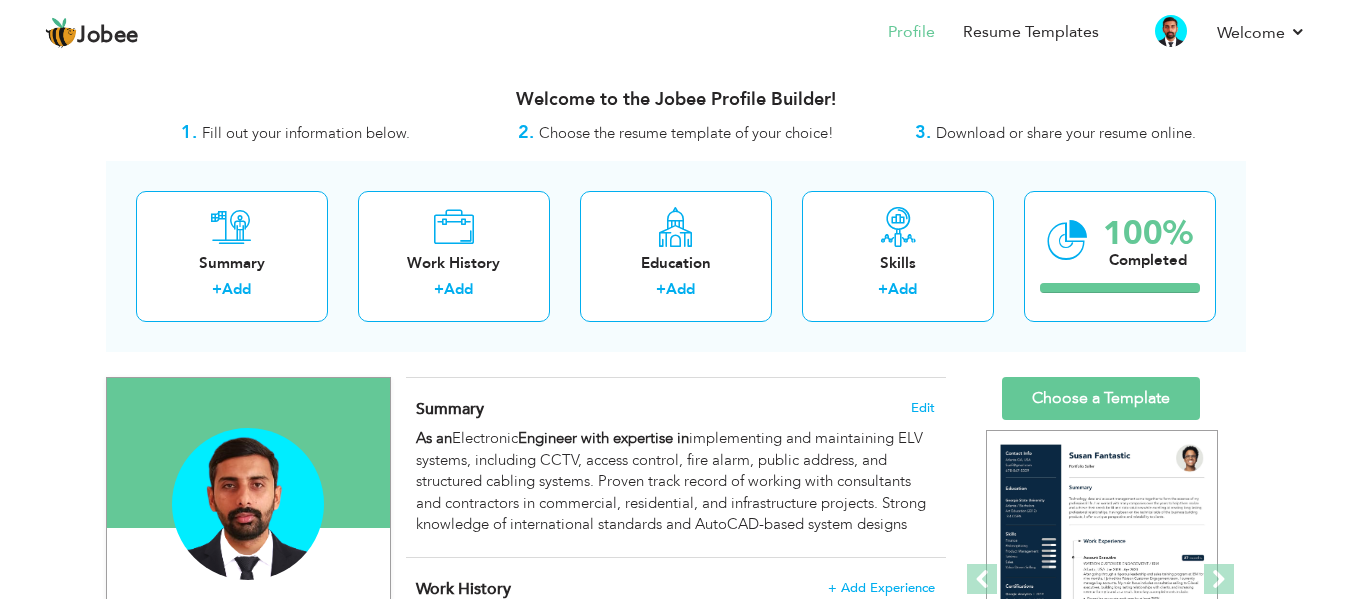 click on "Welcome to the Jobee Profile Builder!
1. Fill out your information below.
2. Choose the resume template of your choice!
3. Download or share your resume online.
Summary
+  Add
Work History
+  Add
+" at bounding box center (676, 1172) 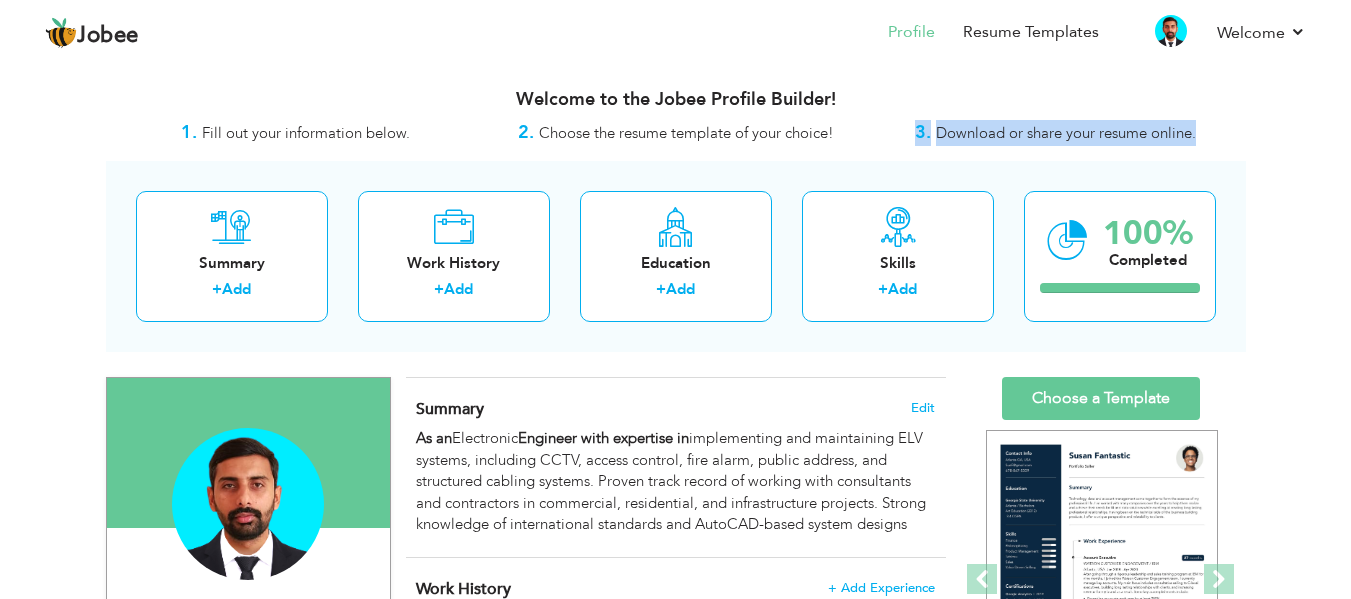 drag, startPoint x: 1204, startPoint y: 141, endPoint x: 872, endPoint y: 131, distance: 332.15057 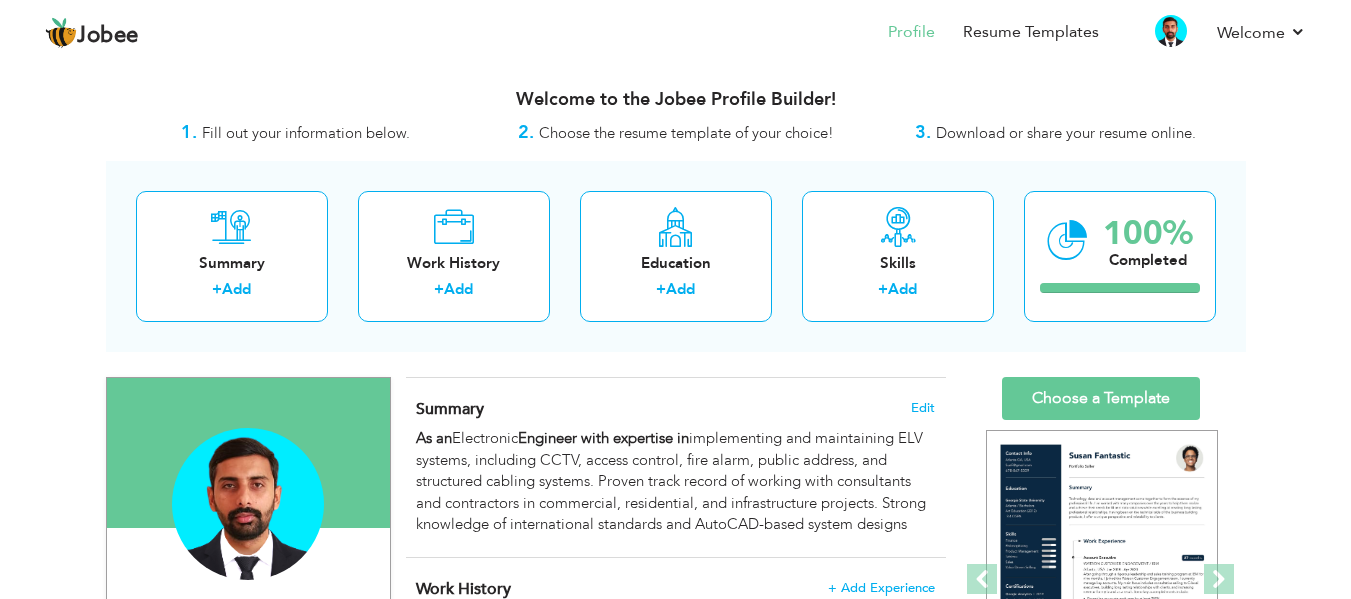 click on "Welcome to the Jobee Profile Builder!
1. Fill out your information below.
2. Choose the resume template of your choice!
3. Download or share your resume online.
Summary
+  Add
Work History
+  Add
+" at bounding box center [676, 1172] 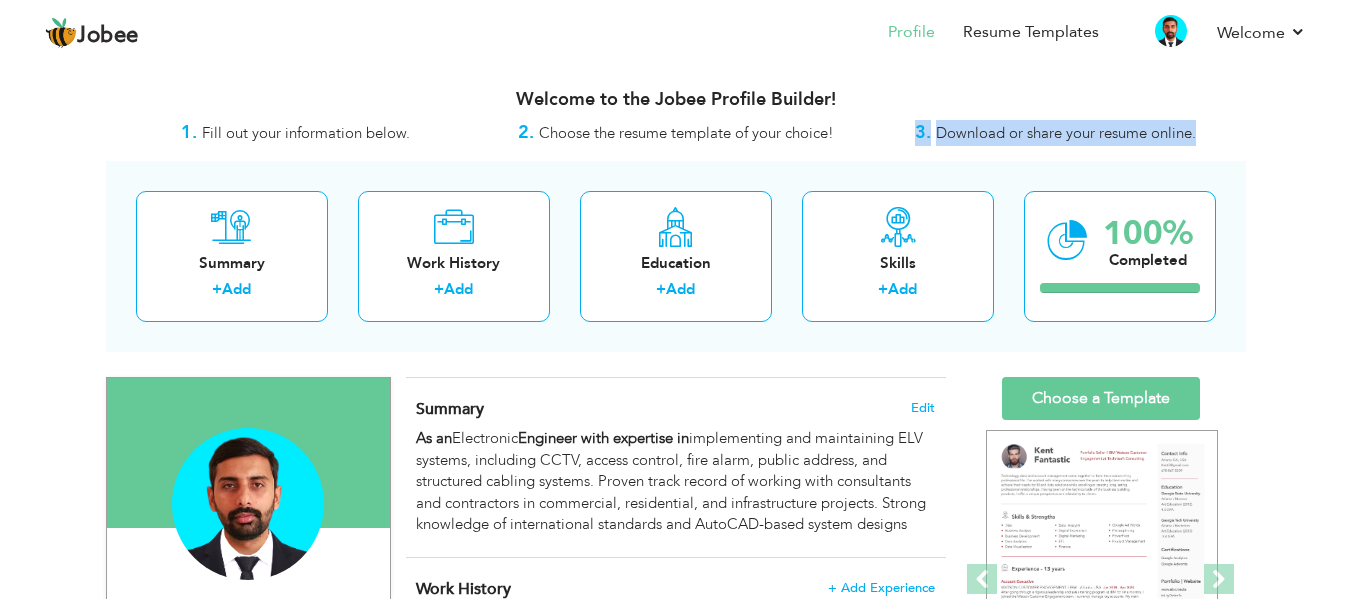 drag, startPoint x: 1206, startPoint y: 139, endPoint x: 914, endPoint y: 136, distance: 292.0154 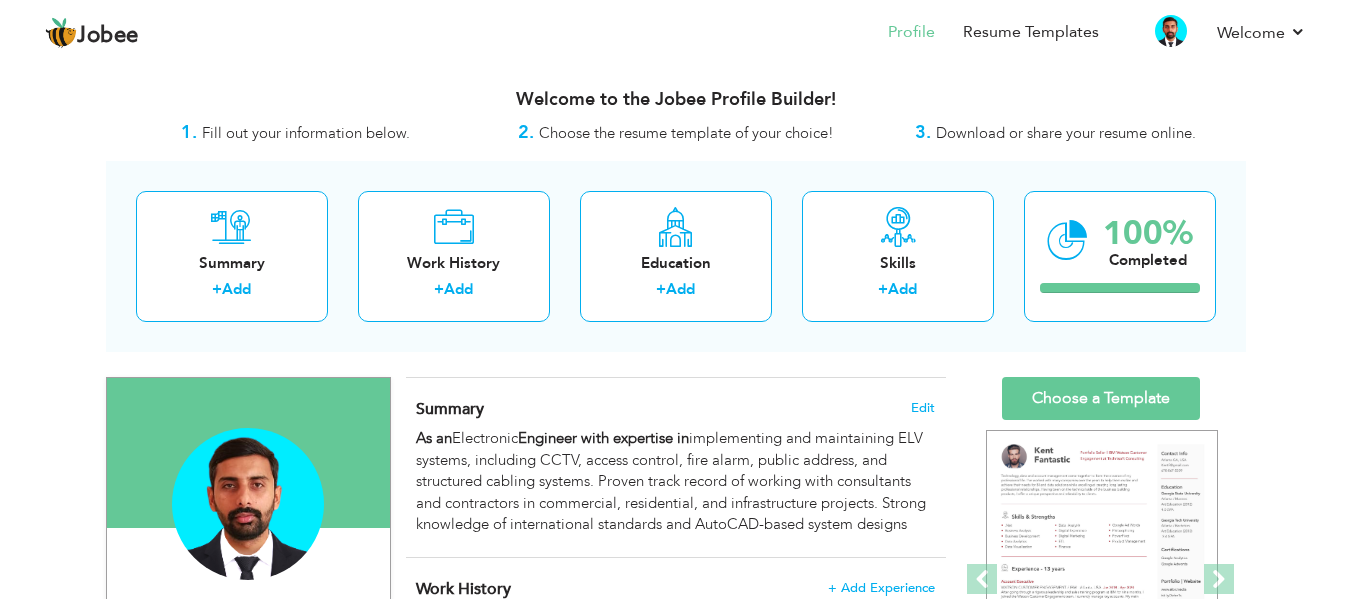 click on "Welcome to the Jobee Profile Builder!
1. Fill out your information below.
2. Choose the resume template of your choice!
3. Download or share your resume online.
Summary
+  Add
Work History
+  Add
+" at bounding box center (676, 1172) 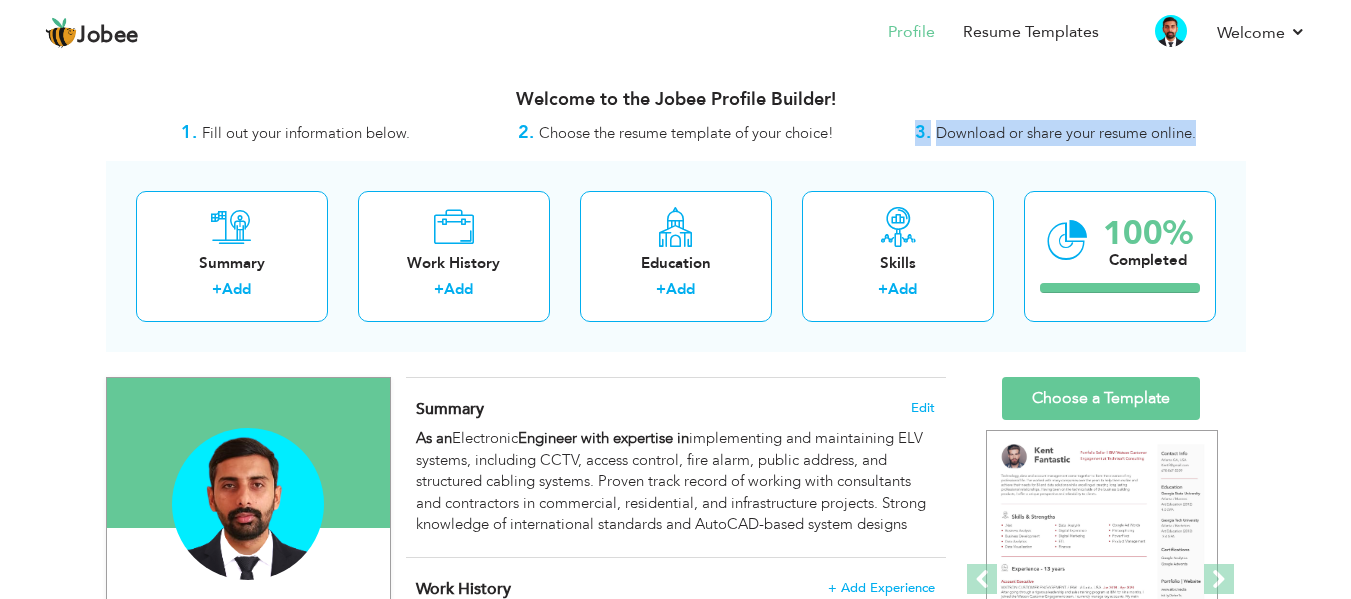drag, startPoint x: 1200, startPoint y: 132, endPoint x: 902, endPoint y: 122, distance: 298.16772 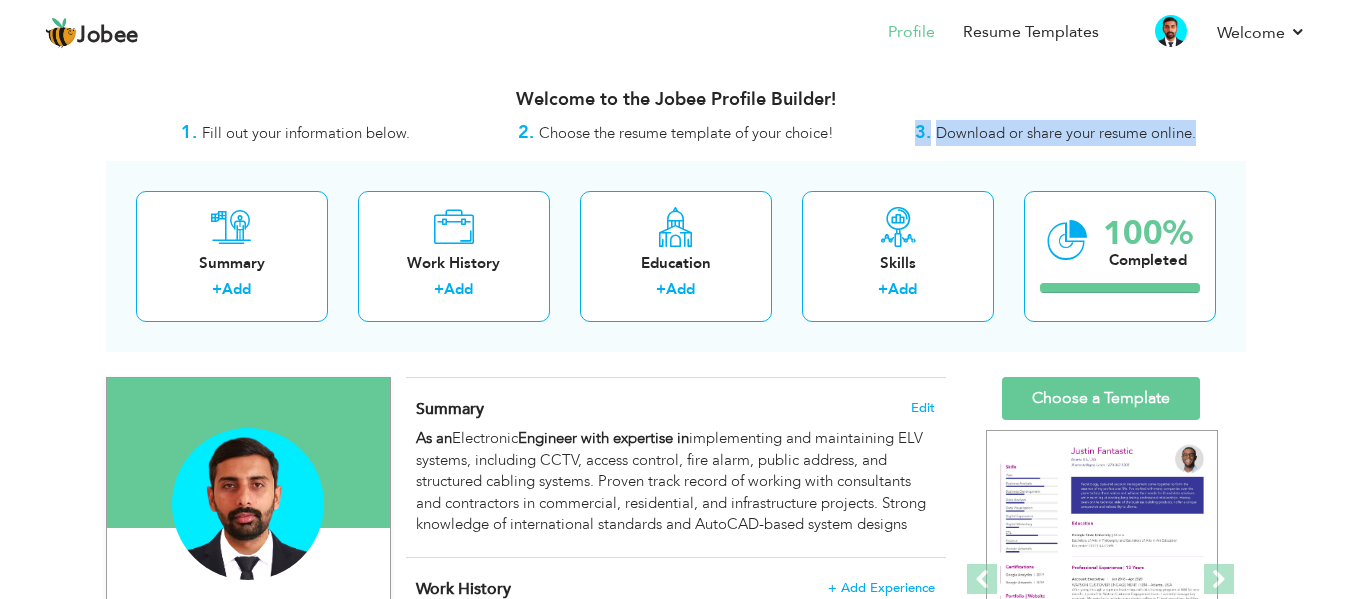 click on "Download or share your resume online." at bounding box center (1066, 133) 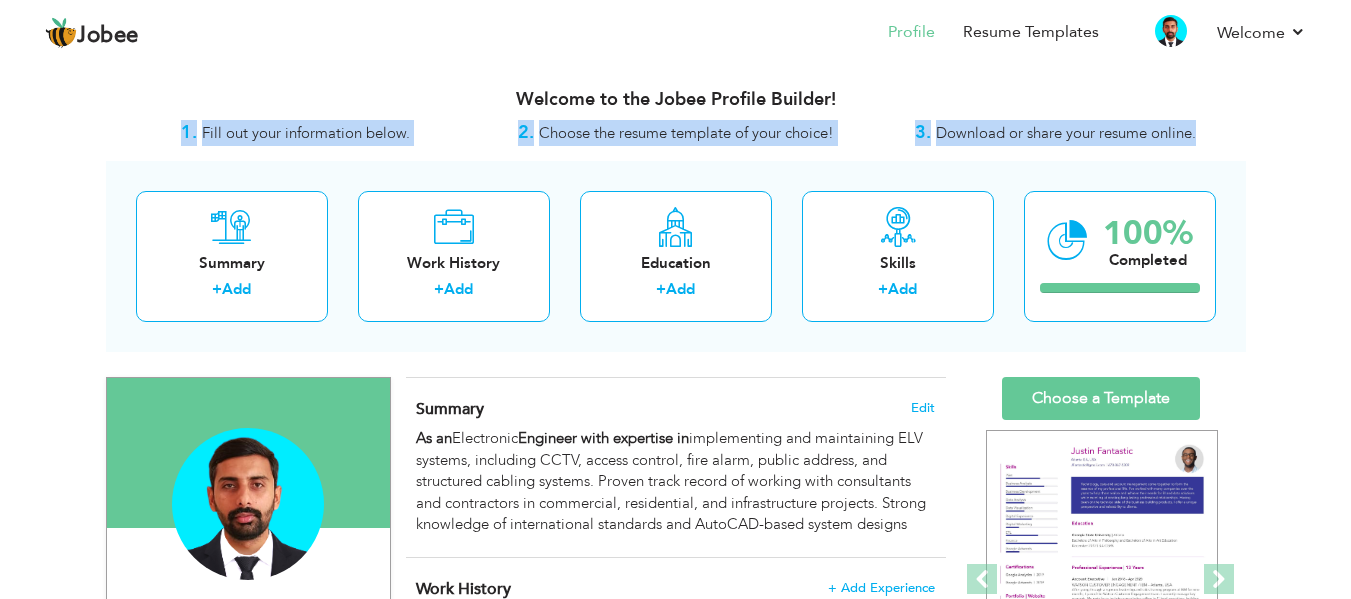 drag, startPoint x: 1208, startPoint y: 138, endPoint x: 893, endPoint y: 118, distance: 315.63428 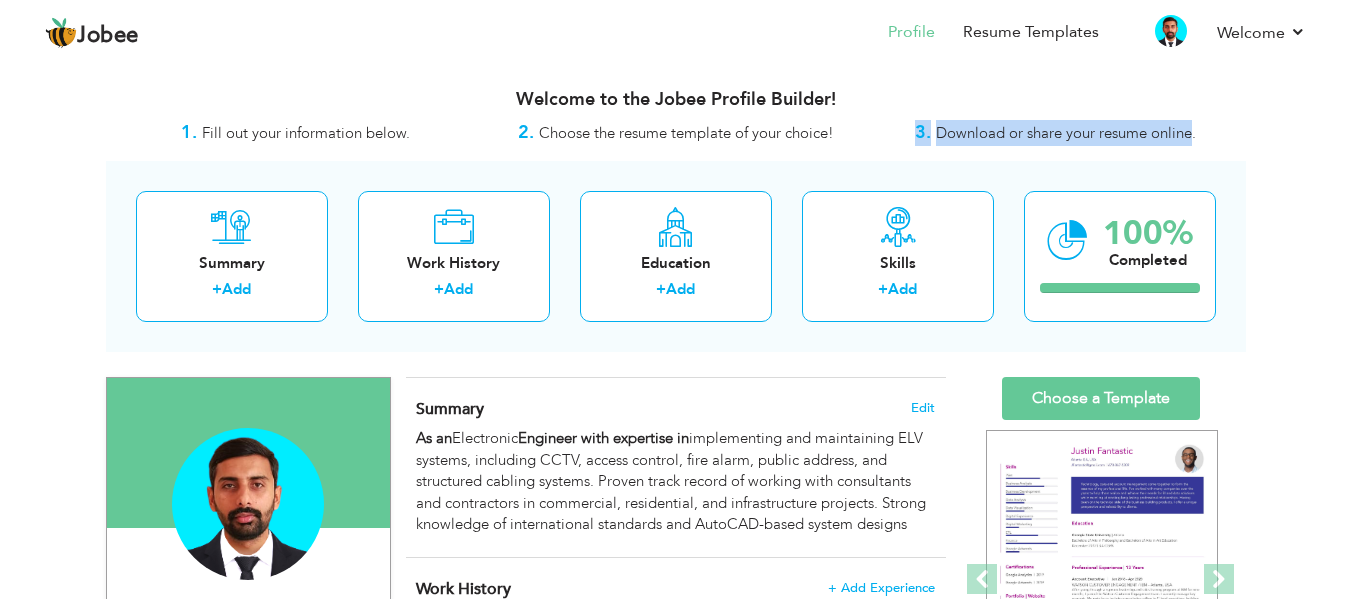 drag, startPoint x: 908, startPoint y: 130, endPoint x: 1183, endPoint y: 135, distance: 275.04544 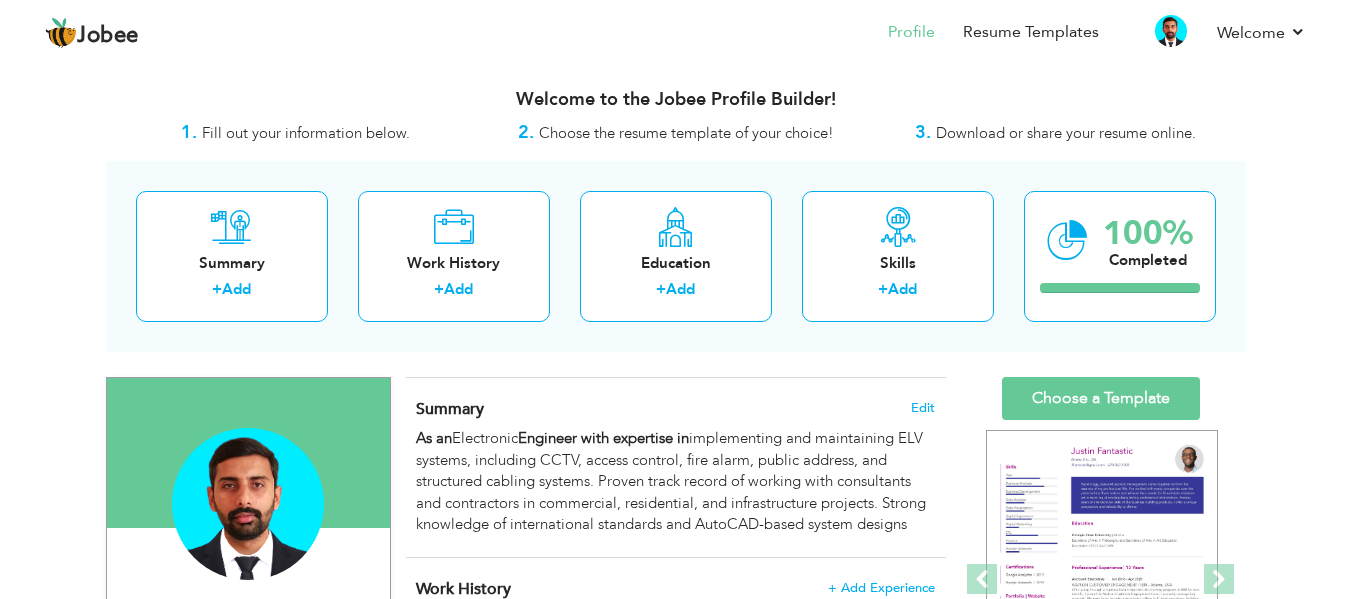 click on "3. Download or share your resume online." at bounding box center [1056, 133] 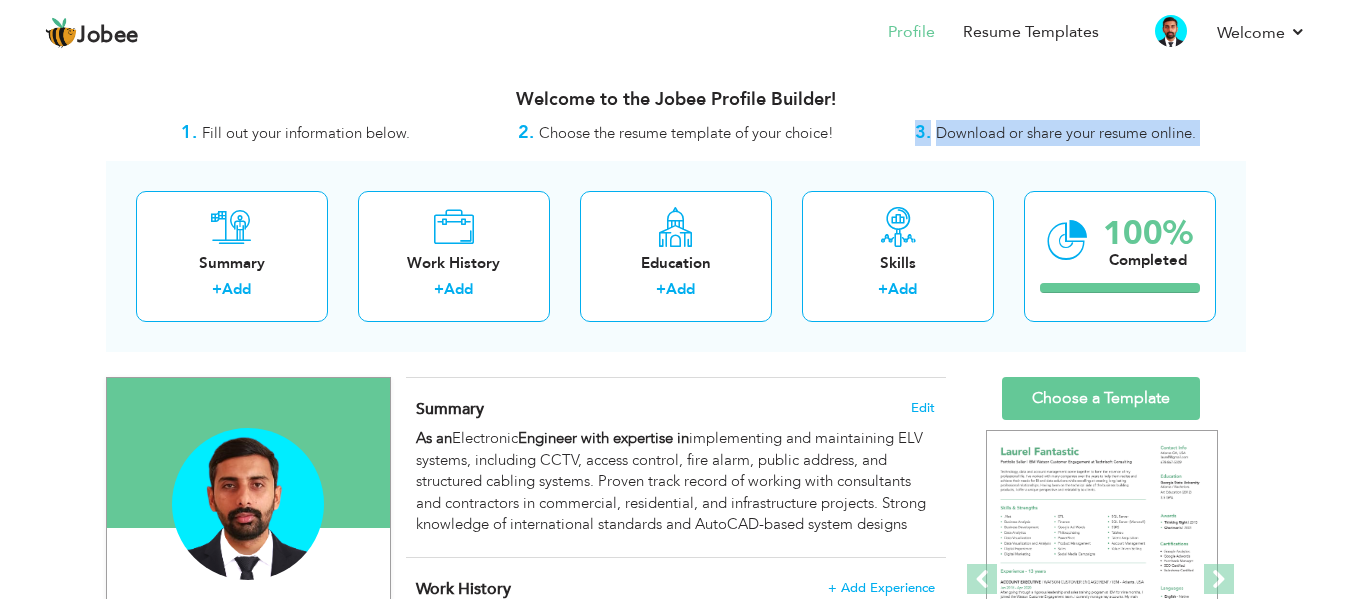 drag, startPoint x: 1209, startPoint y: 140, endPoint x: 910, endPoint y: 133, distance: 299.08194 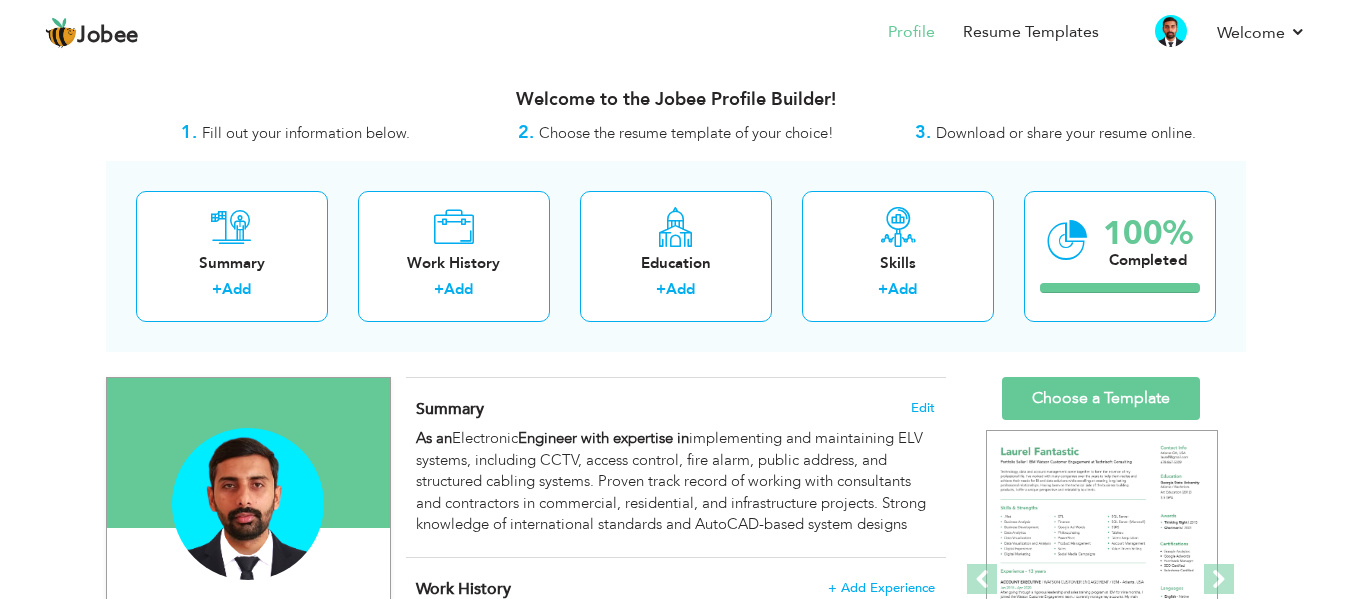 click on "Summary
+  Add
Work History
+  Add
Education
+  Add
Skills
+  Add
100%
Completed" at bounding box center [676, 256] 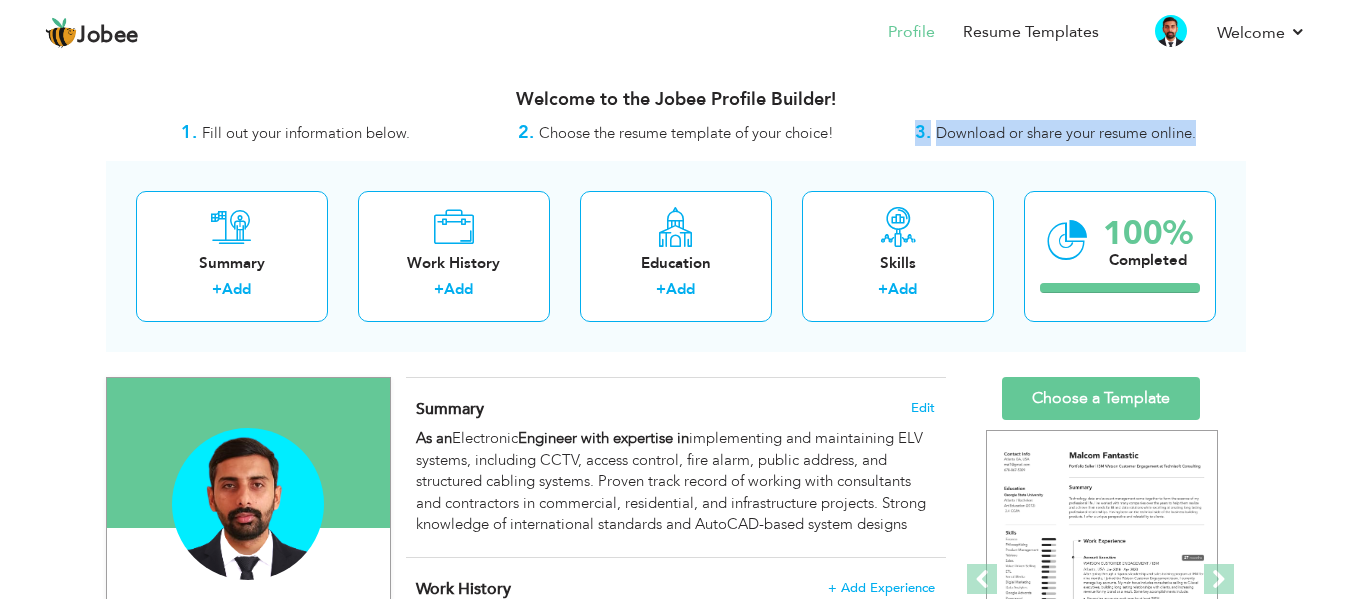 drag, startPoint x: 1209, startPoint y: 128, endPoint x: 916, endPoint y: 128, distance: 293 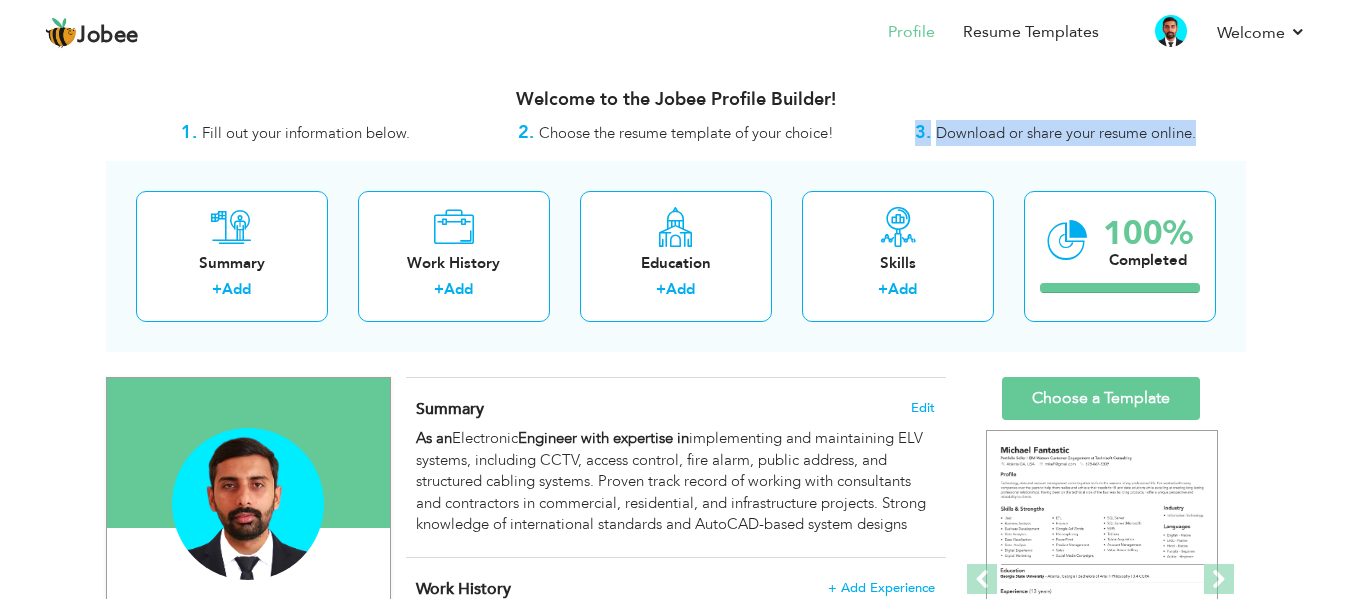 drag, startPoint x: 1197, startPoint y: 130, endPoint x: 918, endPoint y: 134, distance: 279.0287 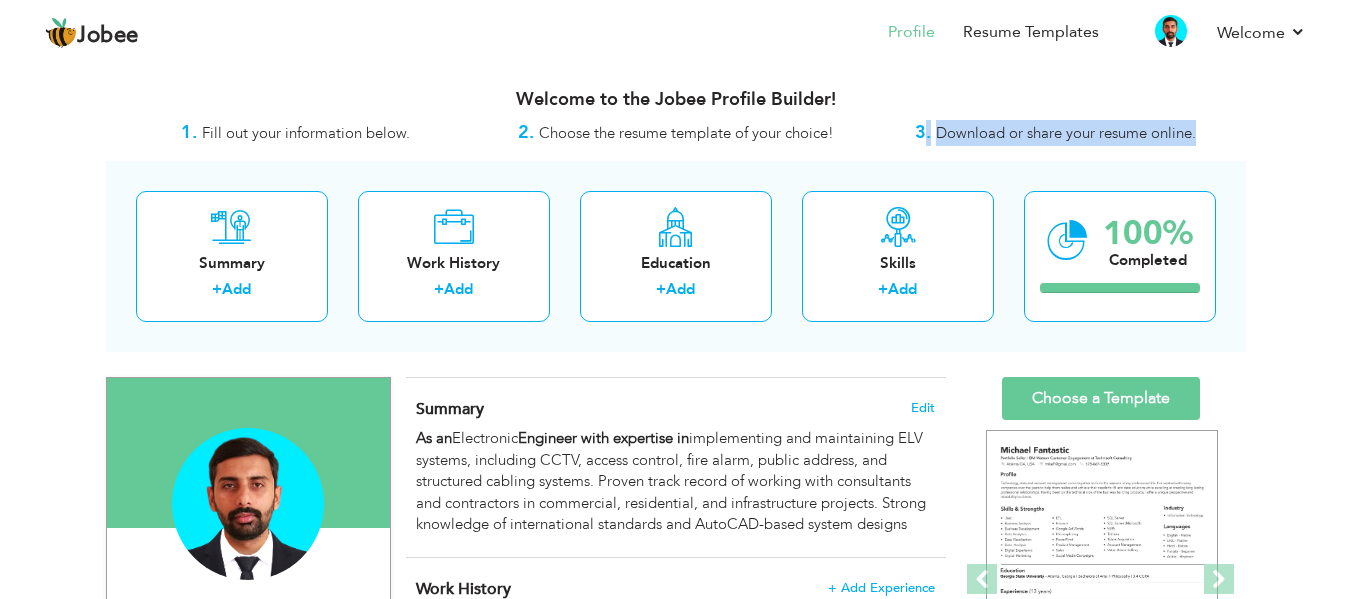 drag, startPoint x: 1215, startPoint y: 134, endPoint x: 922, endPoint y: 139, distance: 293.04266 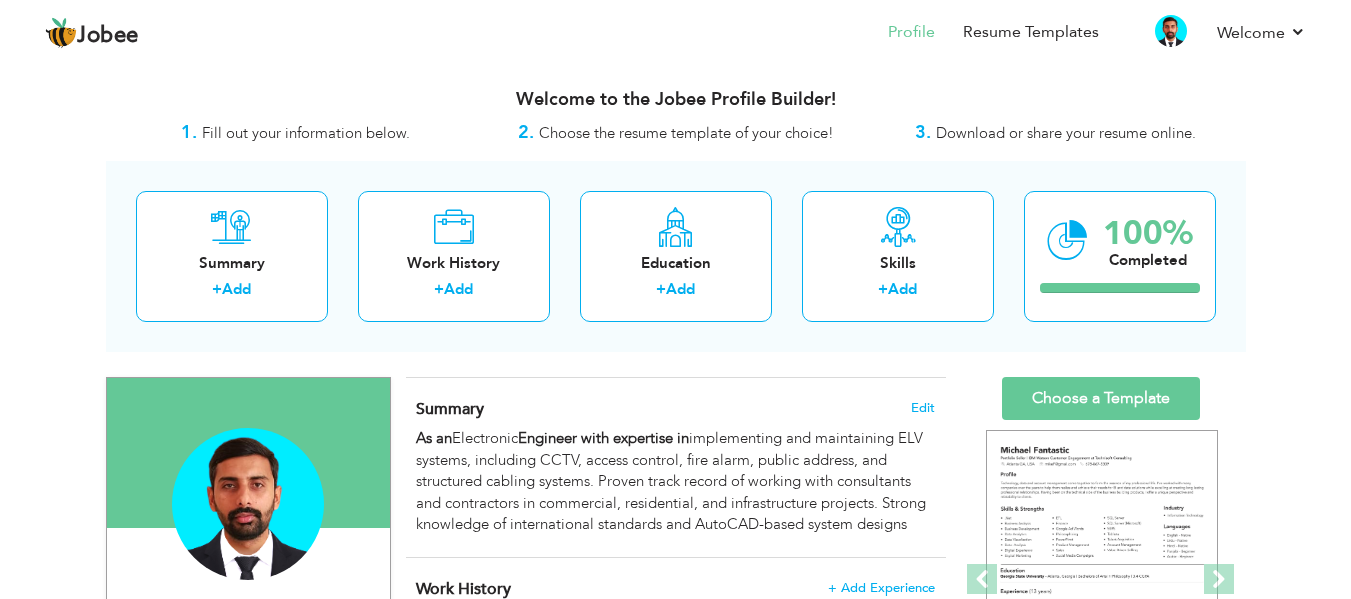 click on "3." at bounding box center (923, 132) 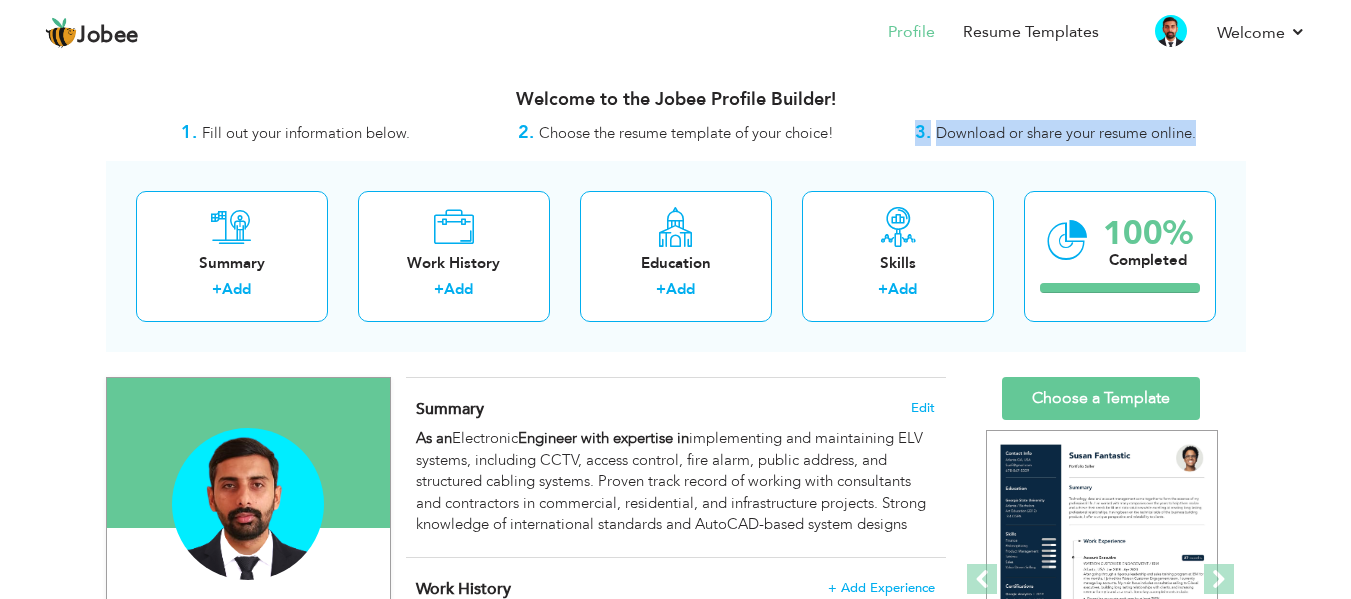 drag, startPoint x: 909, startPoint y: 131, endPoint x: 1238, endPoint y: 129, distance: 329.00607 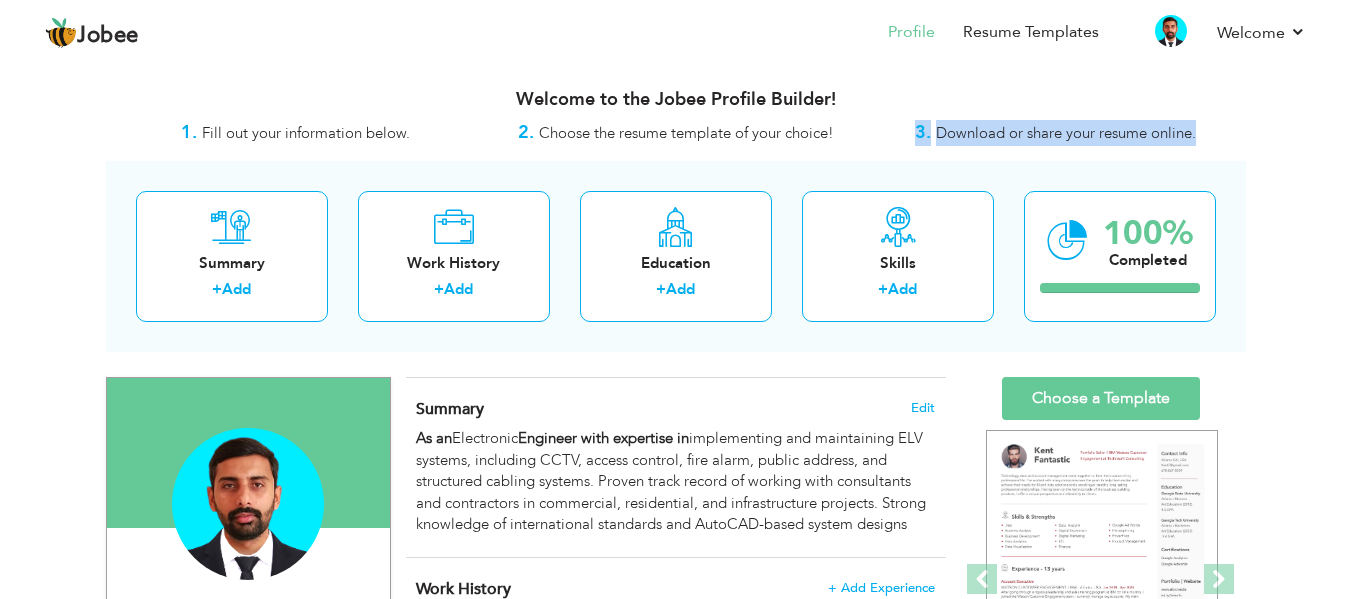 drag, startPoint x: 1200, startPoint y: 140, endPoint x: 915, endPoint y: 132, distance: 285.11224 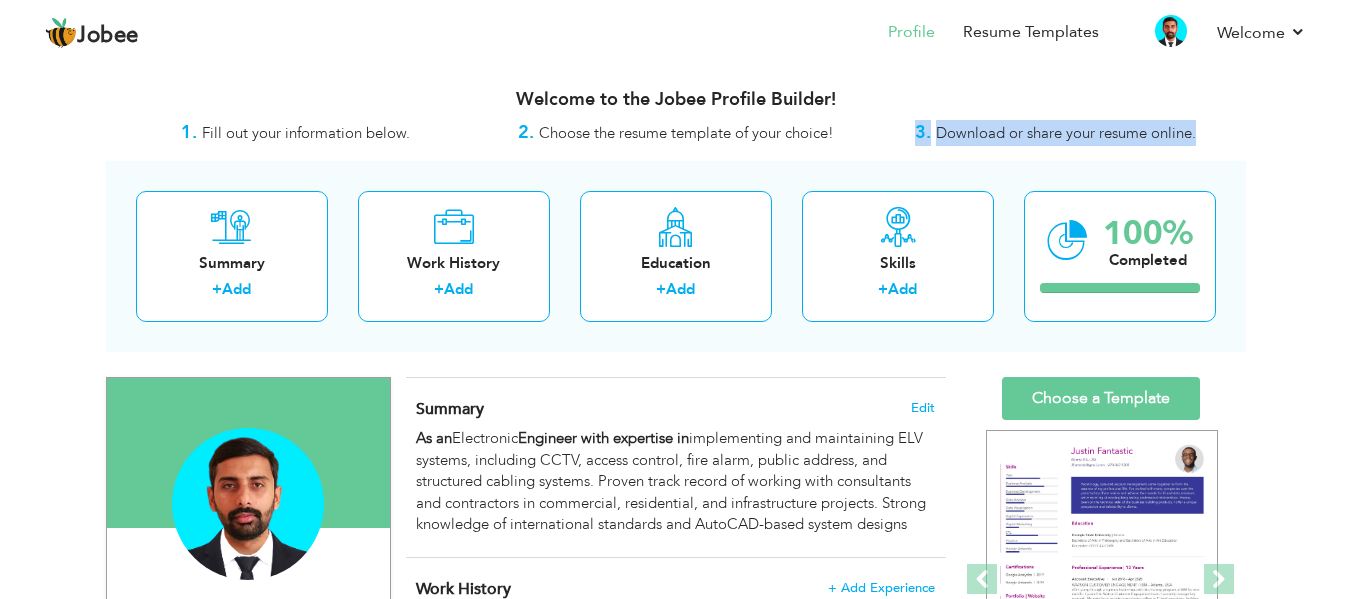 drag, startPoint x: 1199, startPoint y: 131, endPoint x: 914, endPoint y: 132, distance: 285.00174 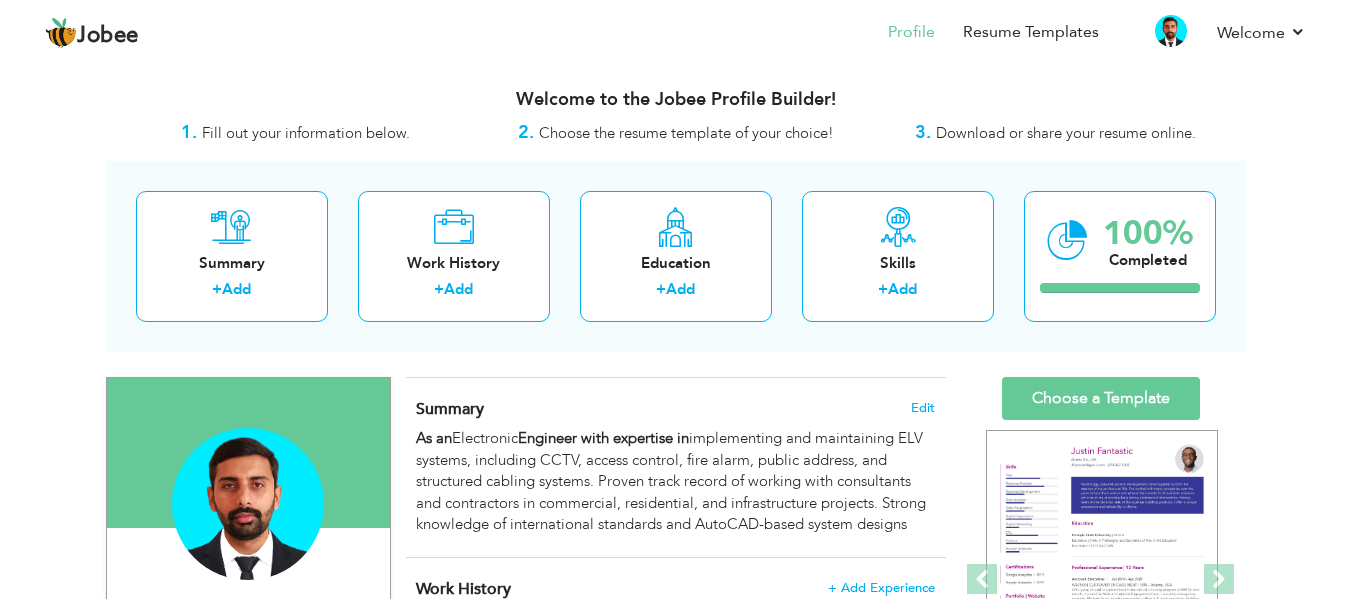 click on "View Resume
Export PDF
Profile
Summary
Public Link
Experience
Education
Awards
Work Histroy
Projects
Certifications
Skills
Preferred Job City" at bounding box center (675, 1167) 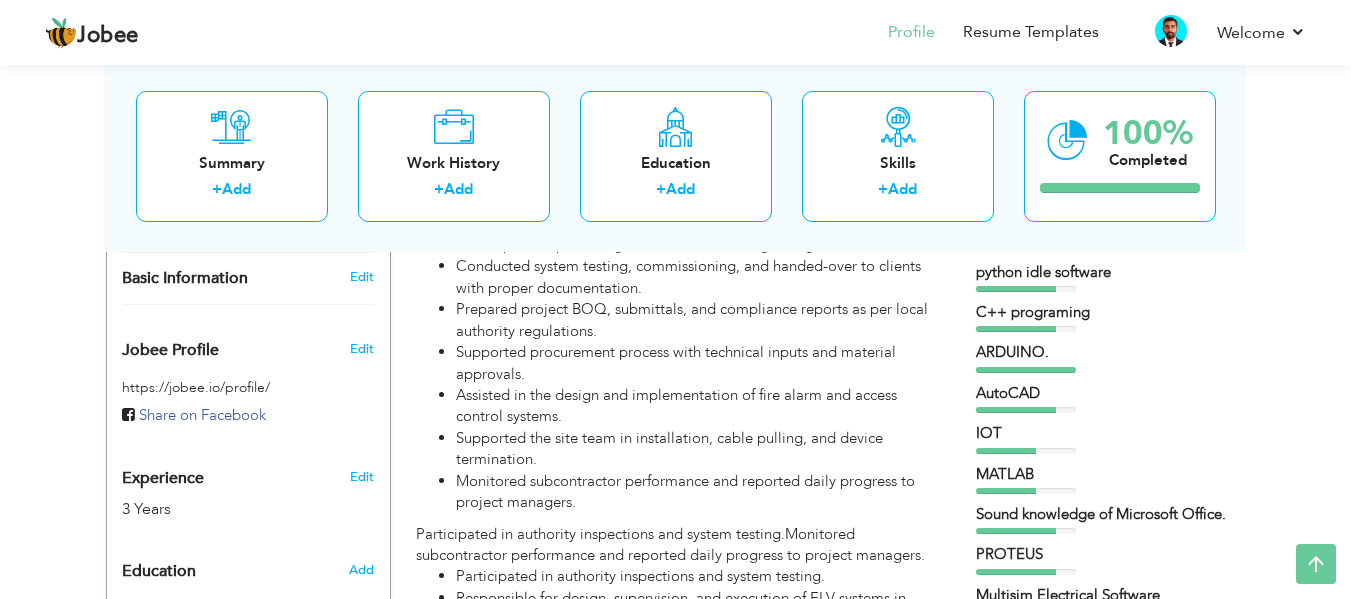 scroll, scrollTop: 169, scrollLeft: 0, axis: vertical 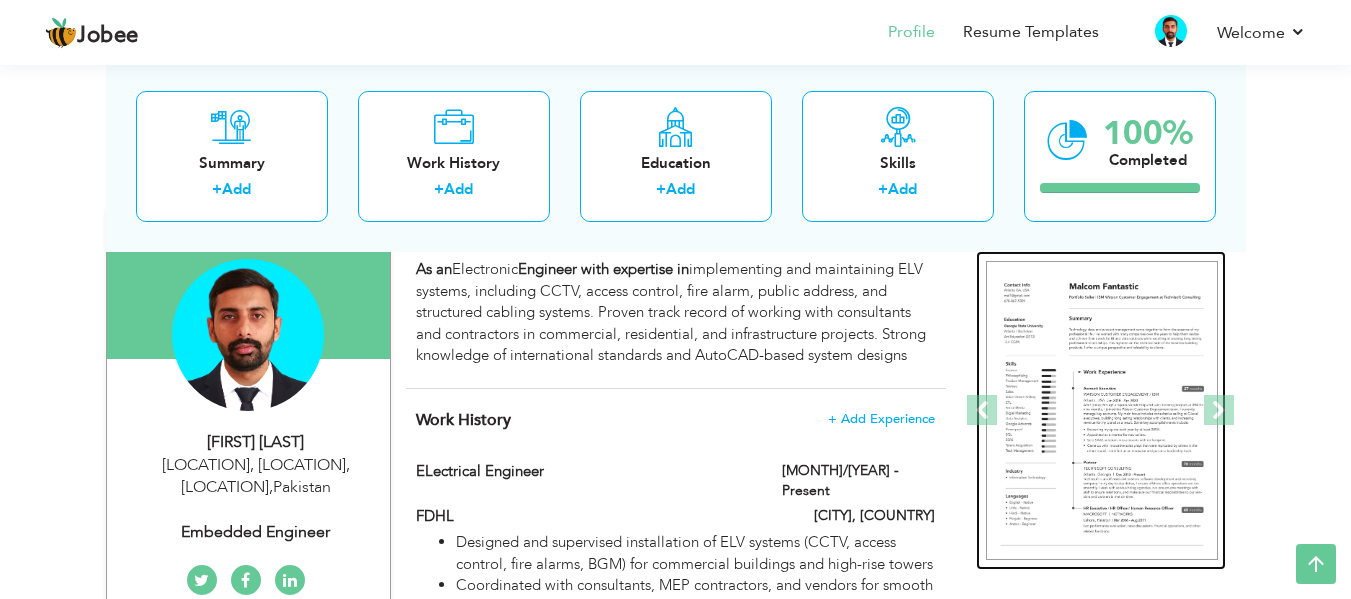 click at bounding box center [1102, 411] 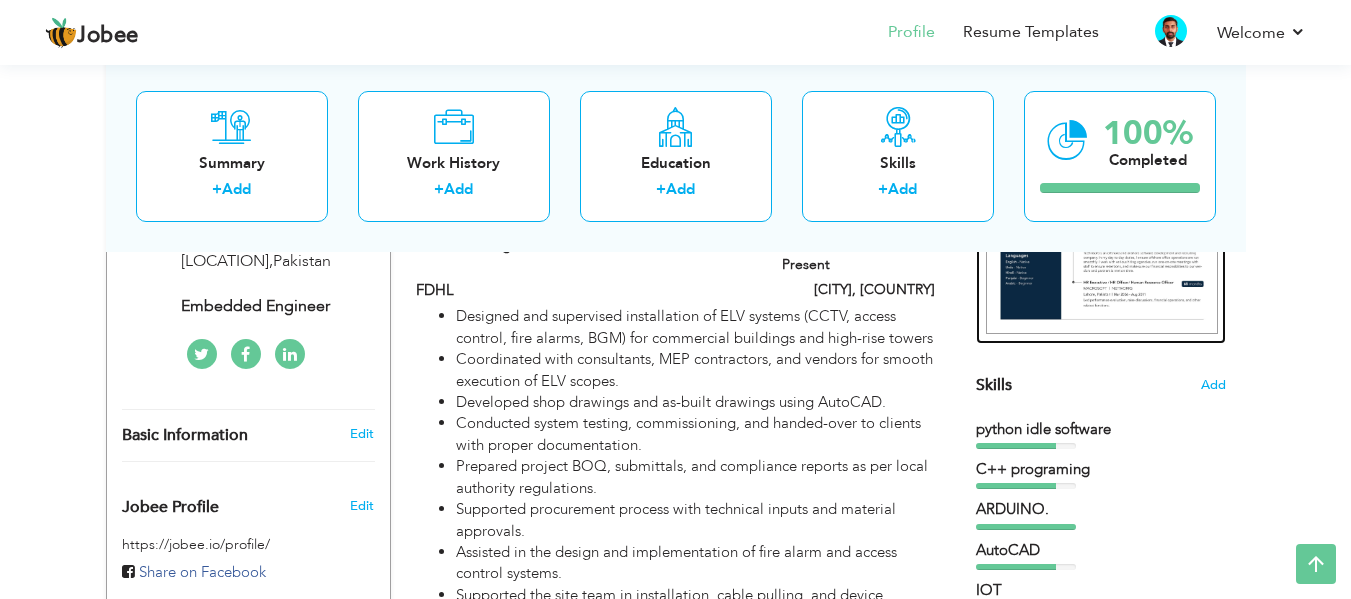 scroll, scrollTop: 403, scrollLeft: 0, axis: vertical 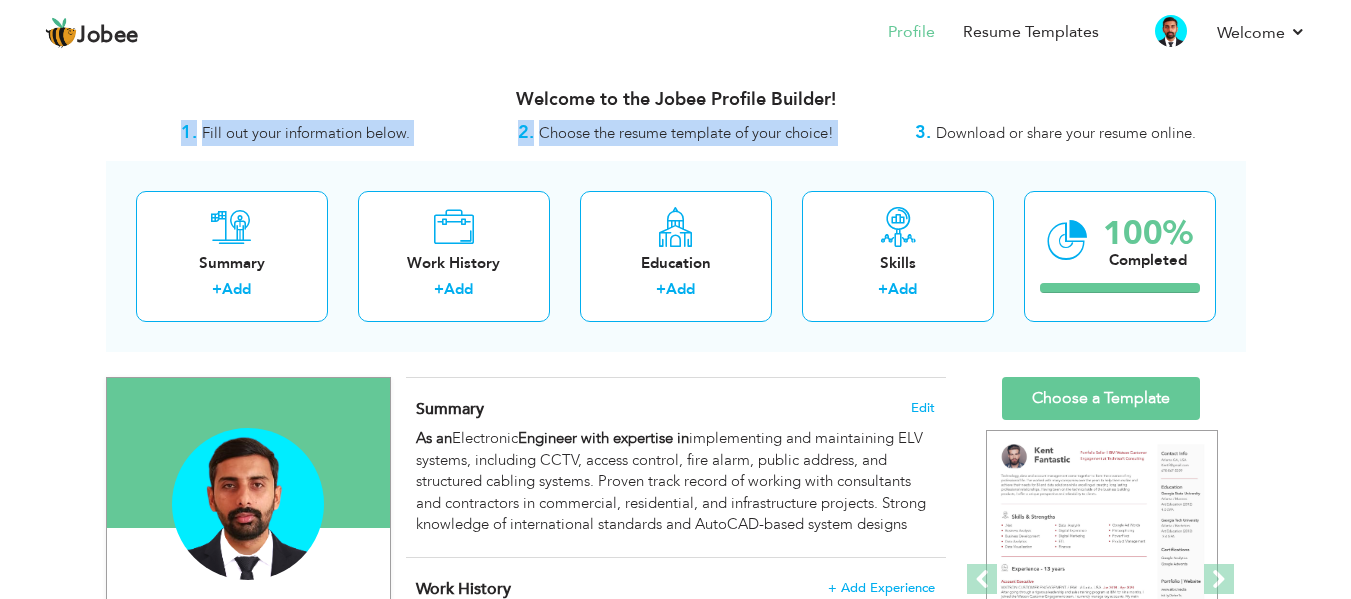 drag, startPoint x: 922, startPoint y: 125, endPoint x: 1266, endPoint y: 133, distance: 344.09302 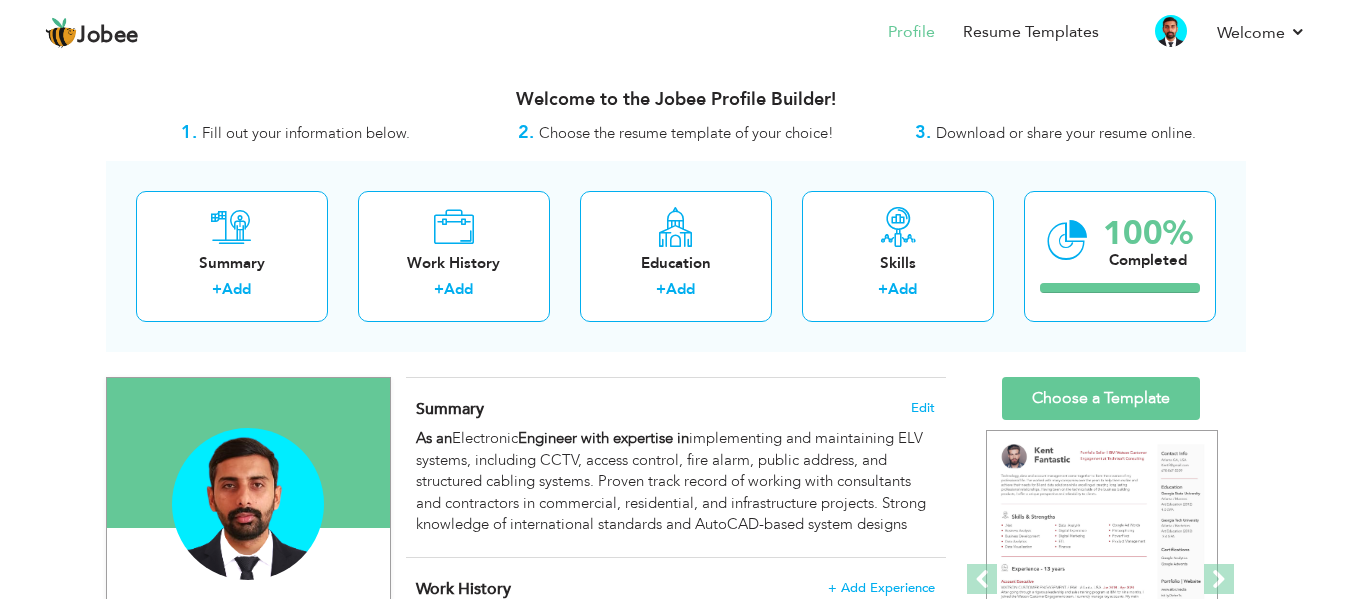 click on "Welcome to the Jobee Profile Builder!
1. Fill out your information below.
2. Choose the resume template of your choice!
3. Download or share your resume online.
Summary
+  Add
Work History
+  Add
+" at bounding box center [676, 1172] 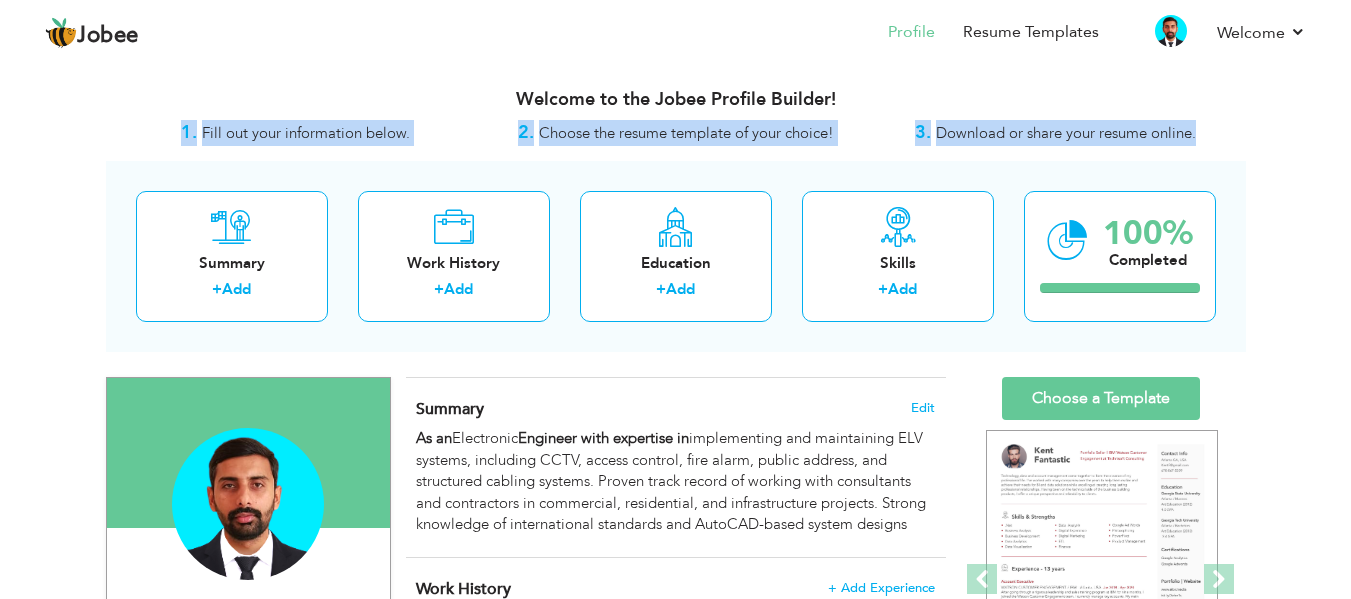 drag, startPoint x: 1233, startPoint y: 128, endPoint x: 872, endPoint y: 102, distance: 361.9351 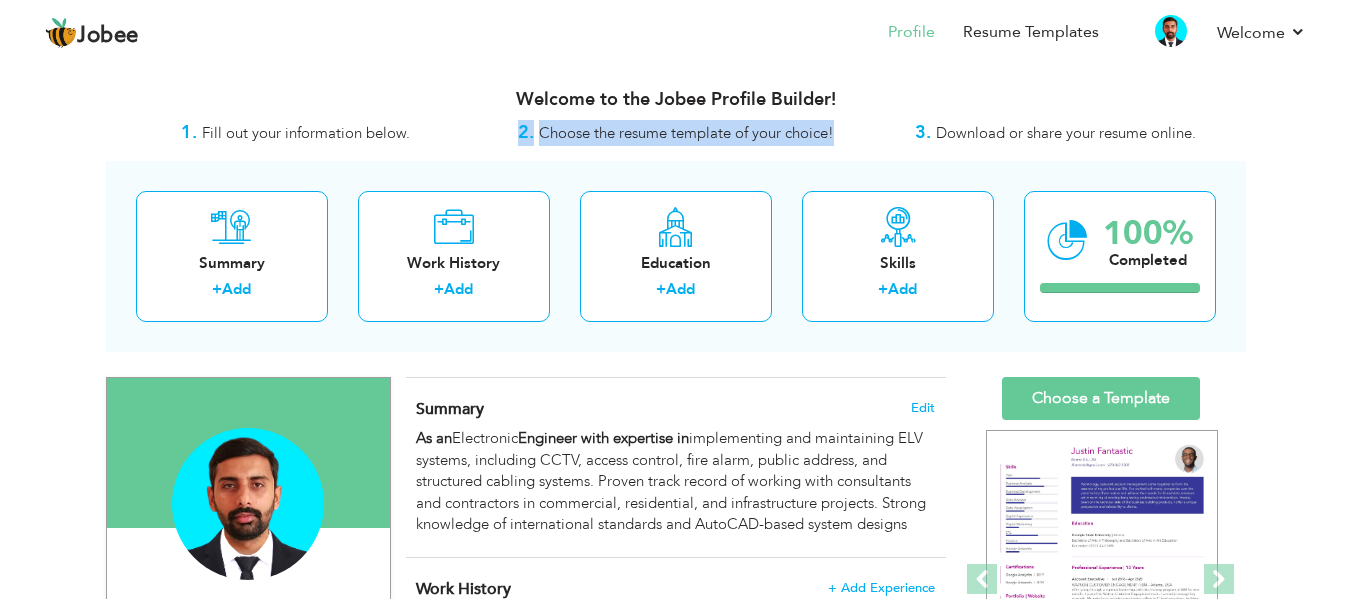 drag, startPoint x: 501, startPoint y: 127, endPoint x: 835, endPoint y: 141, distance: 334.29327 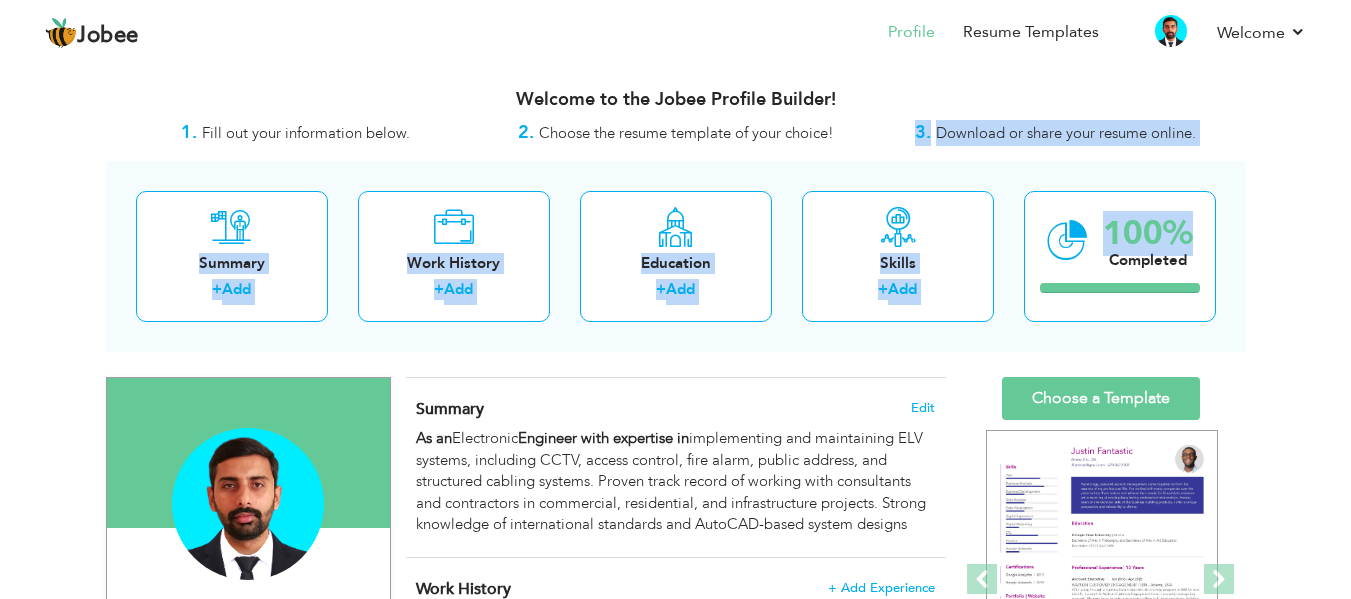 drag, startPoint x: 893, startPoint y: 130, endPoint x: 1194, endPoint y: 154, distance: 301.9553 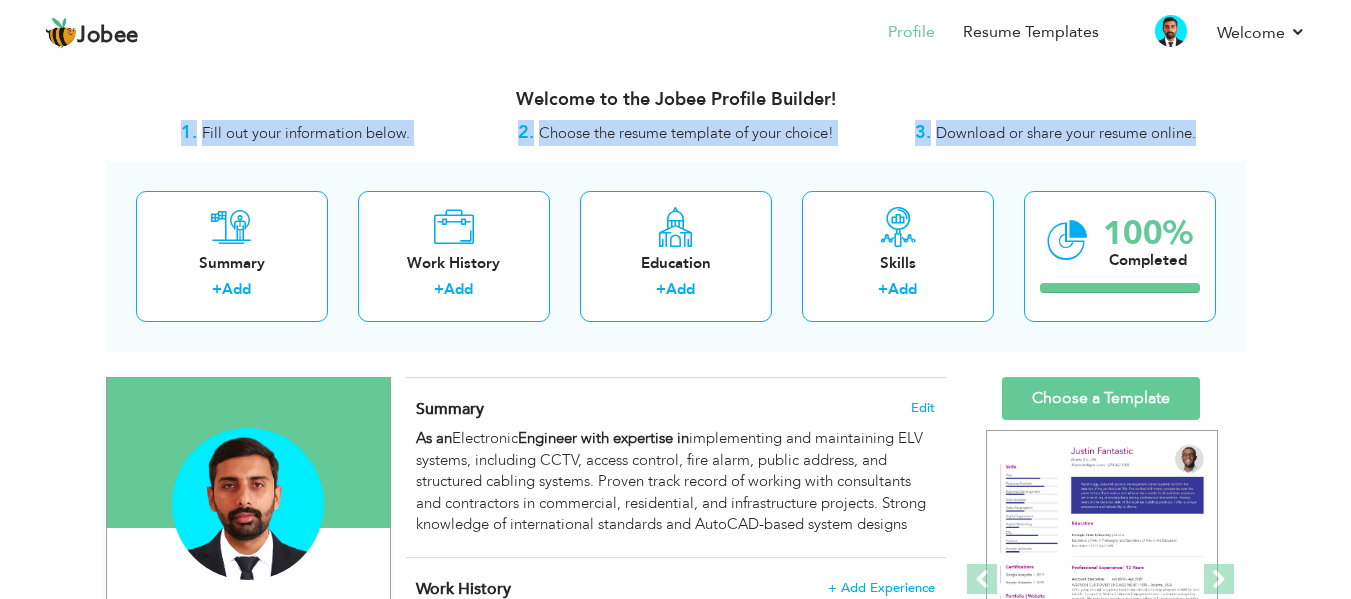drag, startPoint x: 1207, startPoint y: 134, endPoint x: 859, endPoint y: 116, distance: 348.4652 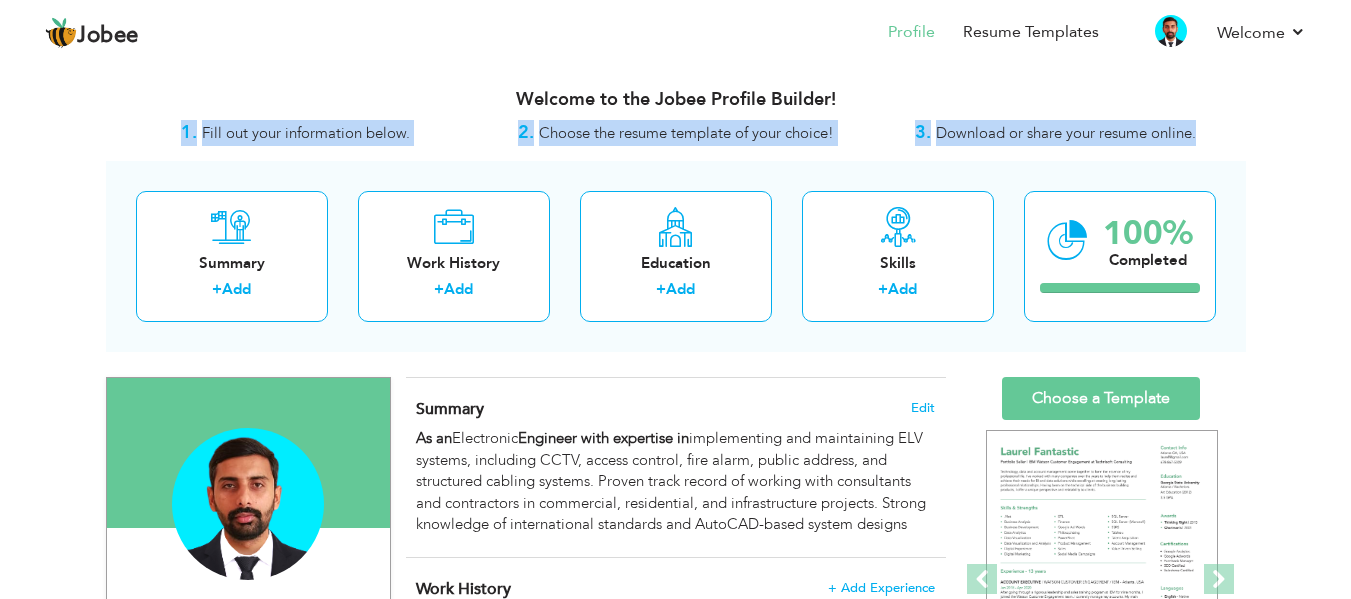 click on "Fill out your information below." at bounding box center (306, 133) 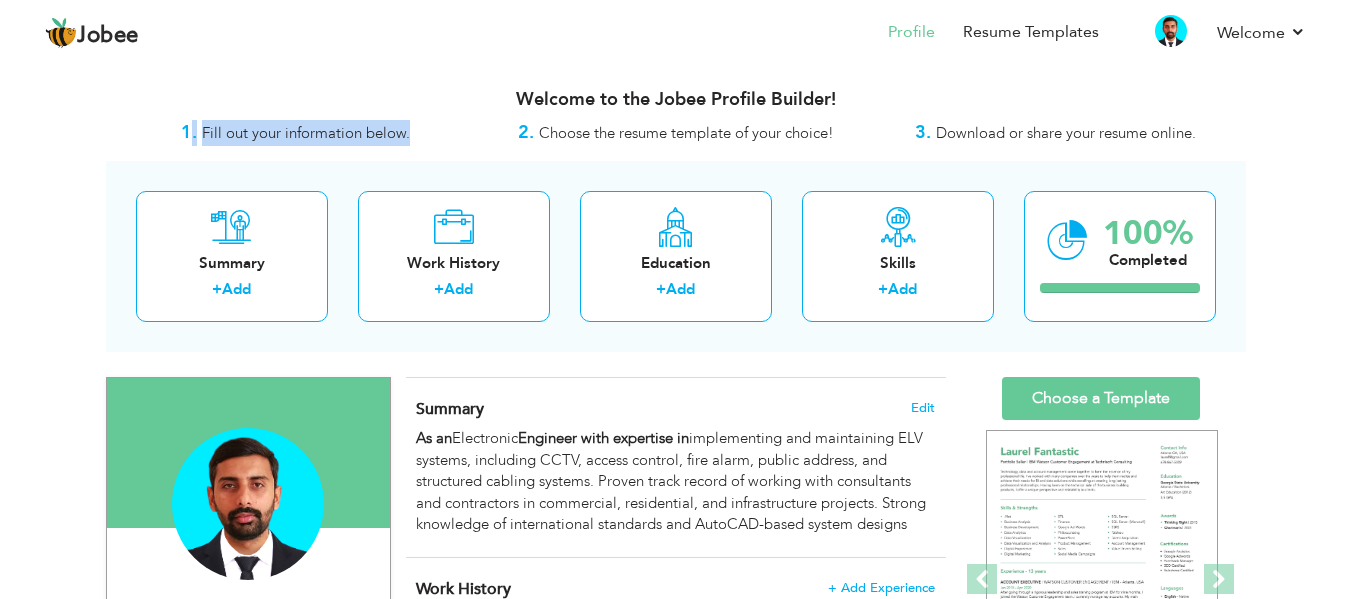 drag, startPoint x: 466, startPoint y: 136, endPoint x: 194, endPoint y: 119, distance: 272.53073 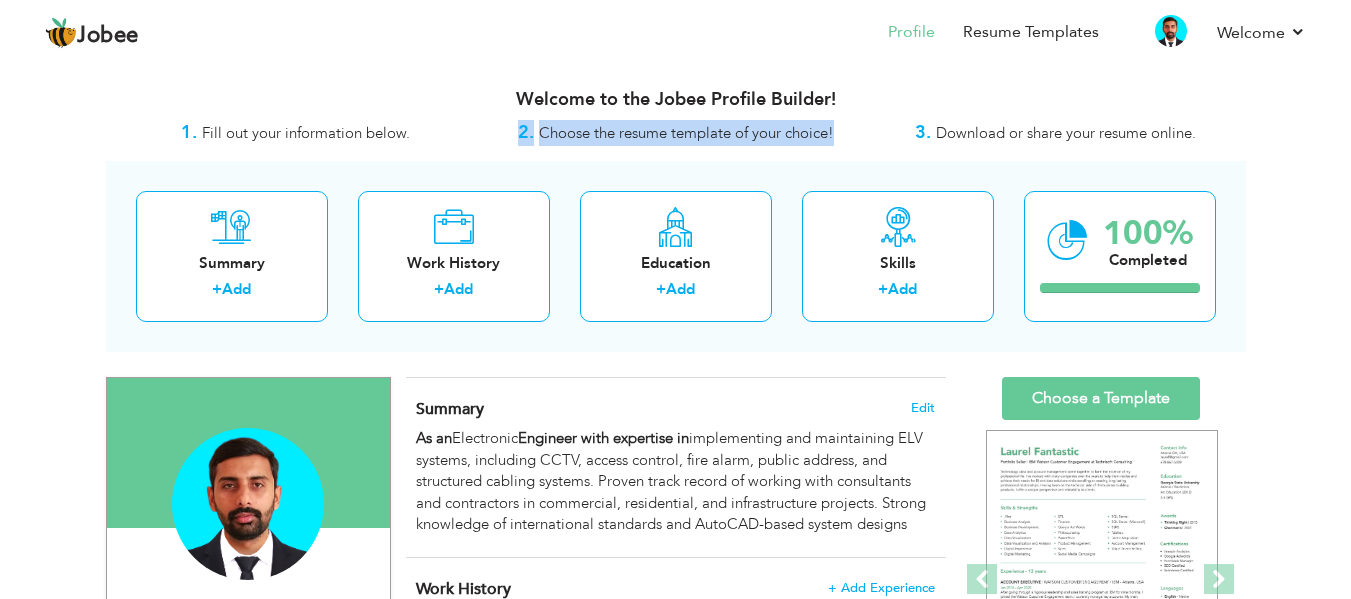 drag, startPoint x: 515, startPoint y: 126, endPoint x: 837, endPoint y: 130, distance: 322.02484 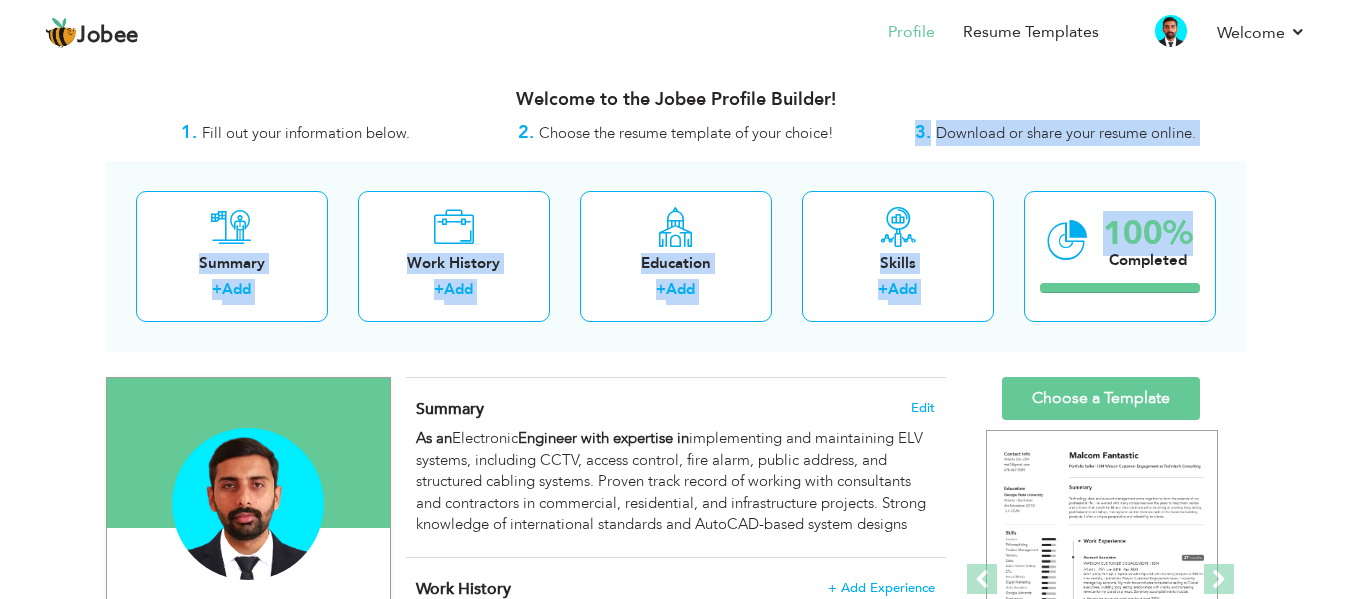 drag, startPoint x: 910, startPoint y: 129, endPoint x: 1209, endPoint y: 149, distance: 299.66815 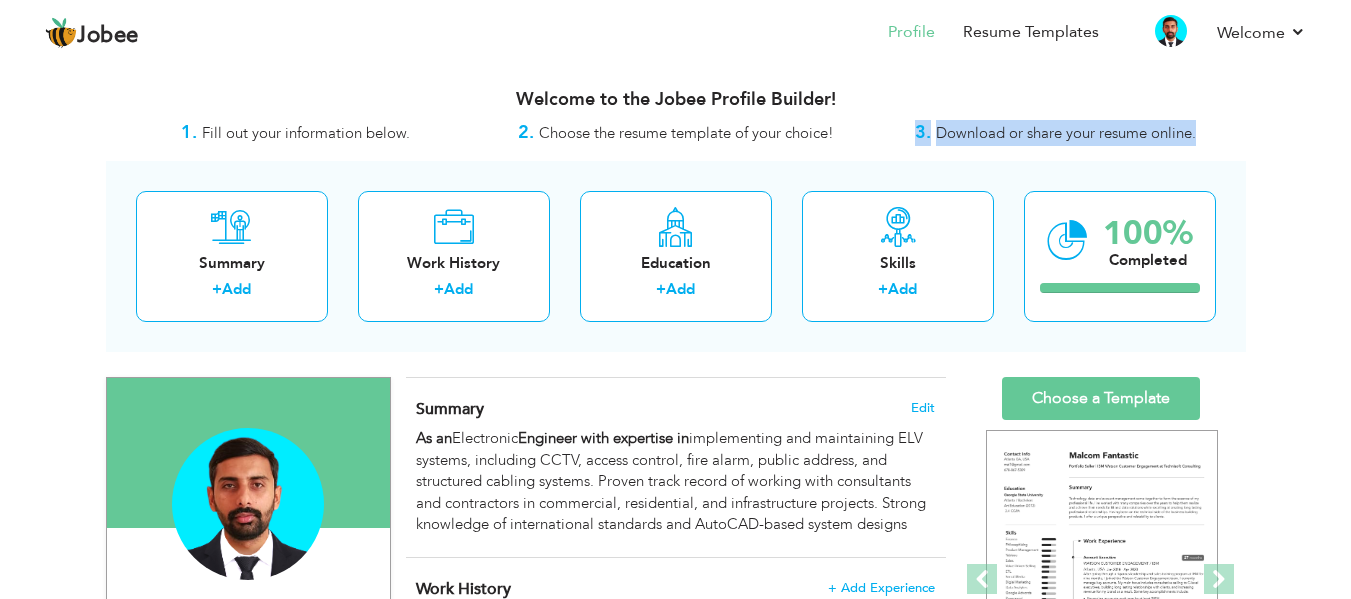 drag, startPoint x: 1214, startPoint y: 139, endPoint x: 878, endPoint y: 120, distance: 336.53677 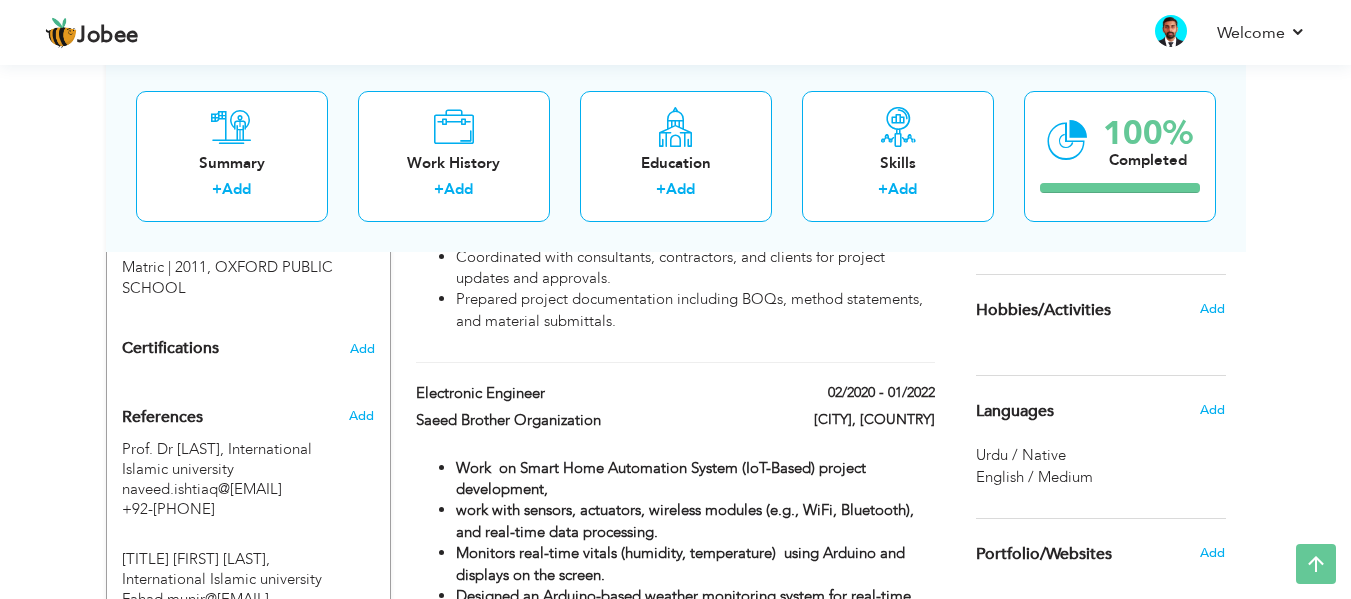scroll, scrollTop: 1046, scrollLeft: 0, axis: vertical 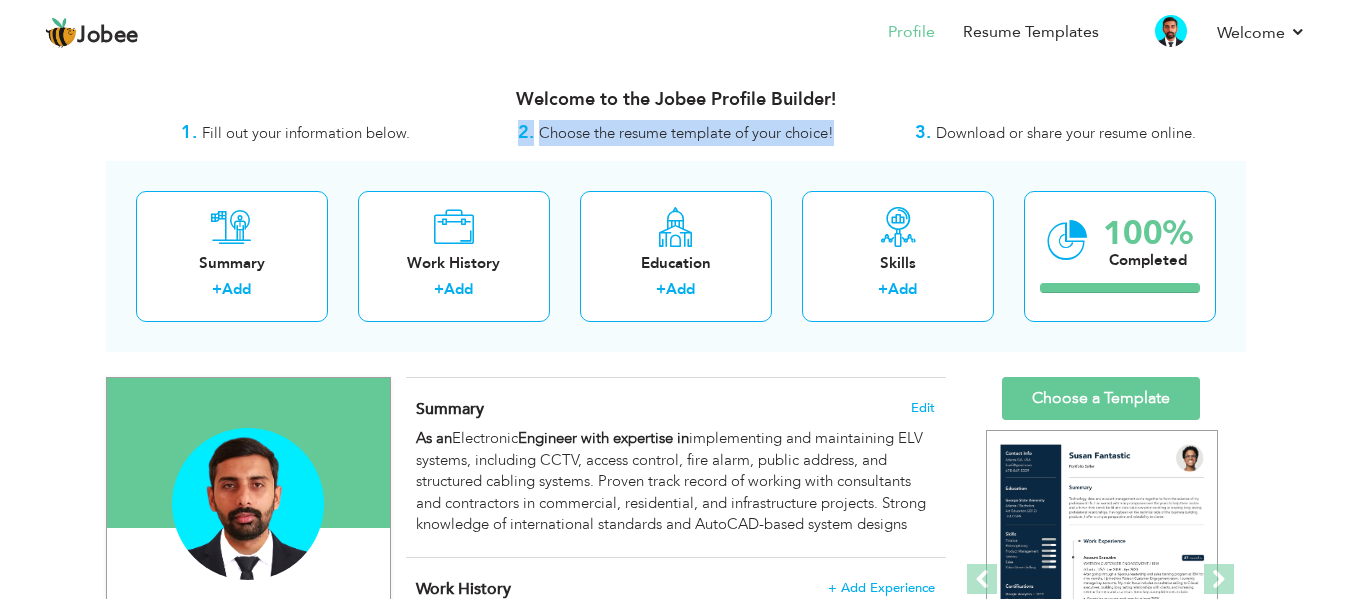 drag, startPoint x: 508, startPoint y: 133, endPoint x: 836, endPoint y: 126, distance: 328.07468 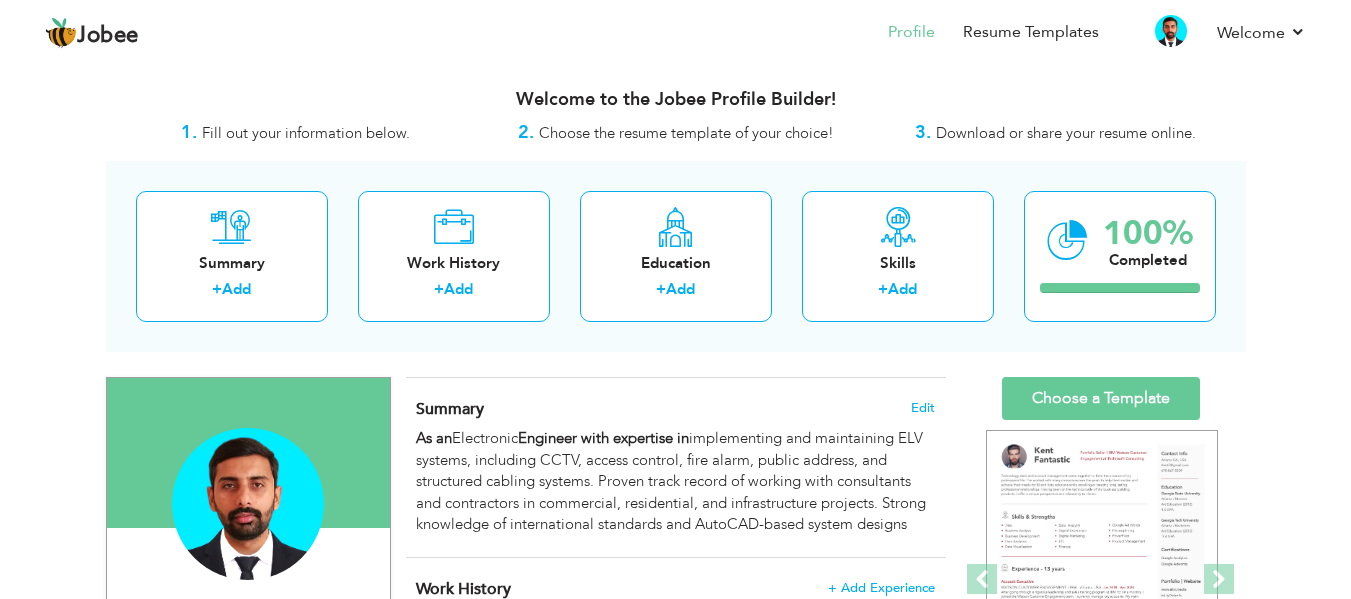 click on "Welcome to the Jobee Profile Builder!
1. Fill out your information below.
2. Choose the resume template of your choice!
3. Download or share your resume online.
Summary
+  Add
Work History
+  Add
+" at bounding box center [676, 1169] 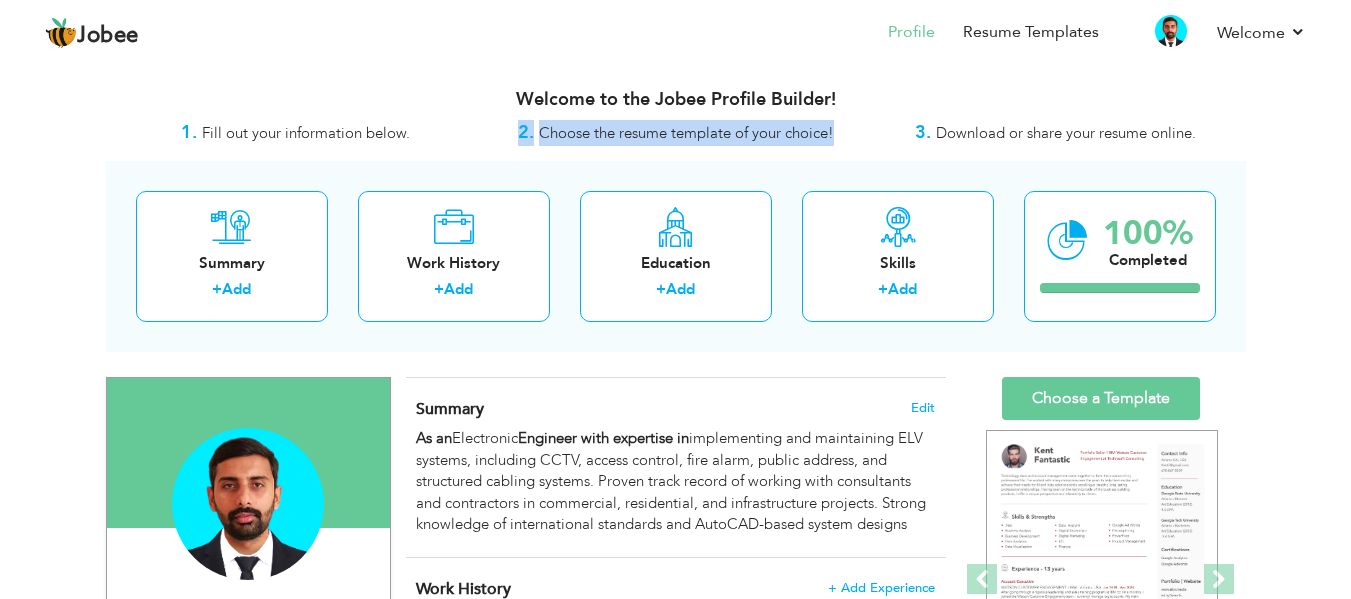 drag, startPoint x: 861, startPoint y: 144, endPoint x: 486, endPoint y: 129, distance: 375.29987 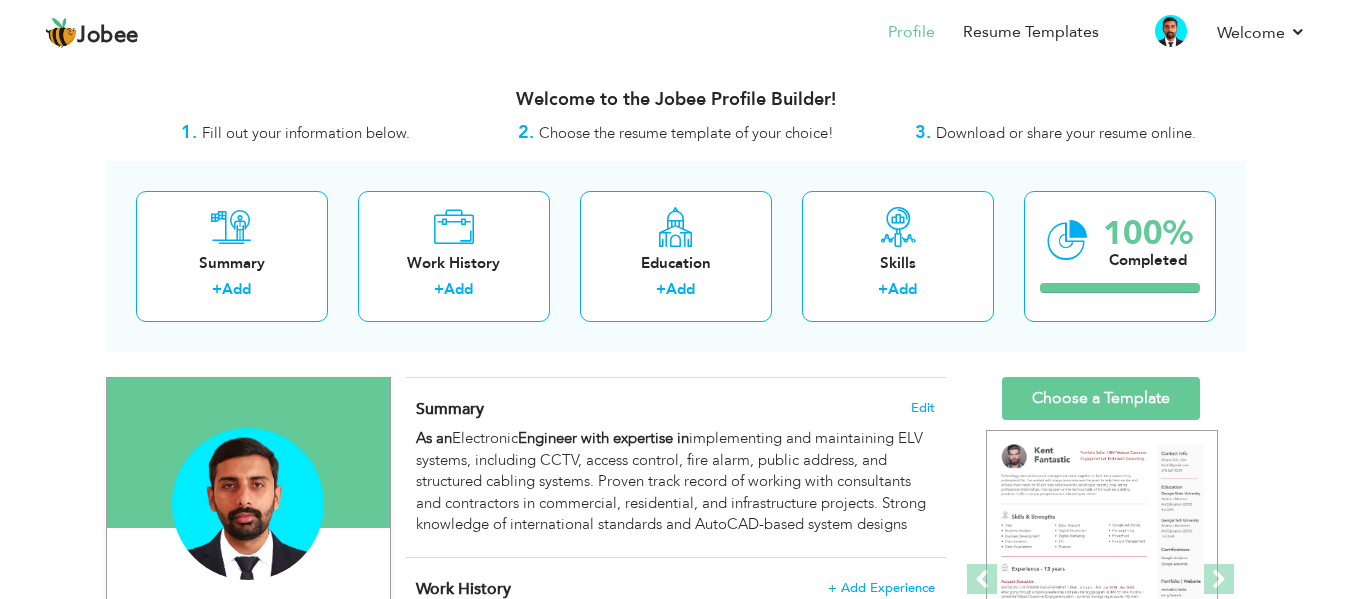 click on "Welcome to the Jobee Profile Builder!" at bounding box center (676, 95) 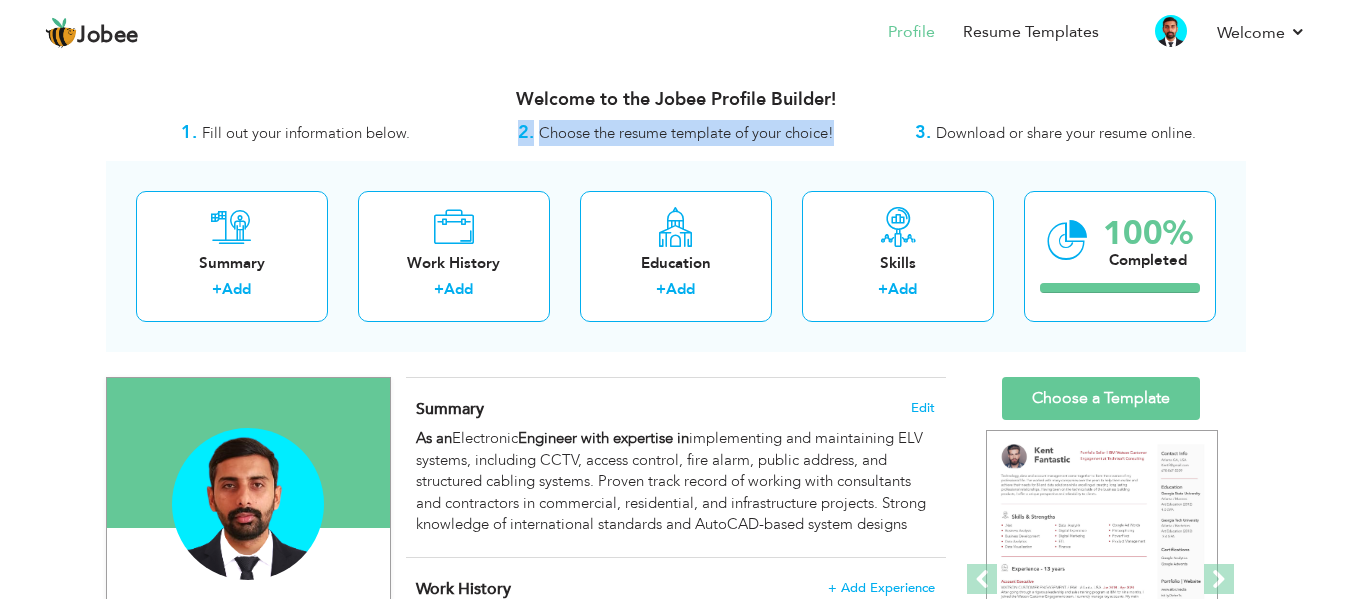 drag, startPoint x: 511, startPoint y: 124, endPoint x: 860, endPoint y: 137, distance: 349.24203 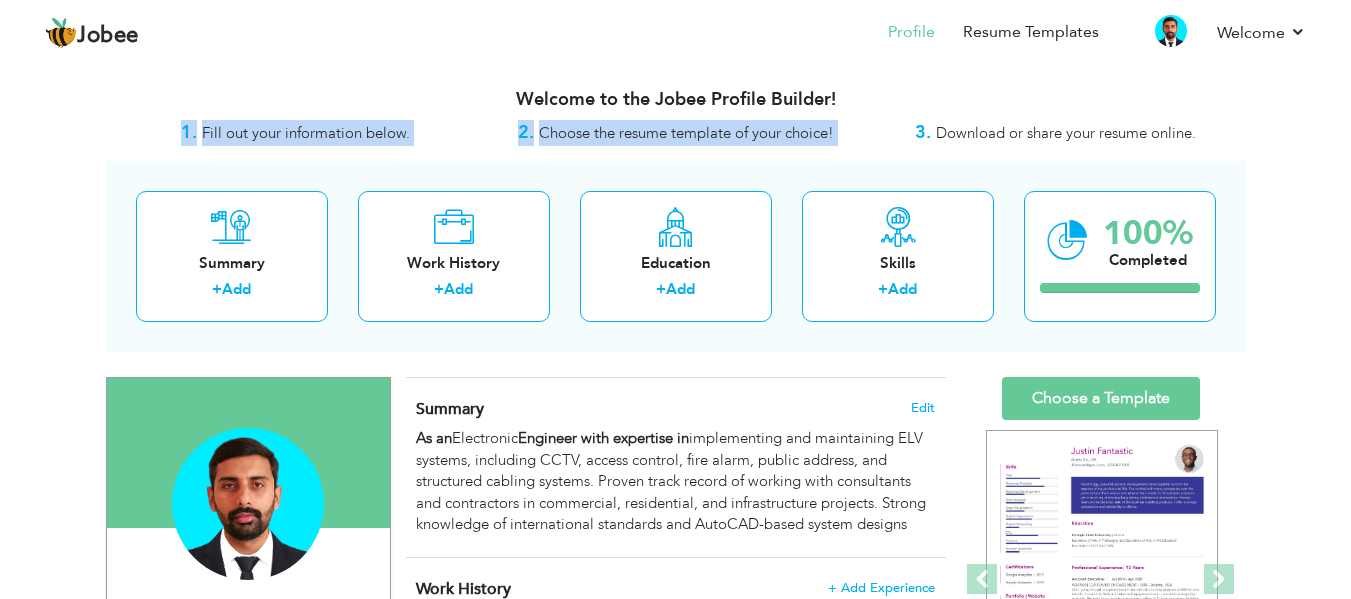 drag, startPoint x: 918, startPoint y: 125, endPoint x: 1260, endPoint y: 132, distance: 342.07162 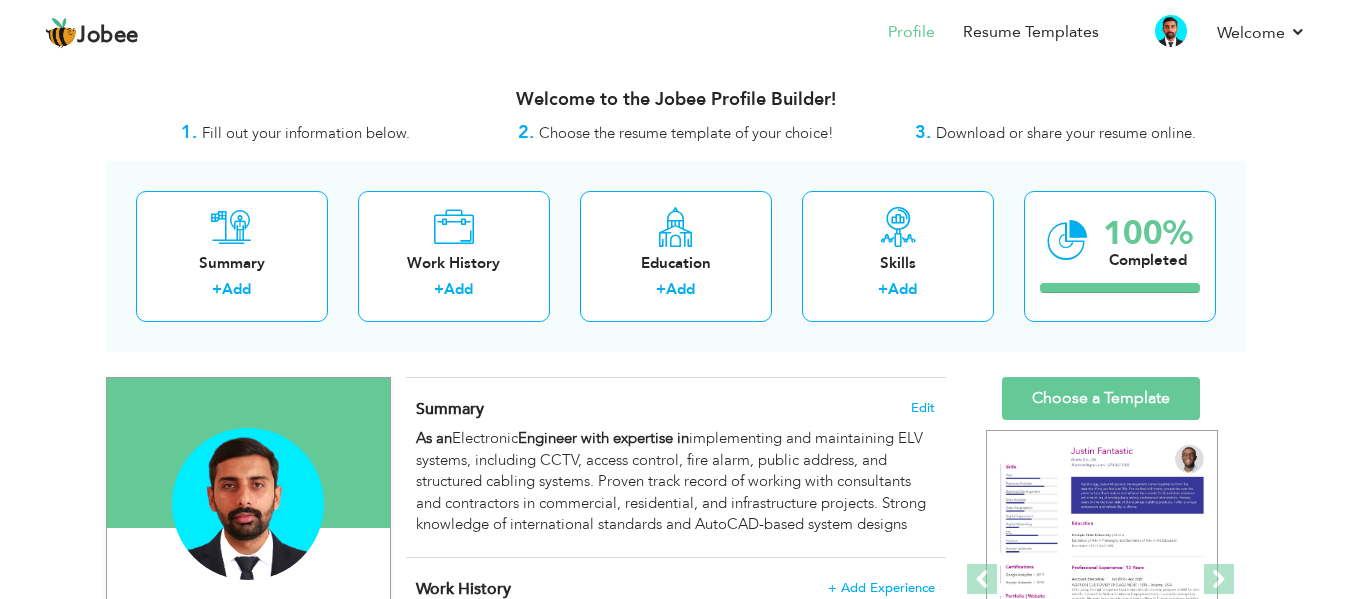 click on "Welcome to the Jobee Profile Builder!
1. Fill out your information below.
2. Choose the resume template of your choice!
3. Download or share your resume online.
Summary
+  Add
Work History
+  Add
+" at bounding box center [676, 1169] 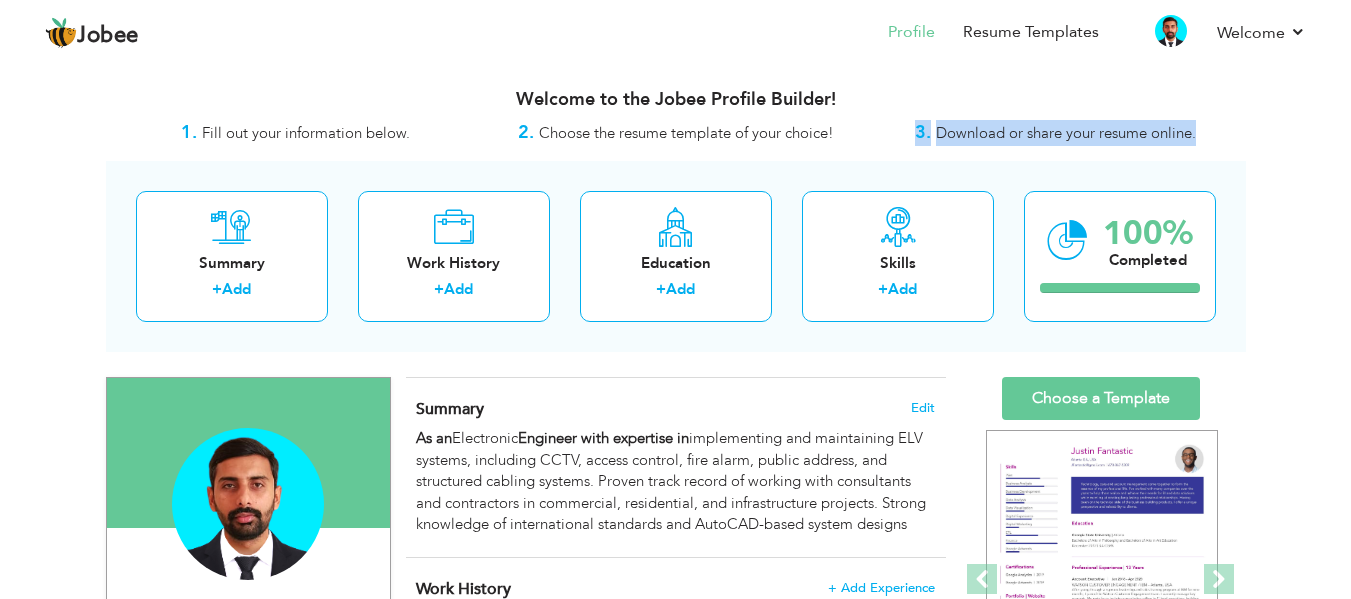 drag, startPoint x: 915, startPoint y: 129, endPoint x: 1207, endPoint y: 139, distance: 292.17117 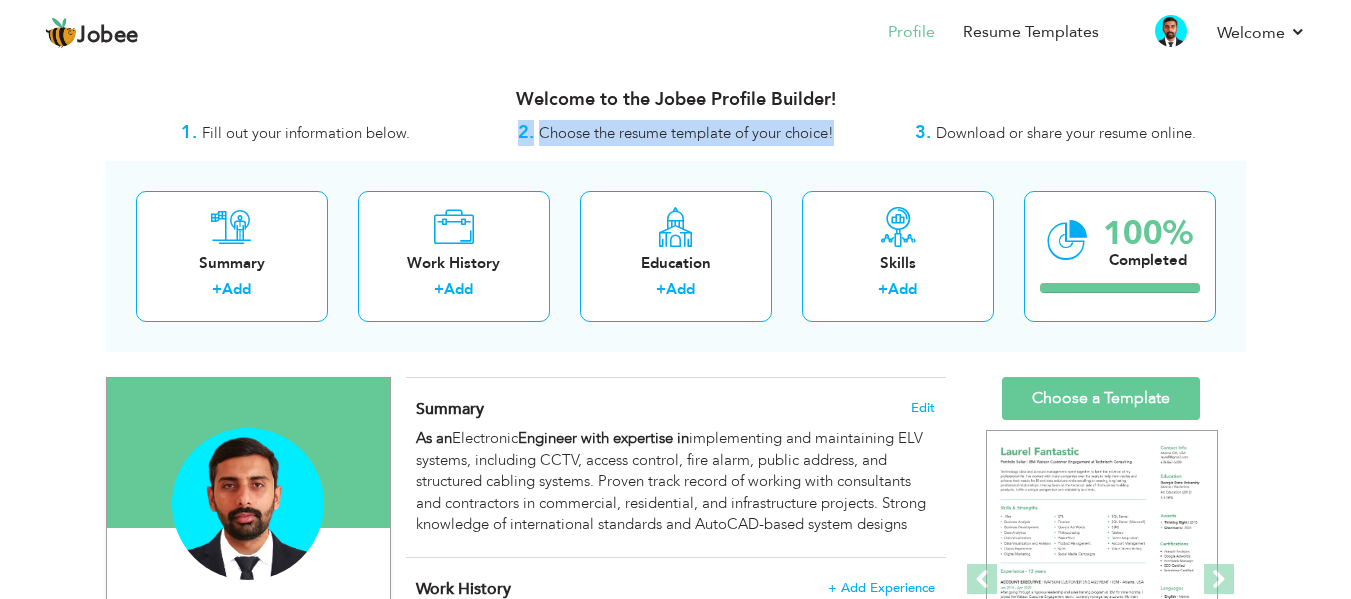 drag, startPoint x: 512, startPoint y: 127, endPoint x: 836, endPoint y: 141, distance: 324.30234 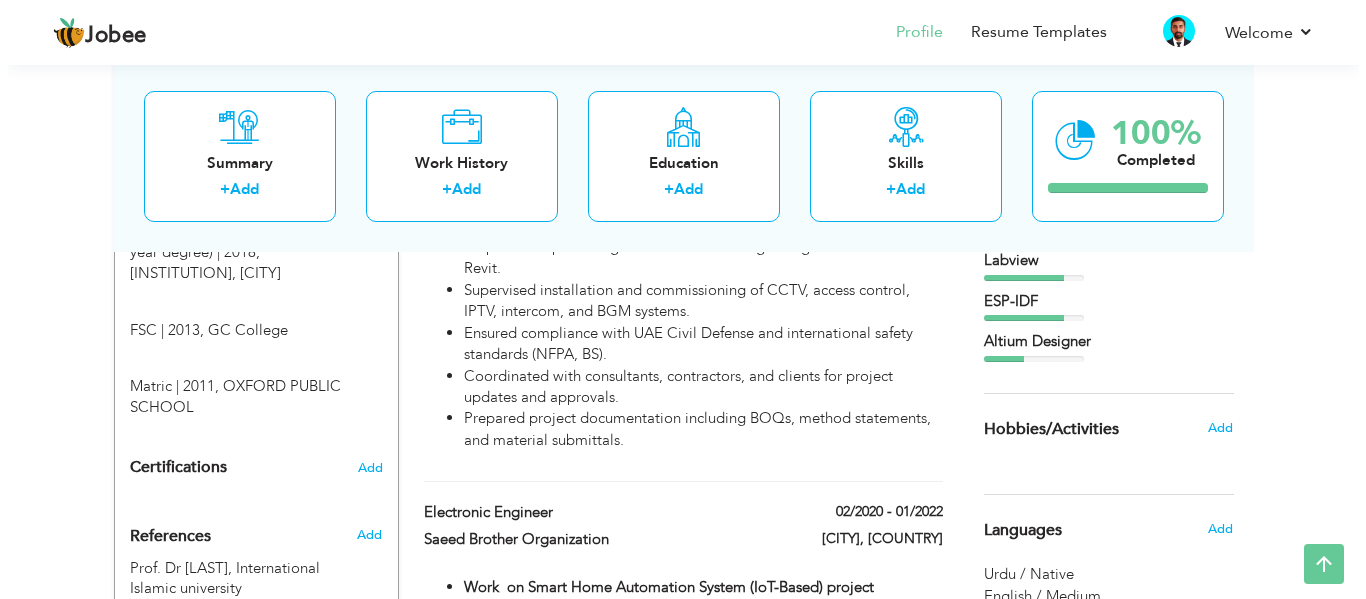 scroll, scrollTop: 734, scrollLeft: 0, axis: vertical 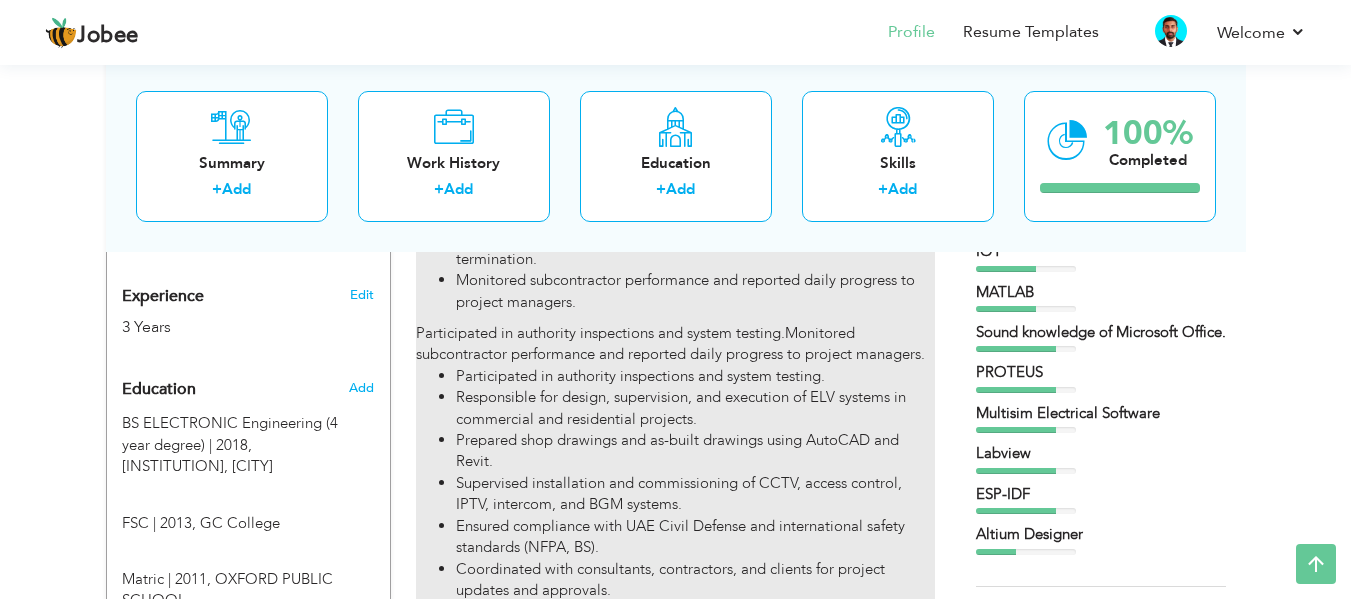 click on "Participated in authority inspections and system testing." at bounding box center [695, 376] 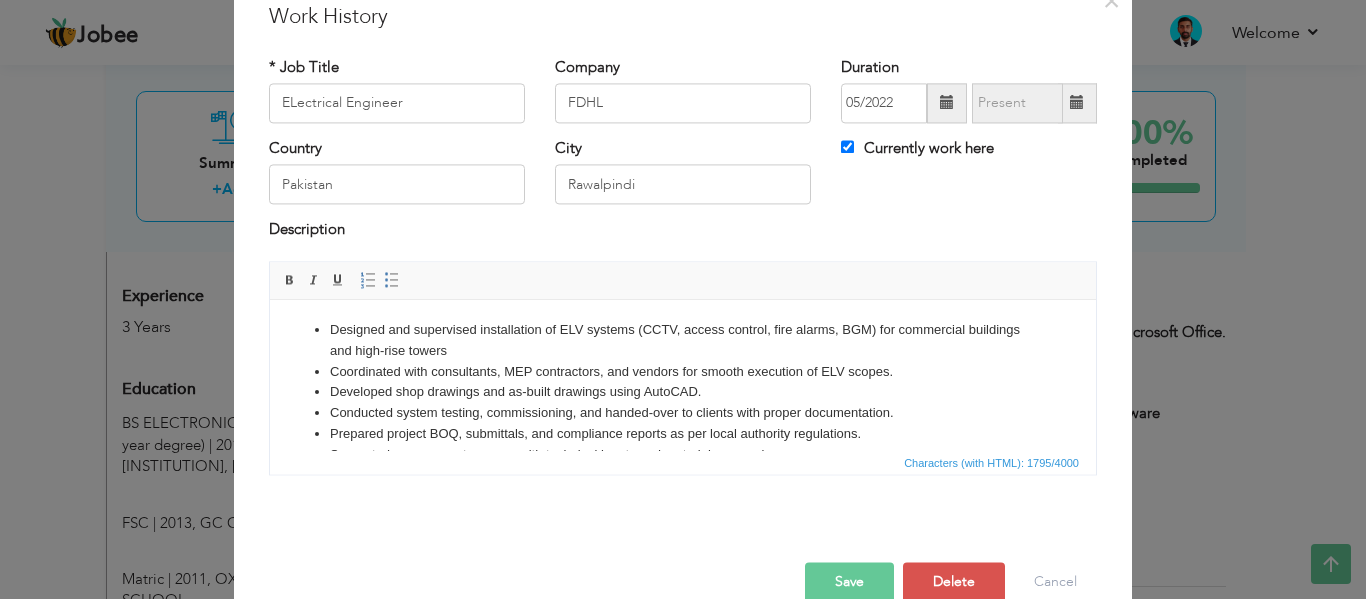 scroll, scrollTop: 117, scrollLeft: 0, axis: vertical 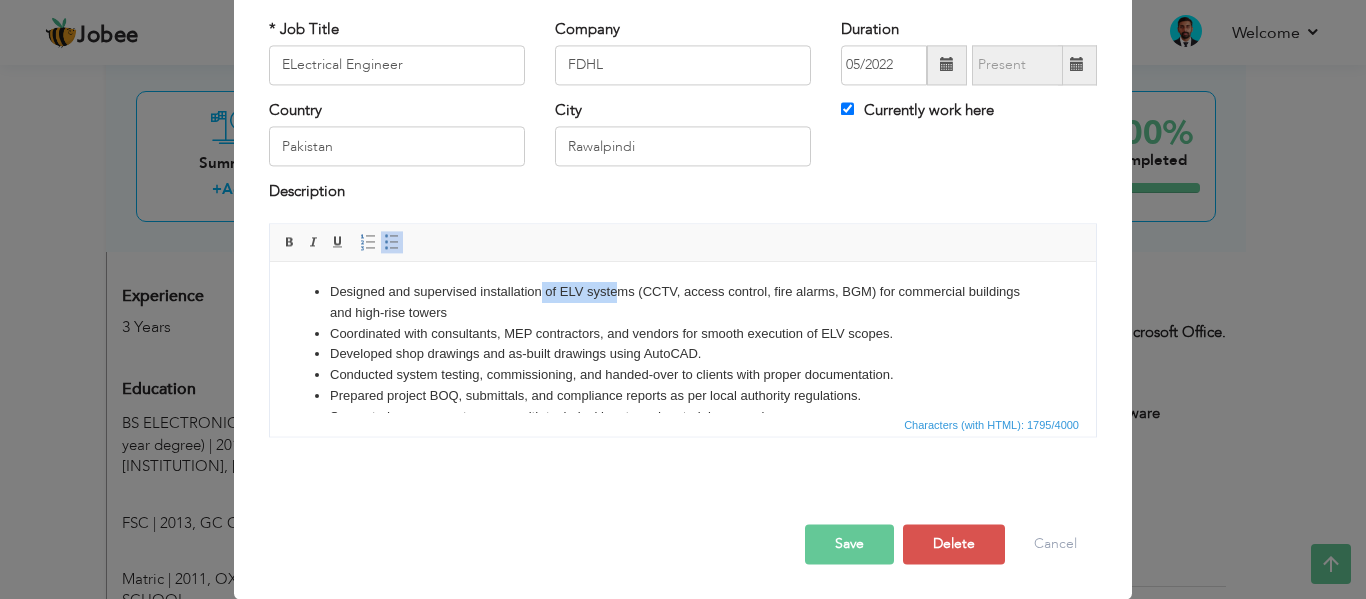 drag, startPoint x: 541, startPoint y: 290, endPoint x: 616, endPoint y: 289, distance: 75.00667 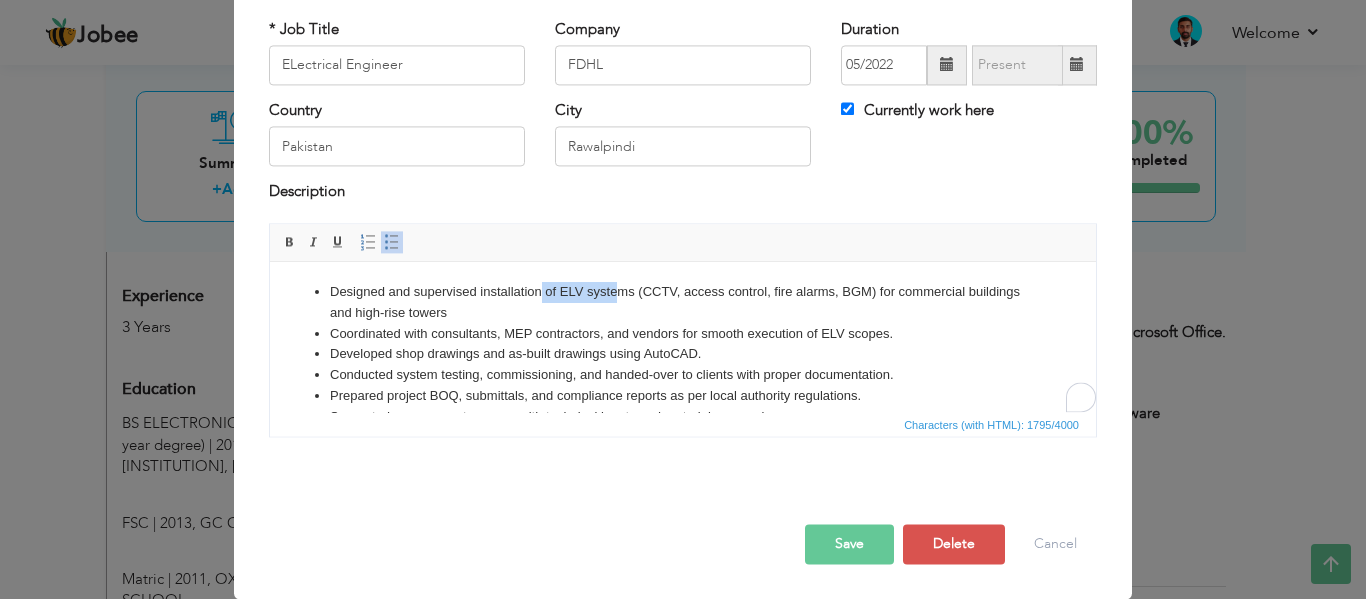 drag, startPoint x: 671, startPoint y: 287, endPoint x: 693, endPoint y: 288, distance: 22.022715 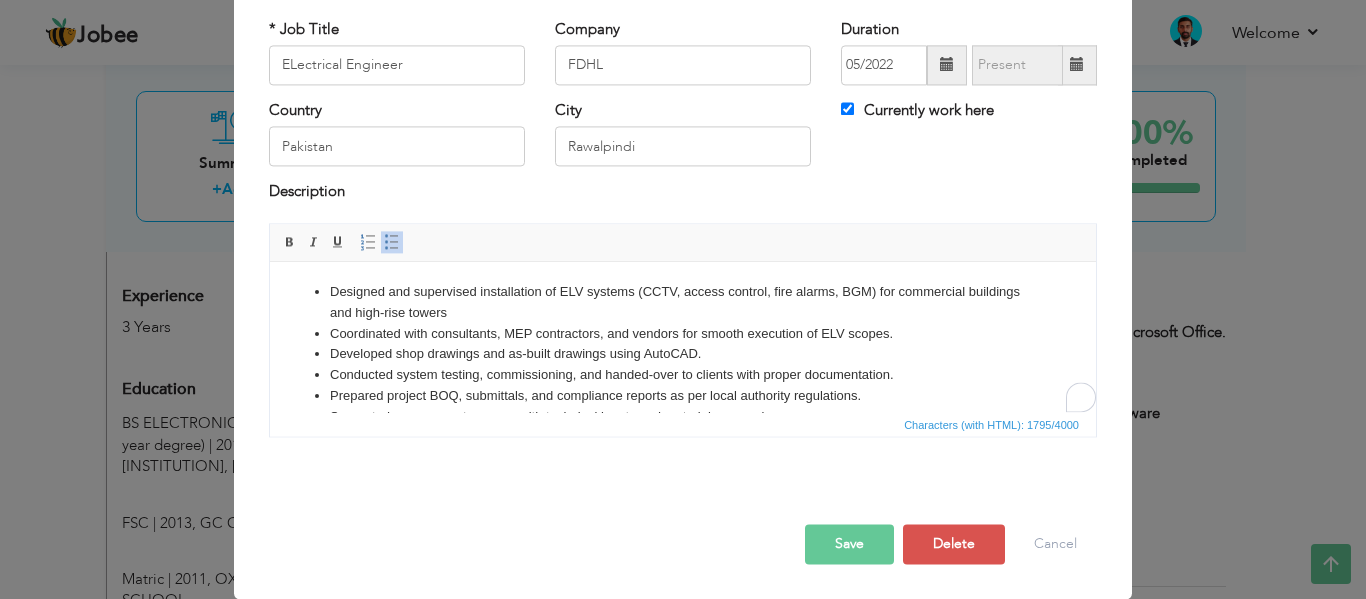 click on "Designed and supervised installation of ELV systems (CCTV, access control, fire alarms, BGM) for commercial buildings and high-rise towers" at bounding box center [683, 303] 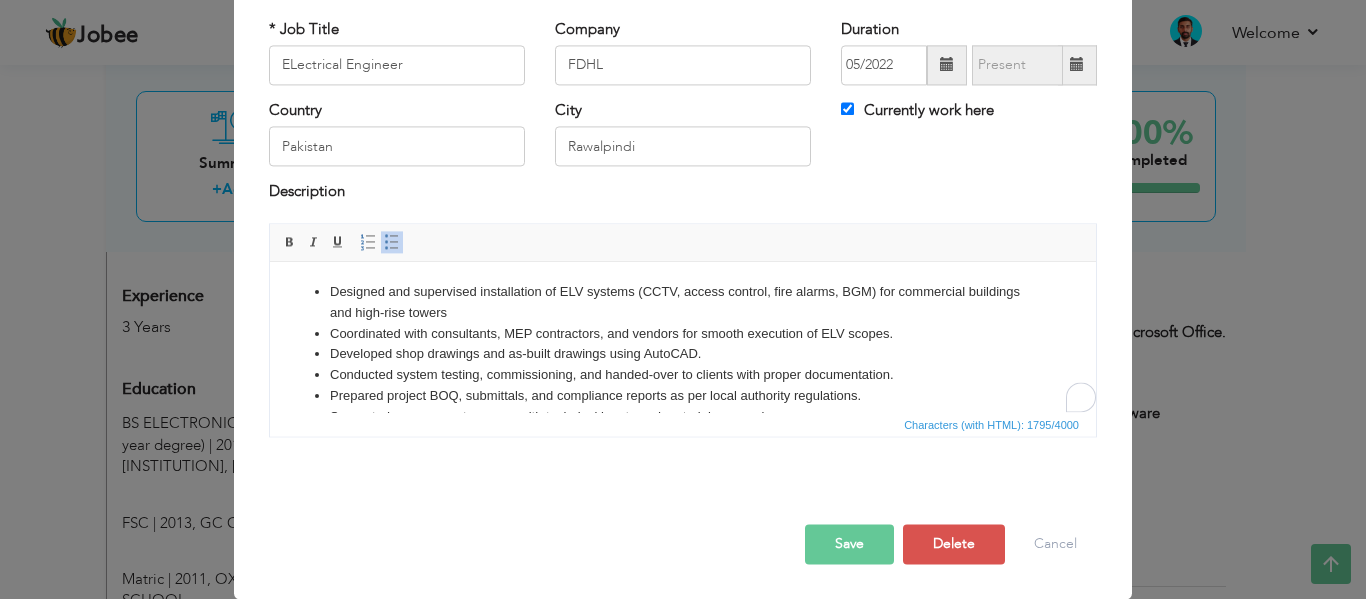 type 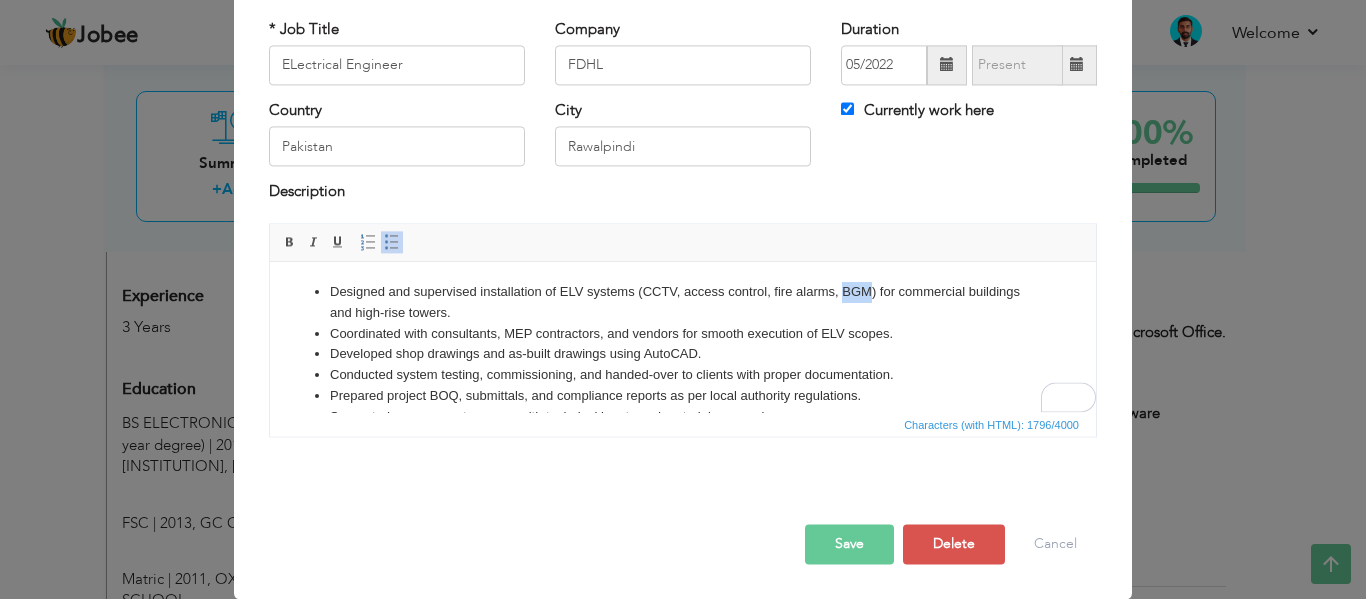 drag, startPoint x: 845, startPoint y: 289, endPoint x: 873, endPoint y: 284, distance: 28.442924 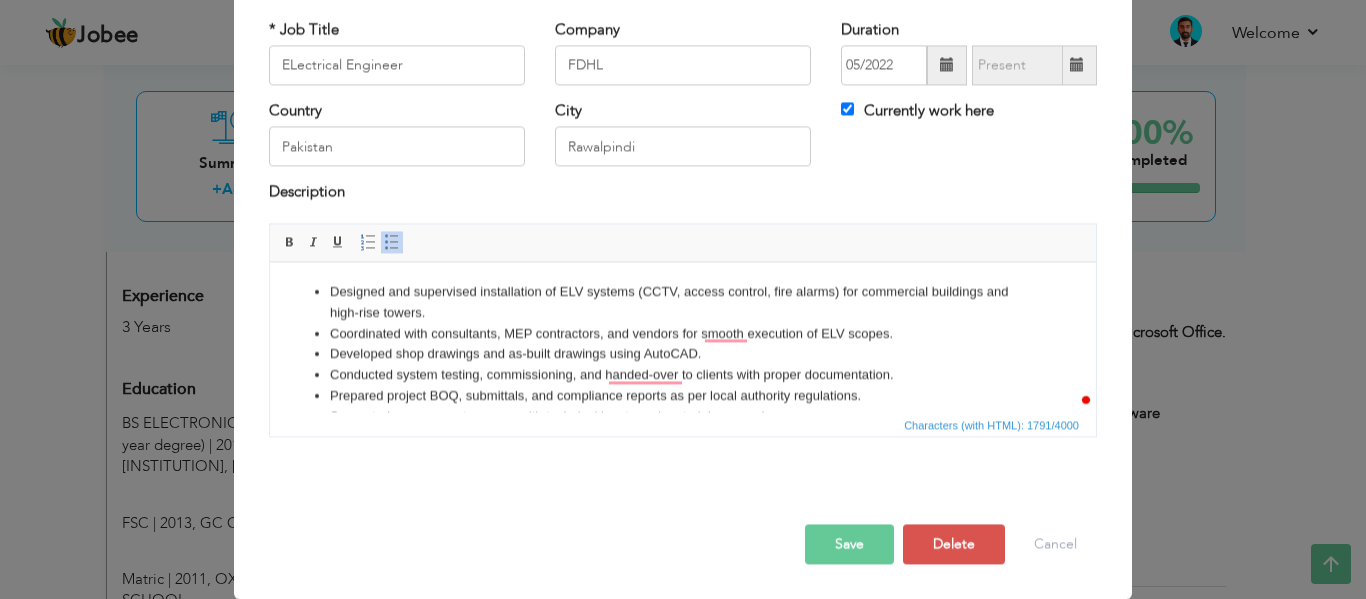 click on "Conducted system testing, commissioning, and handed-over to clients with proper documentation." at bounding box center (683, 375) 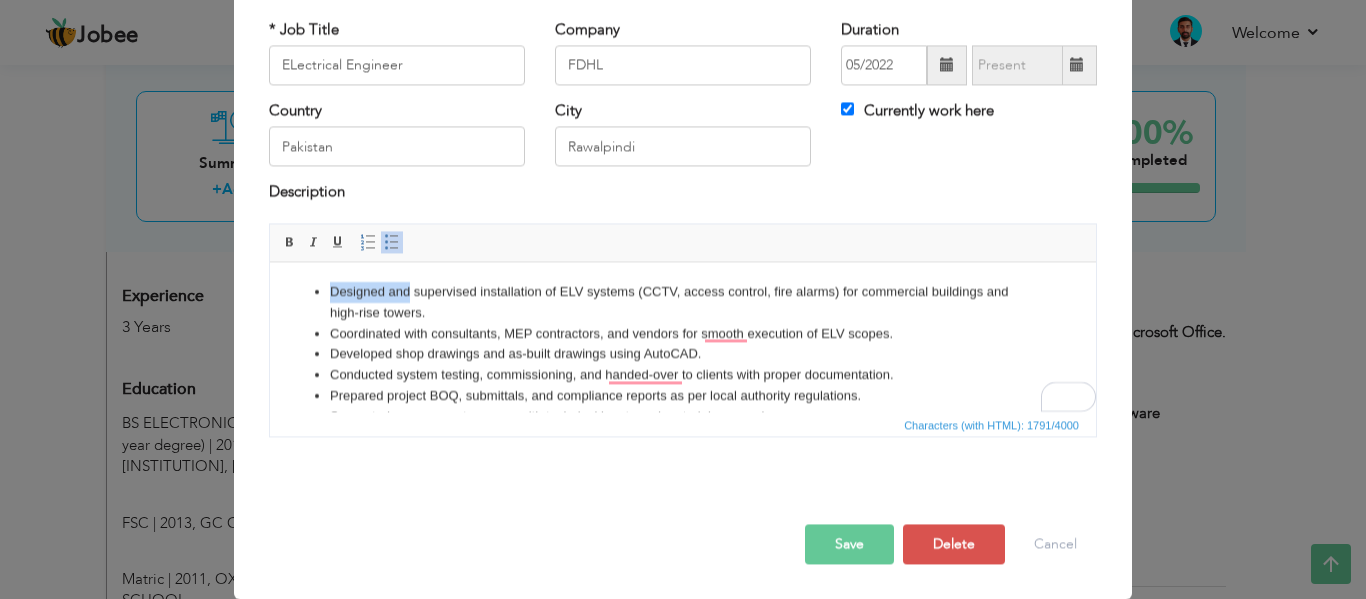 drag, startPoint x: 410, startPoint y: 284, endPoint x: 325, endPoint y: 284, distance: 85 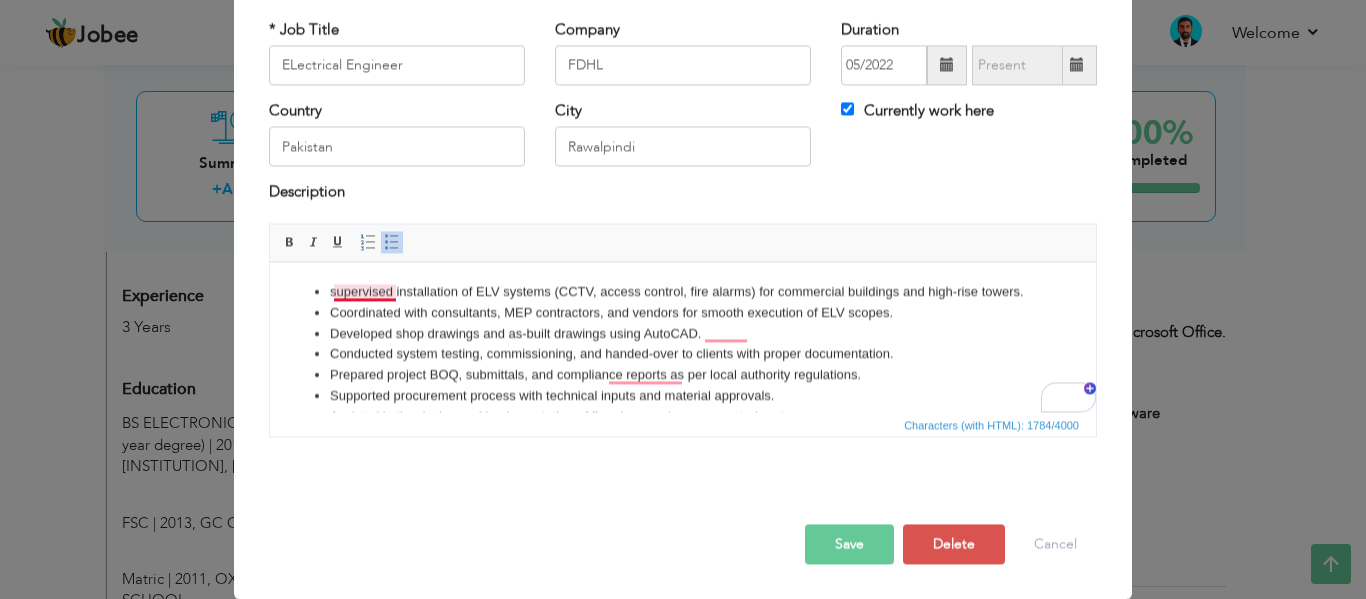 click on "supervised installation of ELV systems (CCTV, access control, fire alarms) for commercial buildings and high-rise towers." at bounding box center [683, 292] 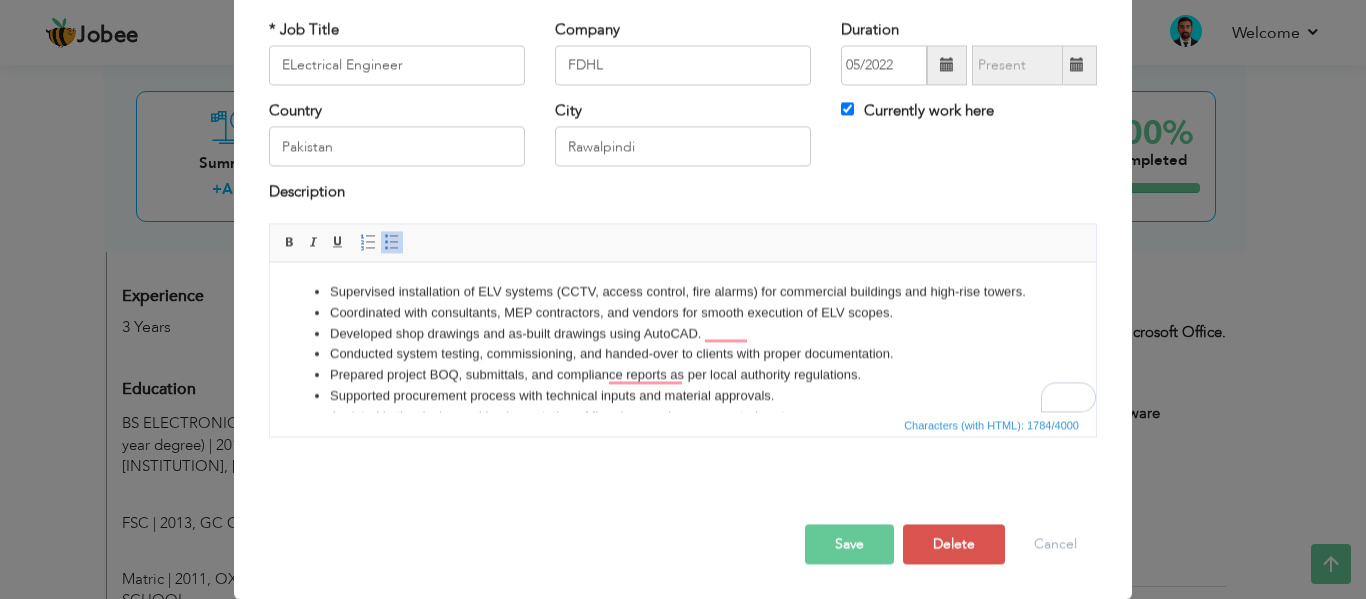 click on "Supervised installation of ELV systems (CCTV, access control, fire alarms) for commercial buildings and high-rise towers." at bounding box center (683, 292) 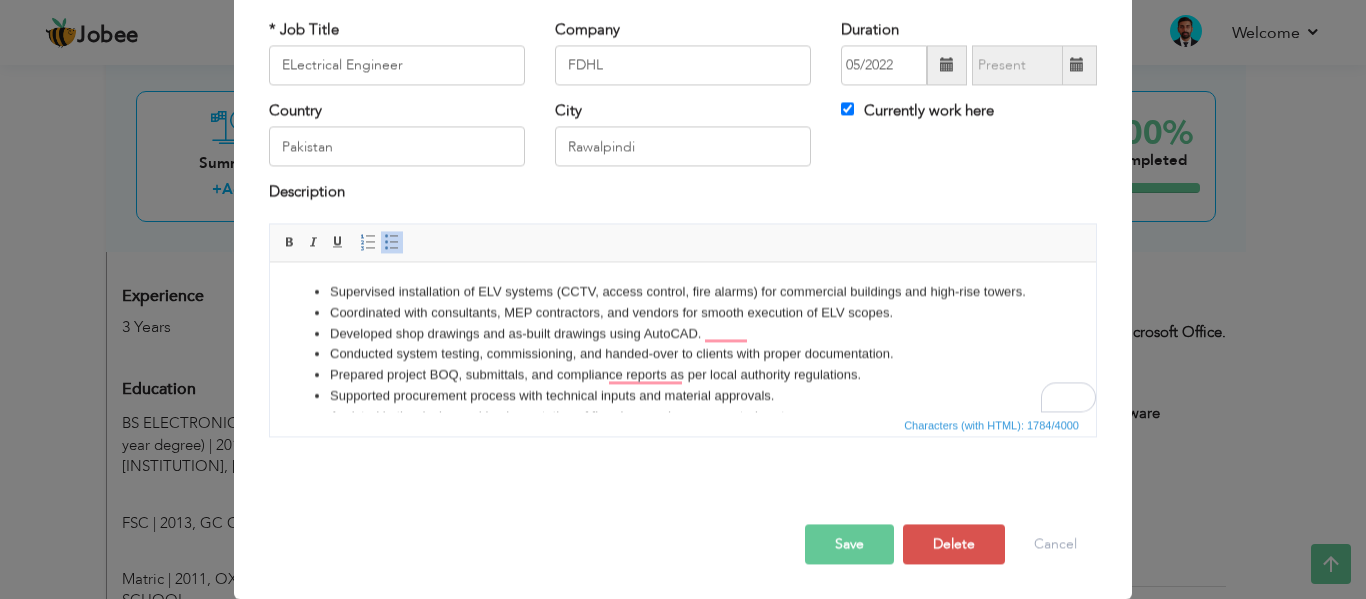drag, startPoint x: 894, startPoint y: 325, endPoint x: 338, endPoint y: 344, distance: 556.3245 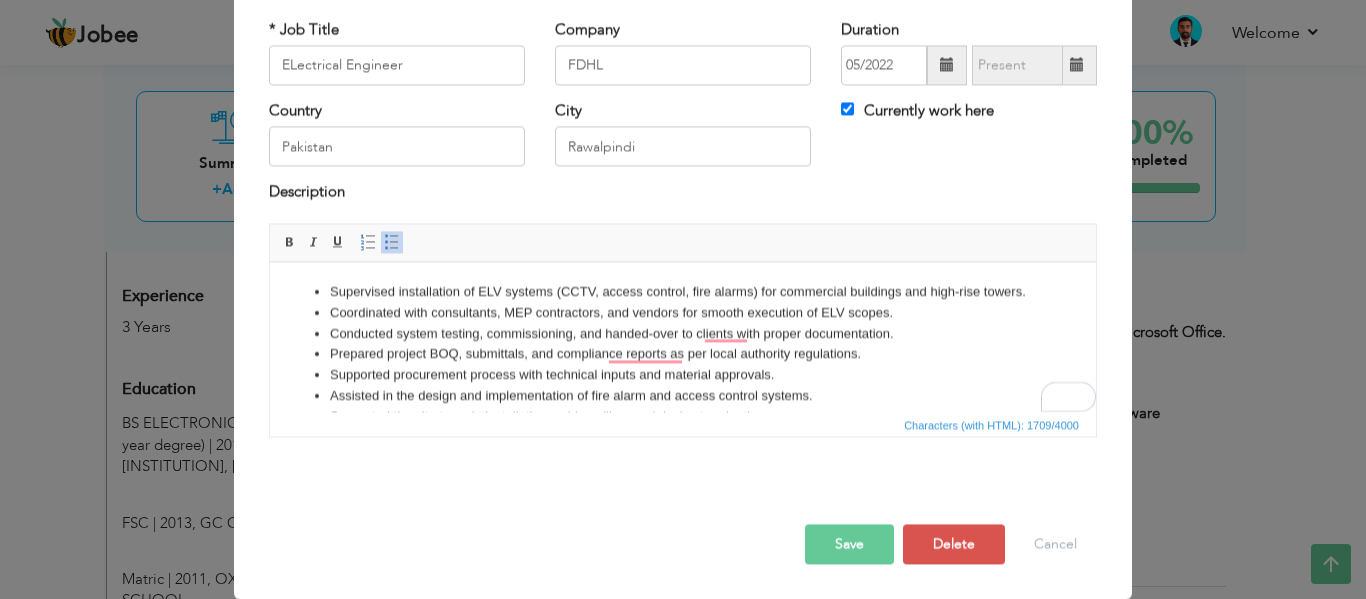 scroll, scrollTop: 23, scrollLeft: 0, axis: vertical 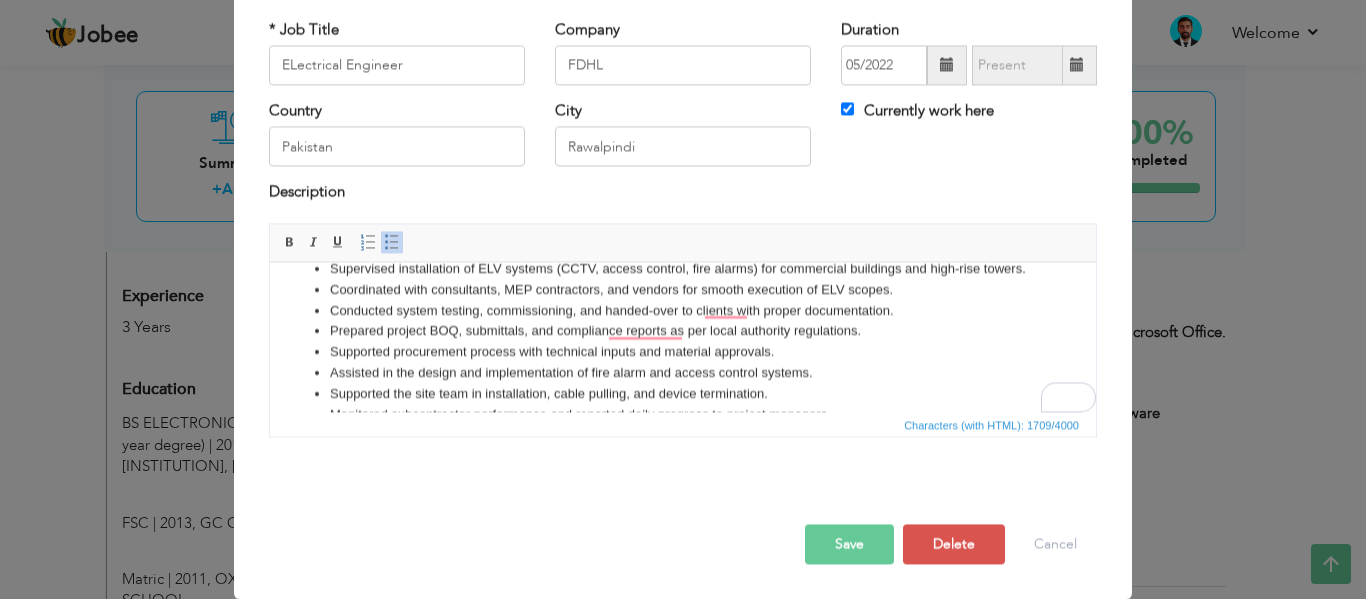 drag, startPoint x: 389, startPoint y: 332, endPoint x: 900, endPoint y: 323, distance: 511.07925 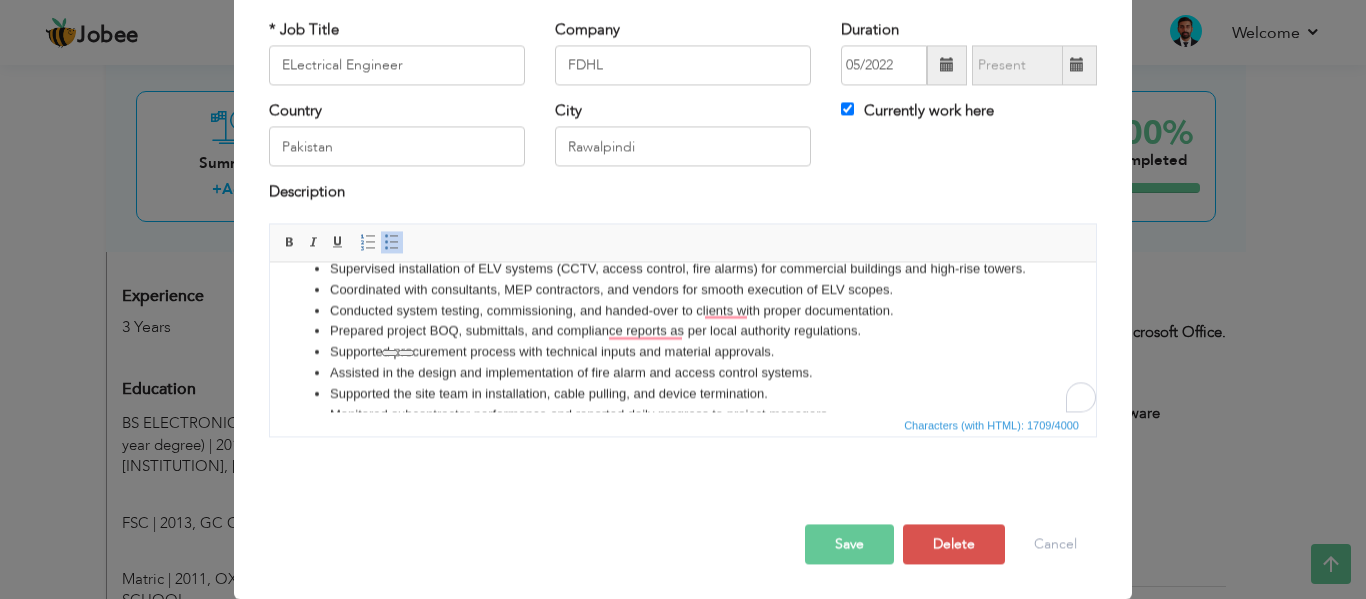 click on "Prepared project BOQ, submittals, and compliance reports as per local authority regulations." at bounding box center (683, 331) 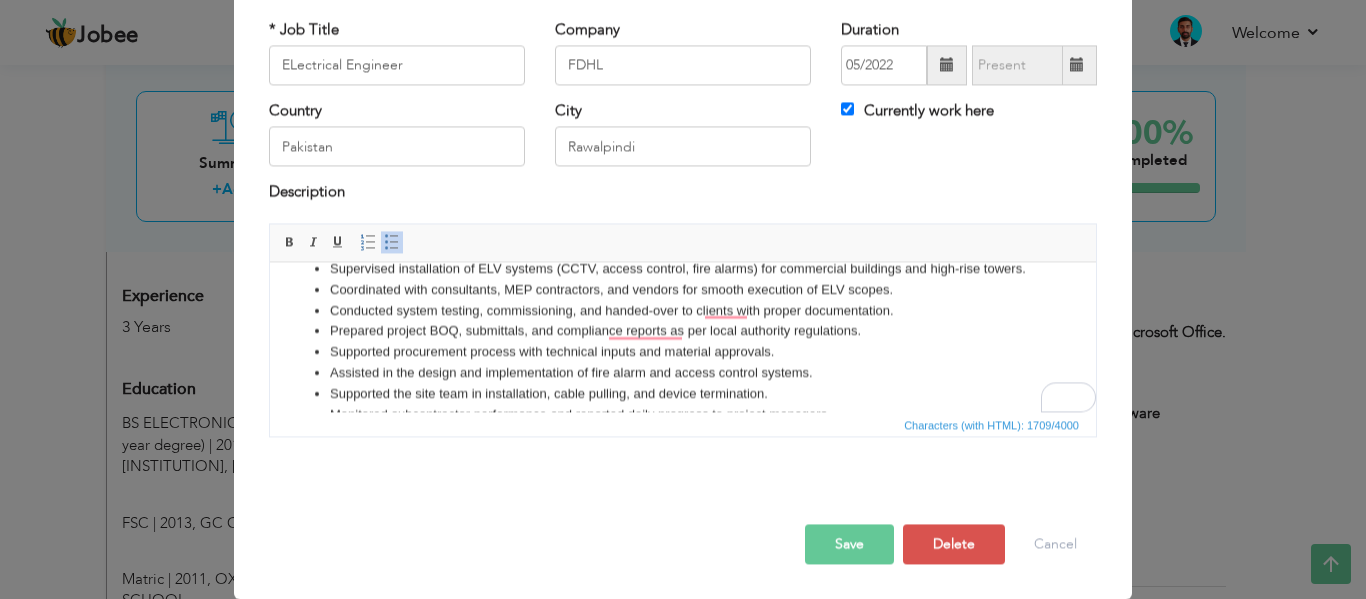 drag, startPoint x: 865, startPoint y: 354, endPoint x: 331, endPoint y: 347, distance: 534.0459 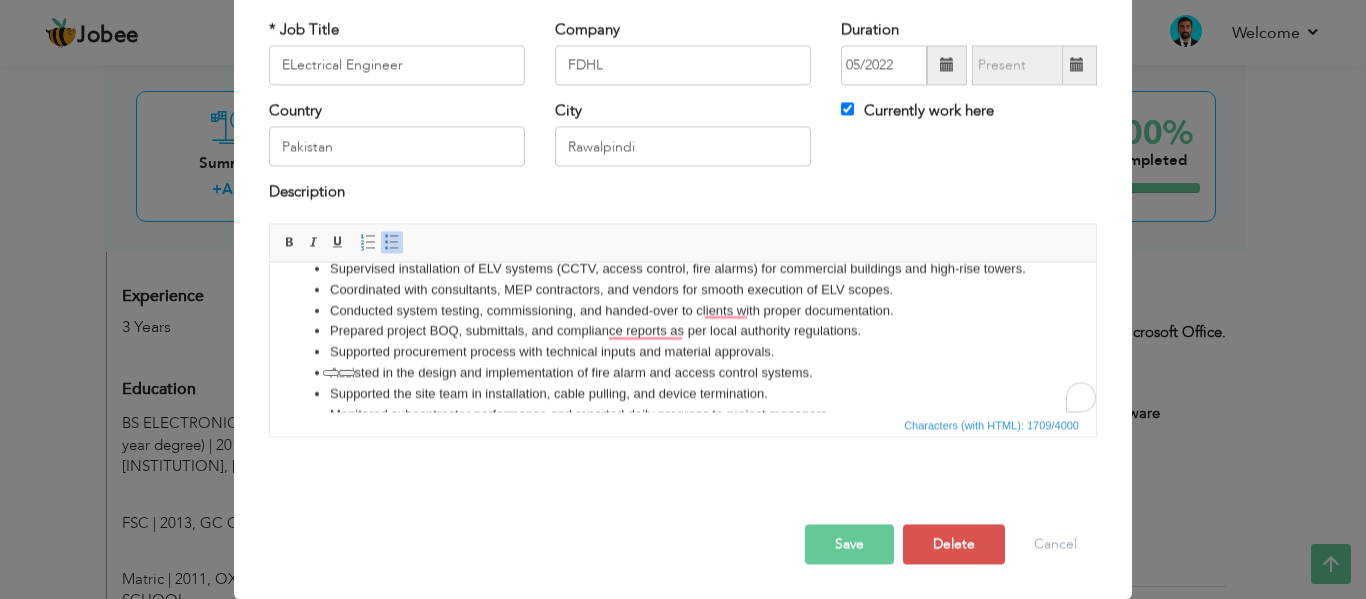 click on "Supported procurement process with technical inputs and material approvals." at bounding box center (683, 352) 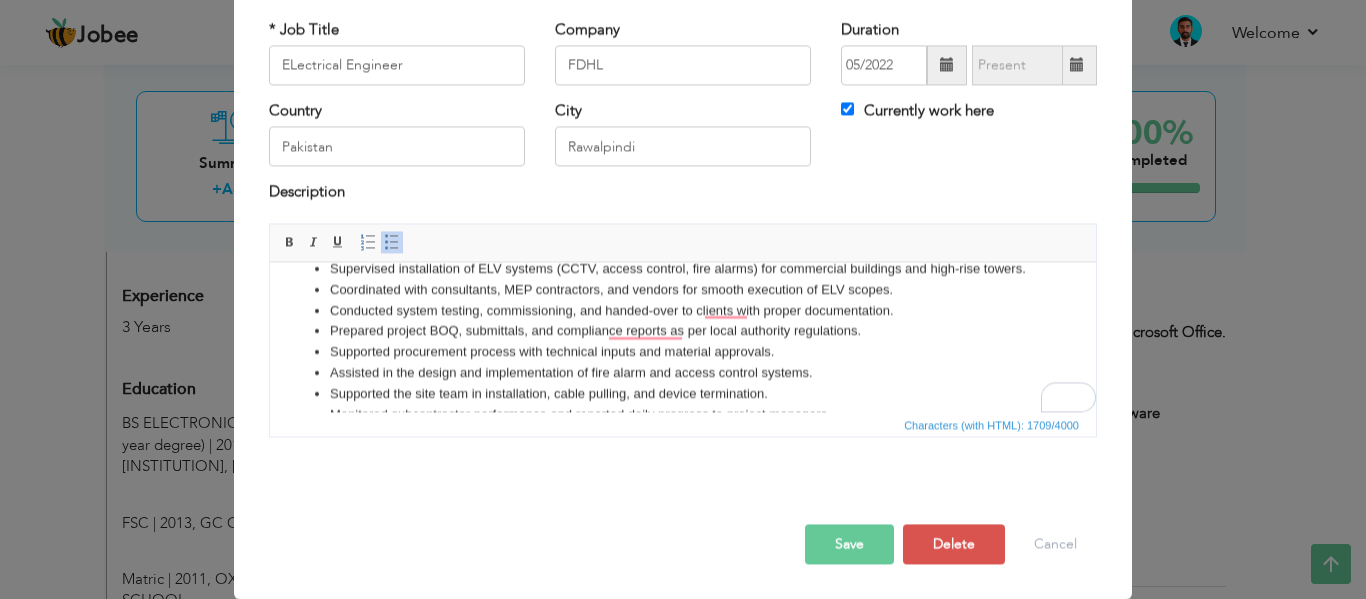 click on "Coordinated with consultants, MEP contractors, and vendors for smooth execution of ELV scopes." at bounding box center (683, 290) 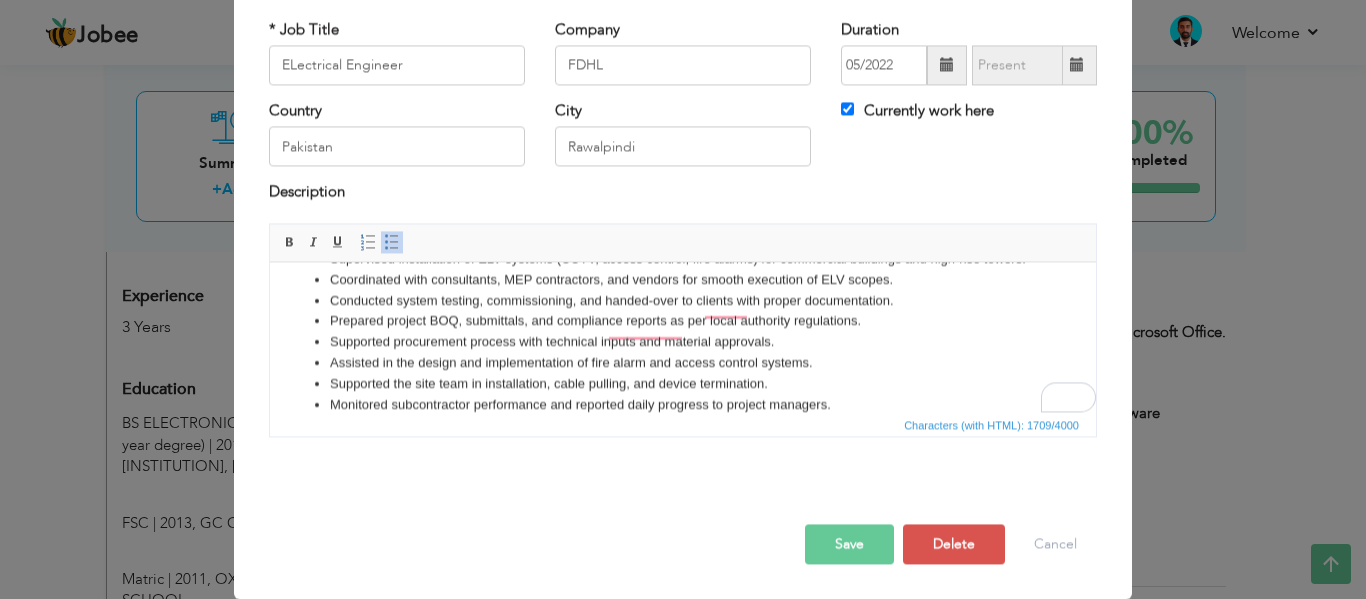 scroll, scrollTop: 33, scrollLeft: 0, axis: vertical 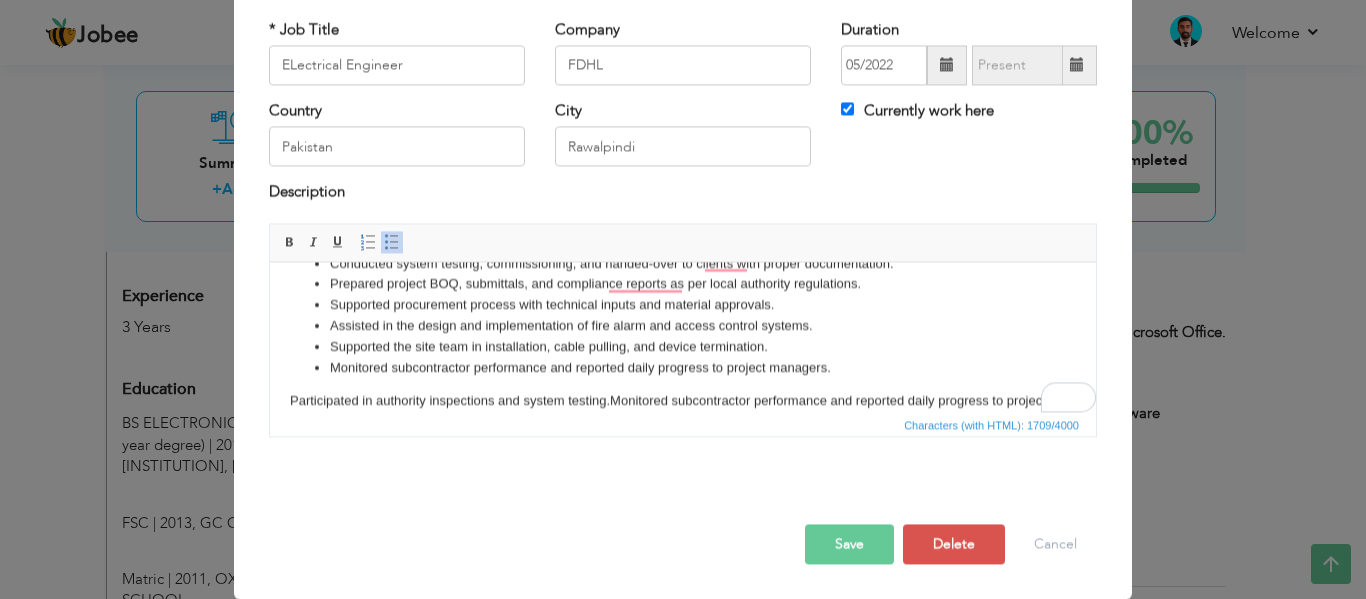 click on "Save" at bounding box center (849, 544) 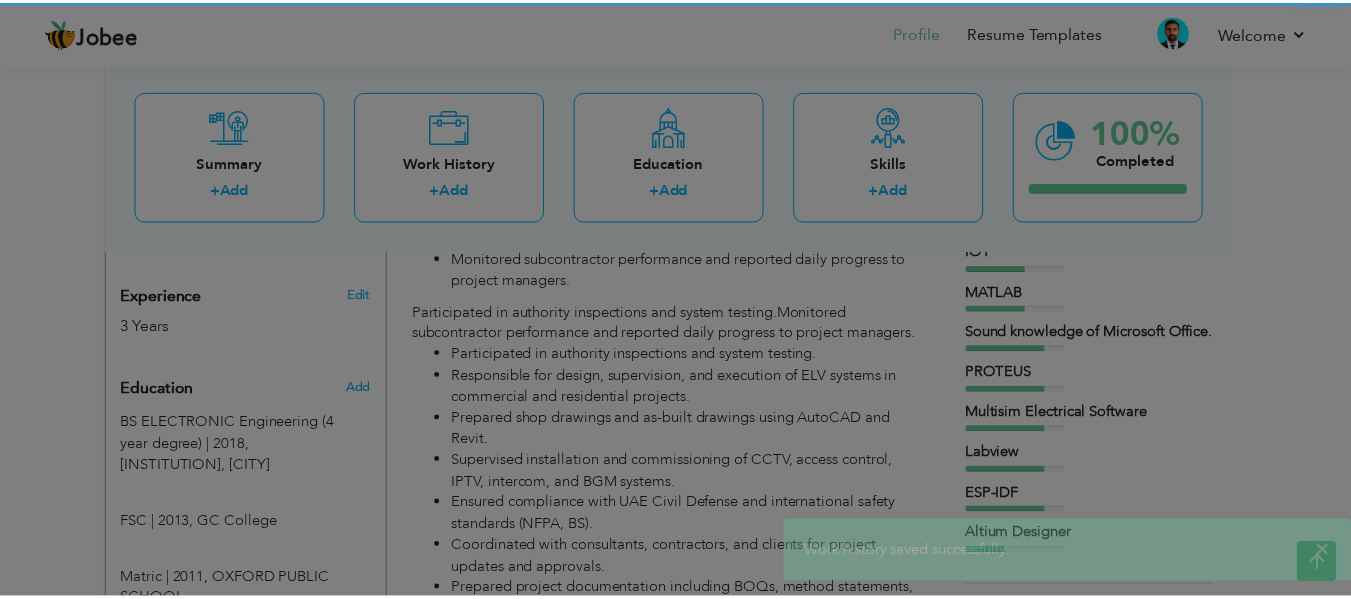 scroll, scrollTop: 0, scrollLeft: 0, axis: both 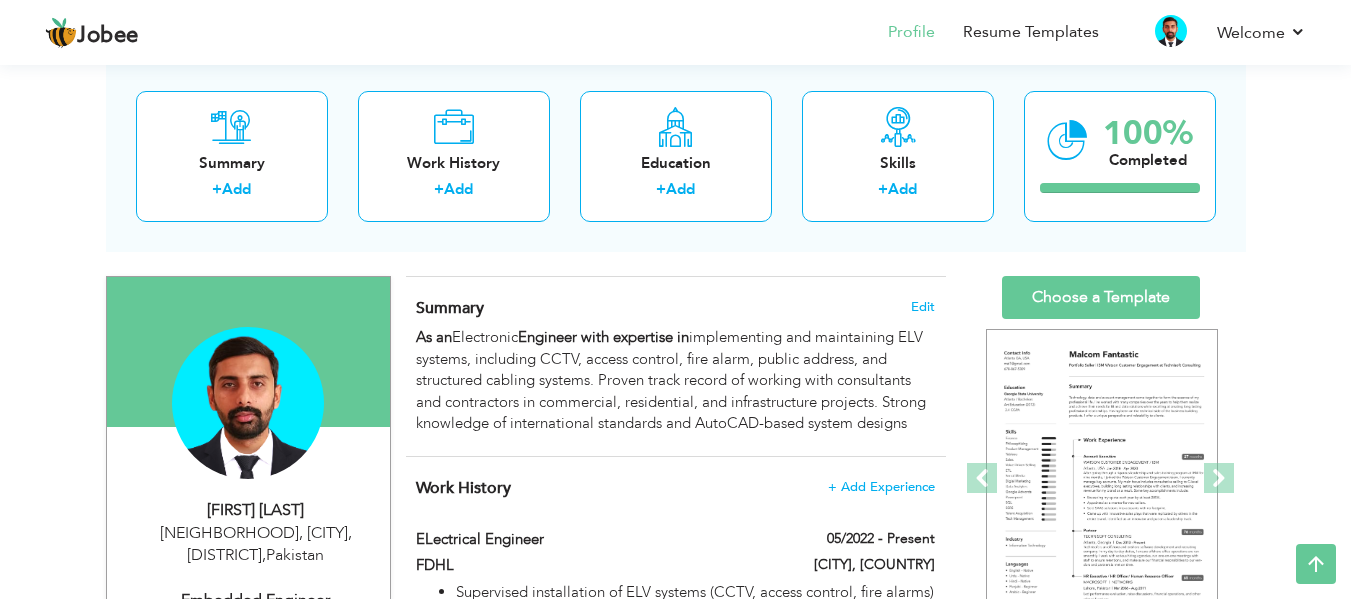 click on "View Resume
Export PDF
Profile
Summary
Public Link
Experience
Education
Awards
Work Histroy
Projects
Certifications
Skills
Preferred Job City" at bounding box center (675, 1063) 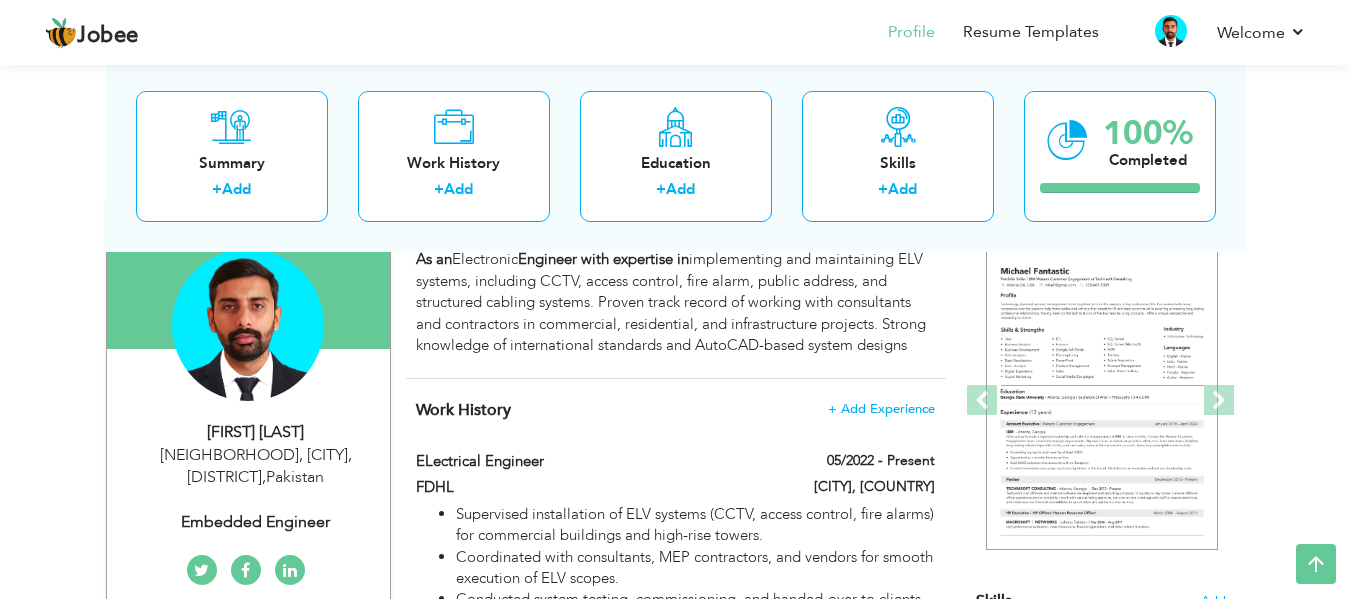 scroll, scrollTop: 181, scrollLeft: 0, axis: vertical 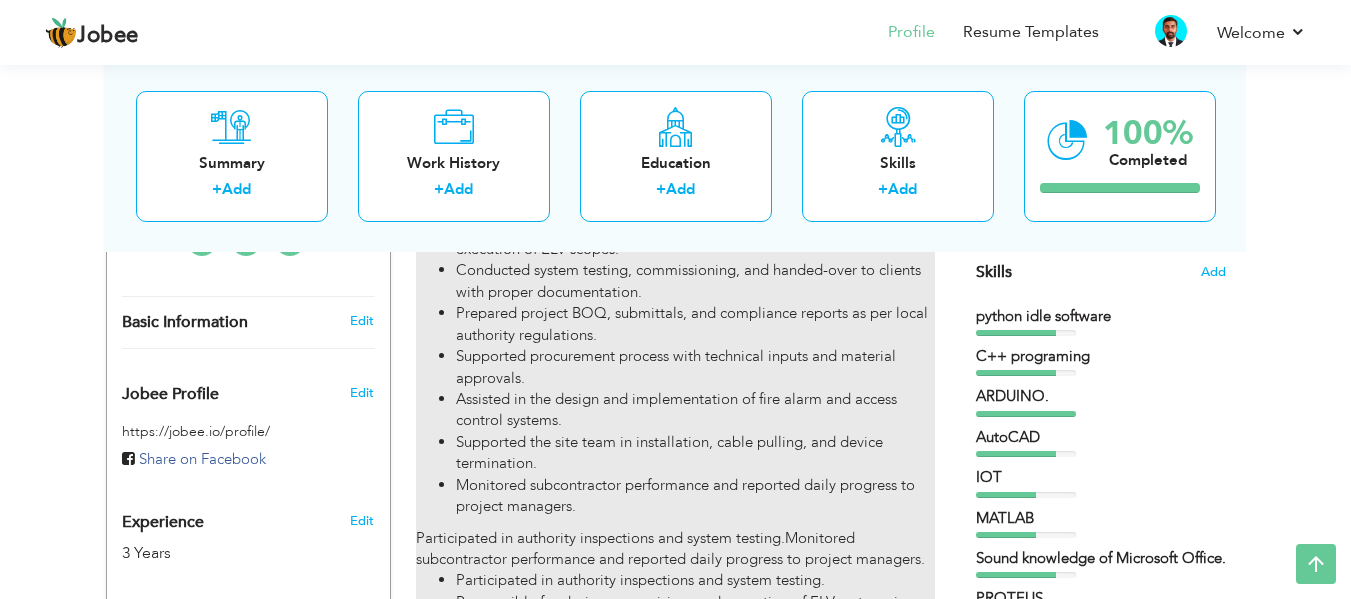 click on "Supported procurement process with technical inputs and material approvals." at bounding box center [695, 367] 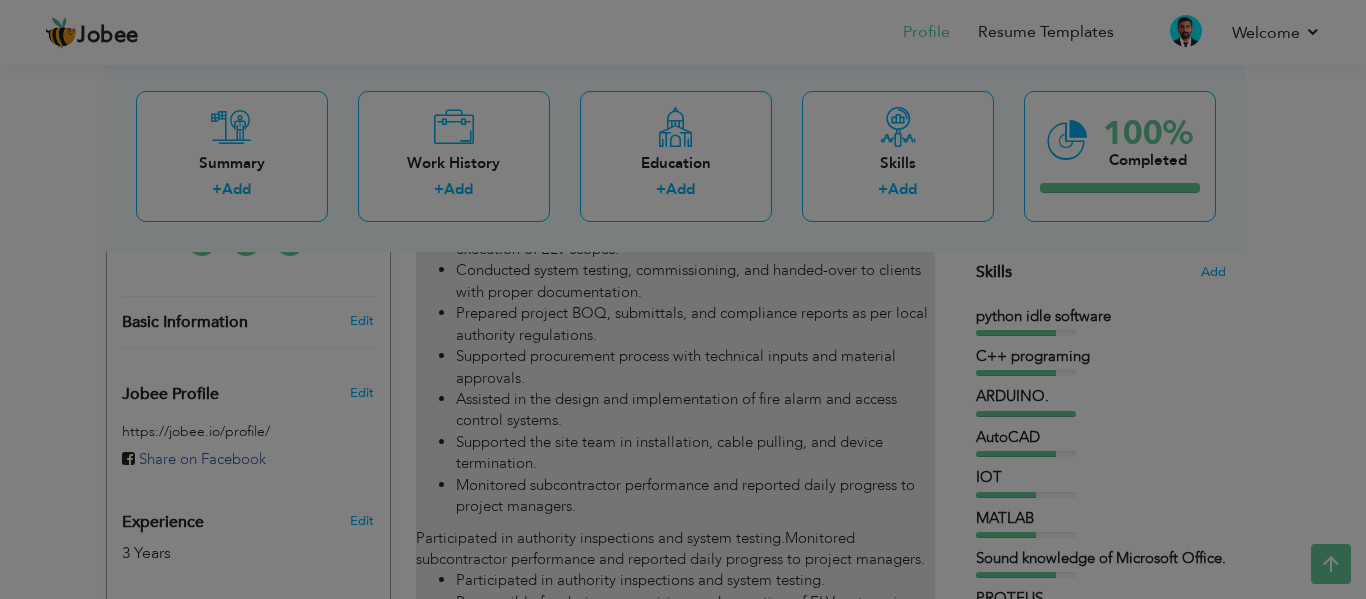 scroll, scrollTop: 0, scrollLeft: 0, axis: both 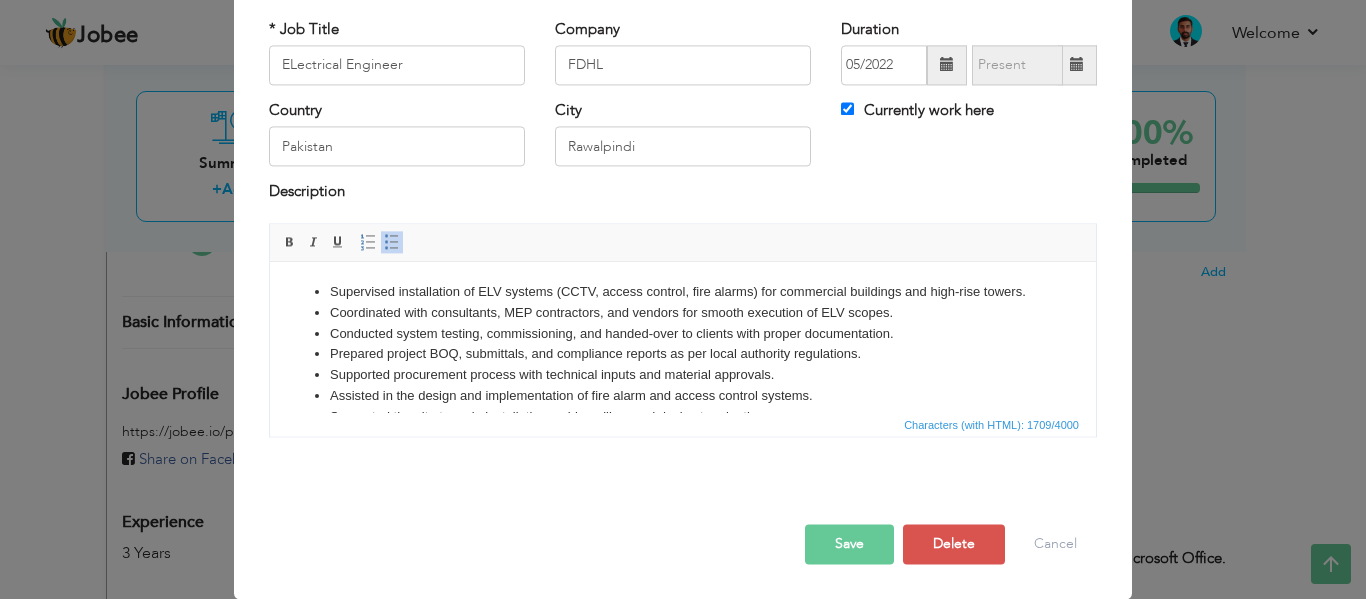 click on "Conducted system testing, commissioning, and handed-over to clients with proper documentation." at bounding box center (683, 334) 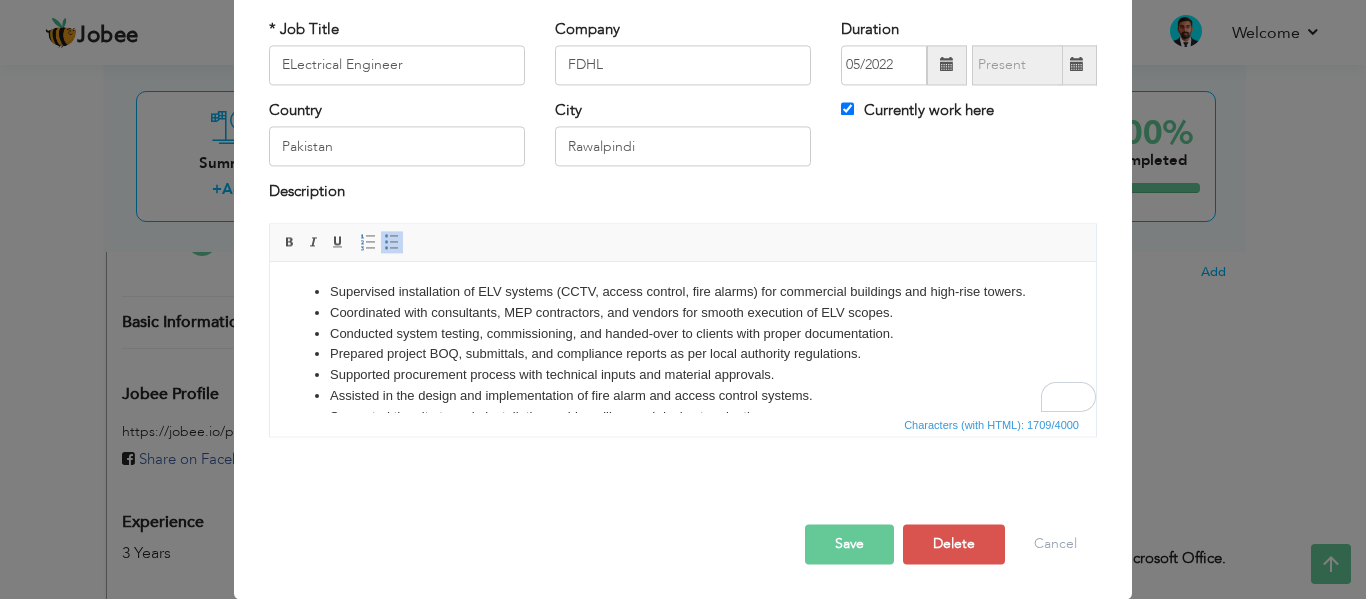 drag, startPoint x: 336, startPoint y: 332, endPoint x: 899, endPoint y: 339, distance: 563.0435 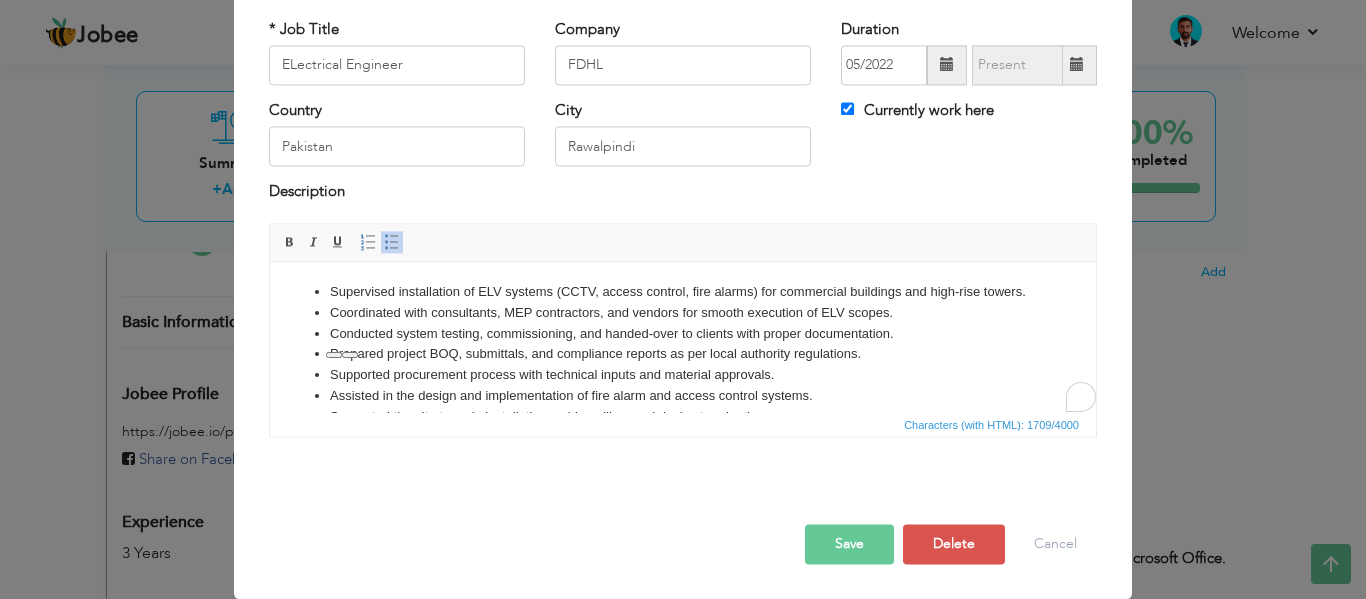 click on "Conducted system testing, commissioning, and handed-over to clients with proper documentation." at bounding box center [683, 334] 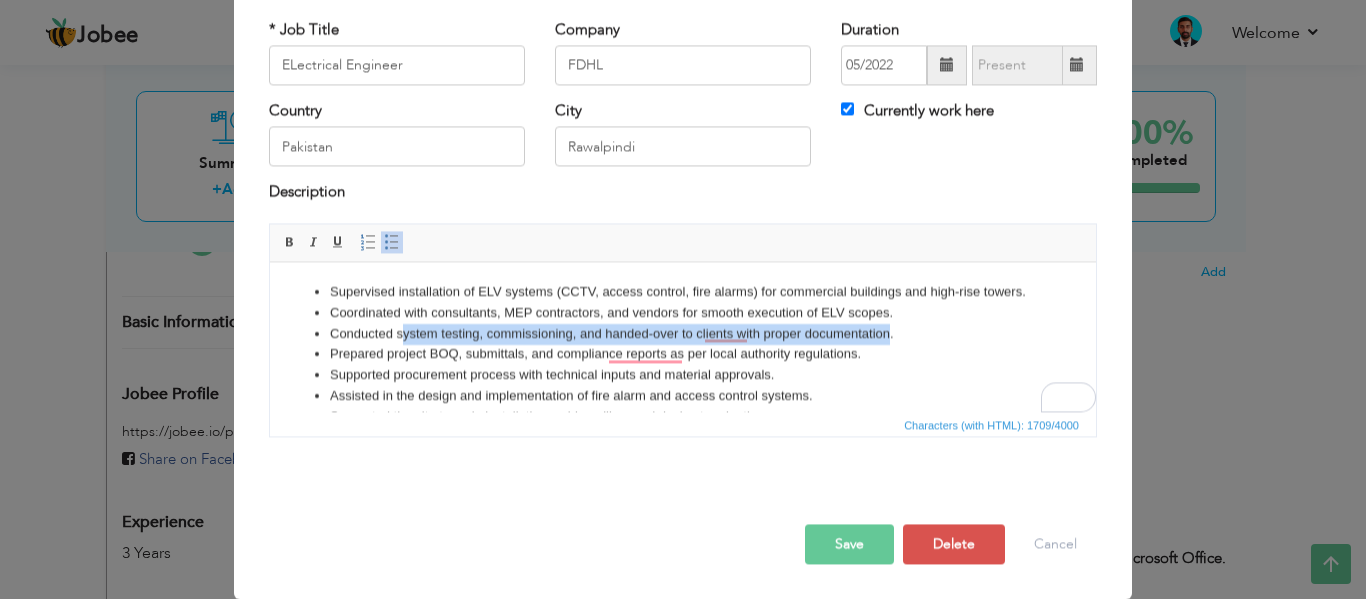 drag, startPoint x: 399, startPoint y: 355, endPoint x: 883, endPoint y: 354, distance: 484.00104 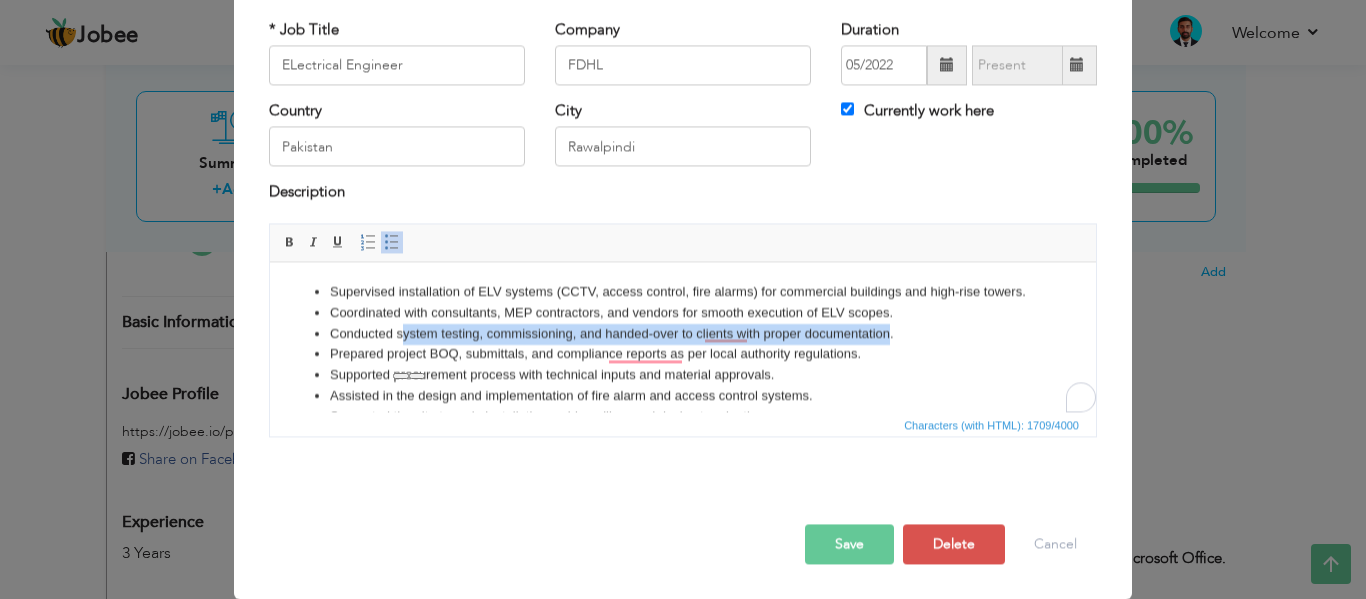 click on "Conducted system testing, commissioning, and handed-over to clients with proper documentation." at bounding box center (683, 334) 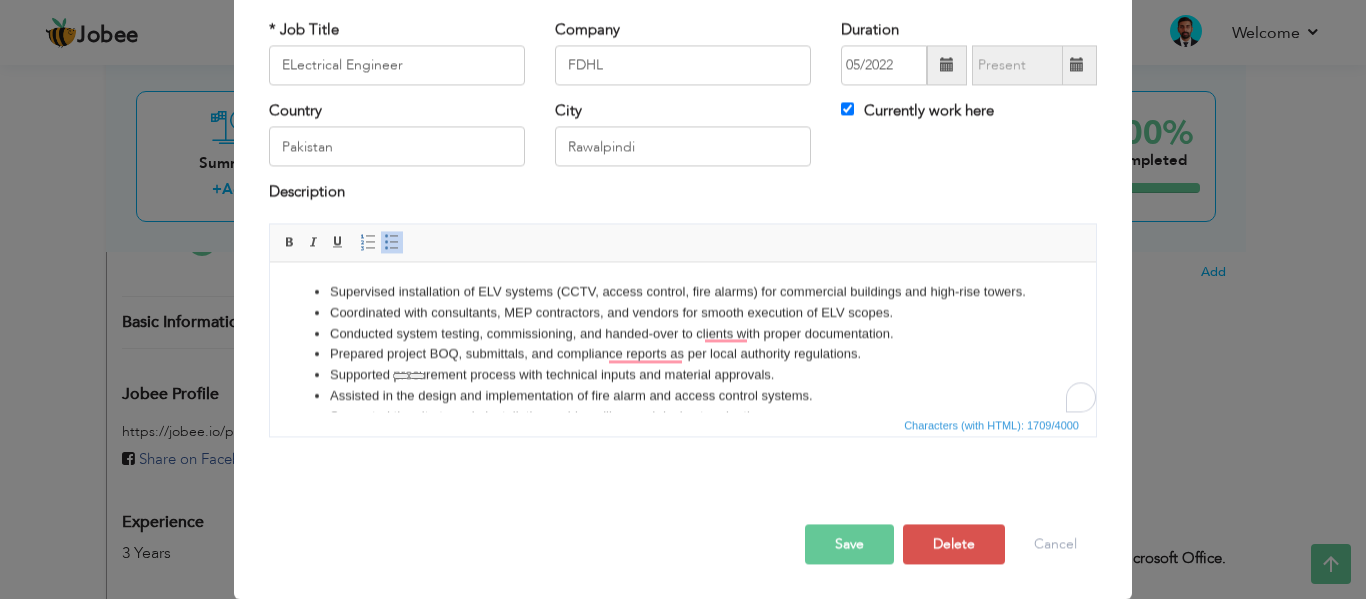 click on "Prepared project BOQ, submittals, and compliance reports as per local authority regulations." at bounding box center (683, 354) 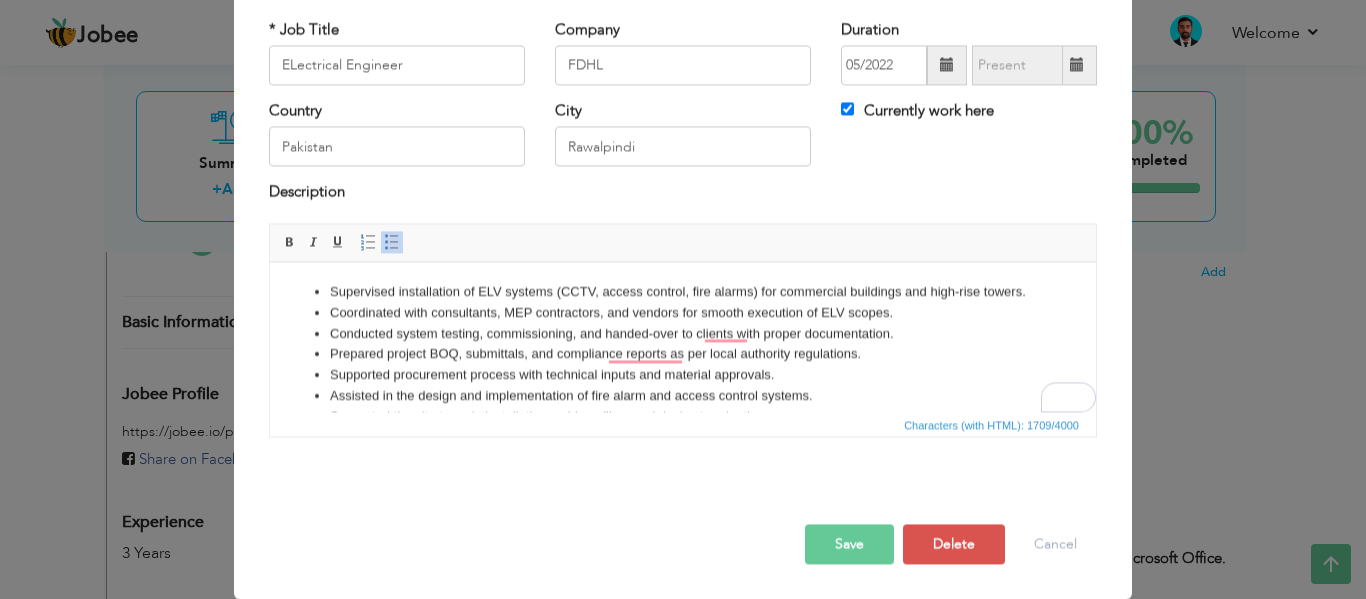 scroll, scrollTop: 12, scrollLeft: 0, axis: vertical 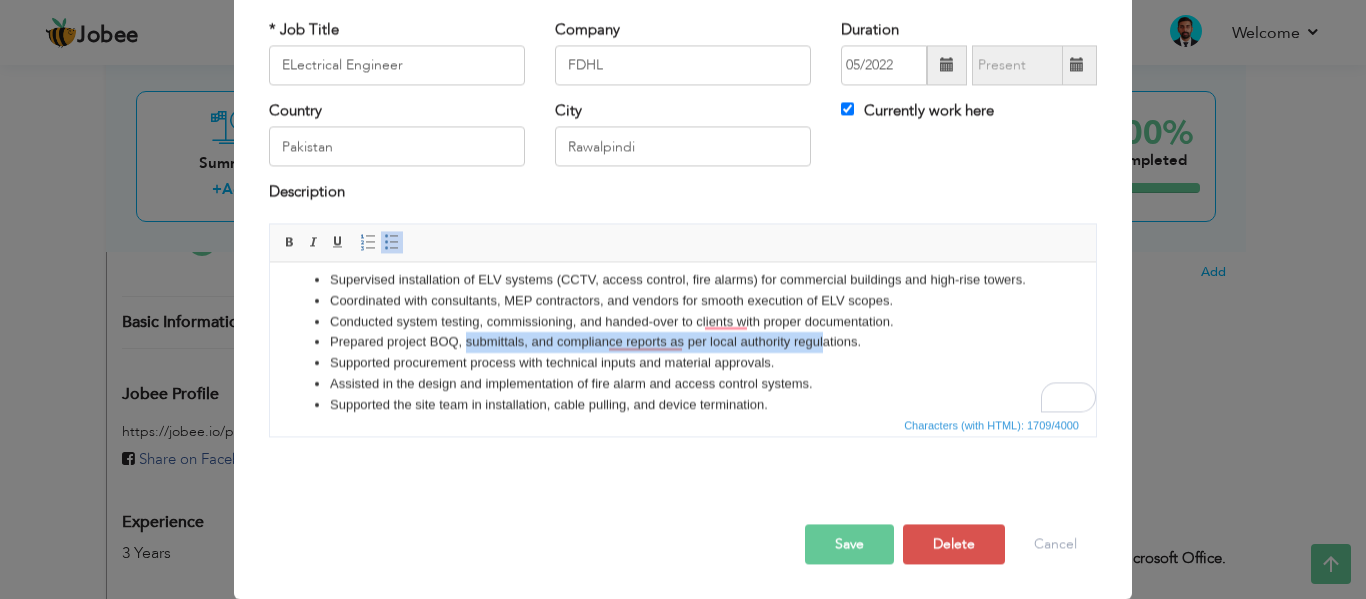 drag, startPoint x: 466, startPoint y: 365, endPoint x: 822, endPoint y: 371, distance: 356.05057 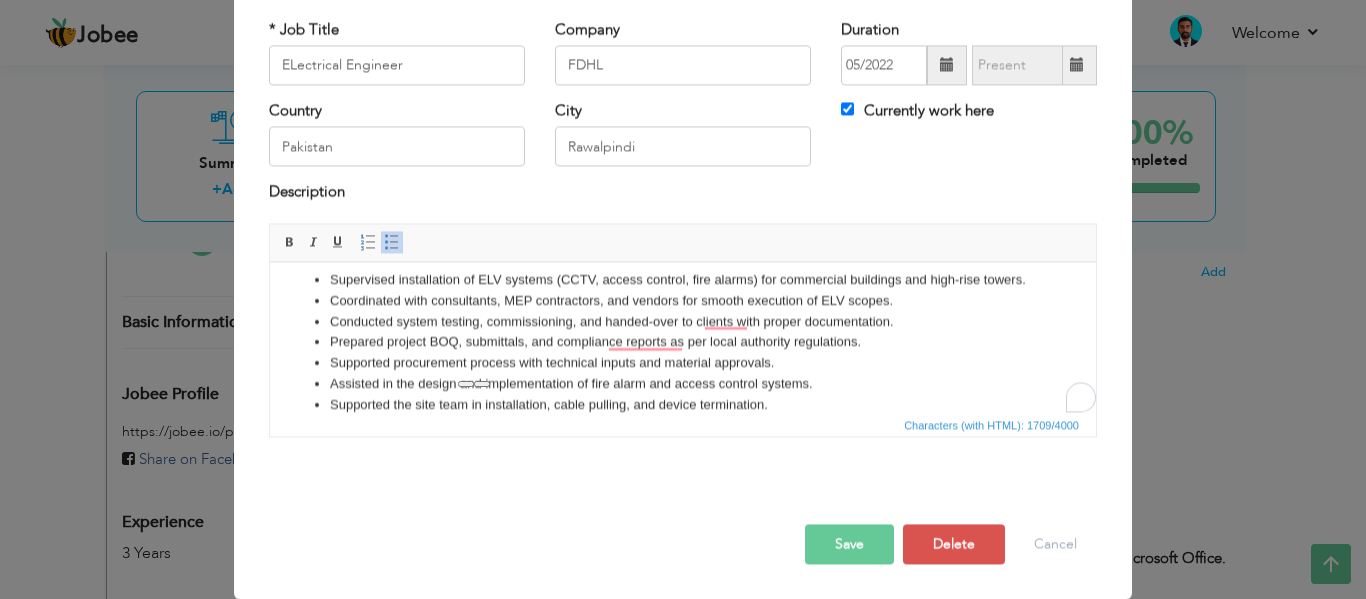 click on "Prepared project BOQ, submittals, and compliance reports as per local authority regulations." at bounding box center (683, 342) 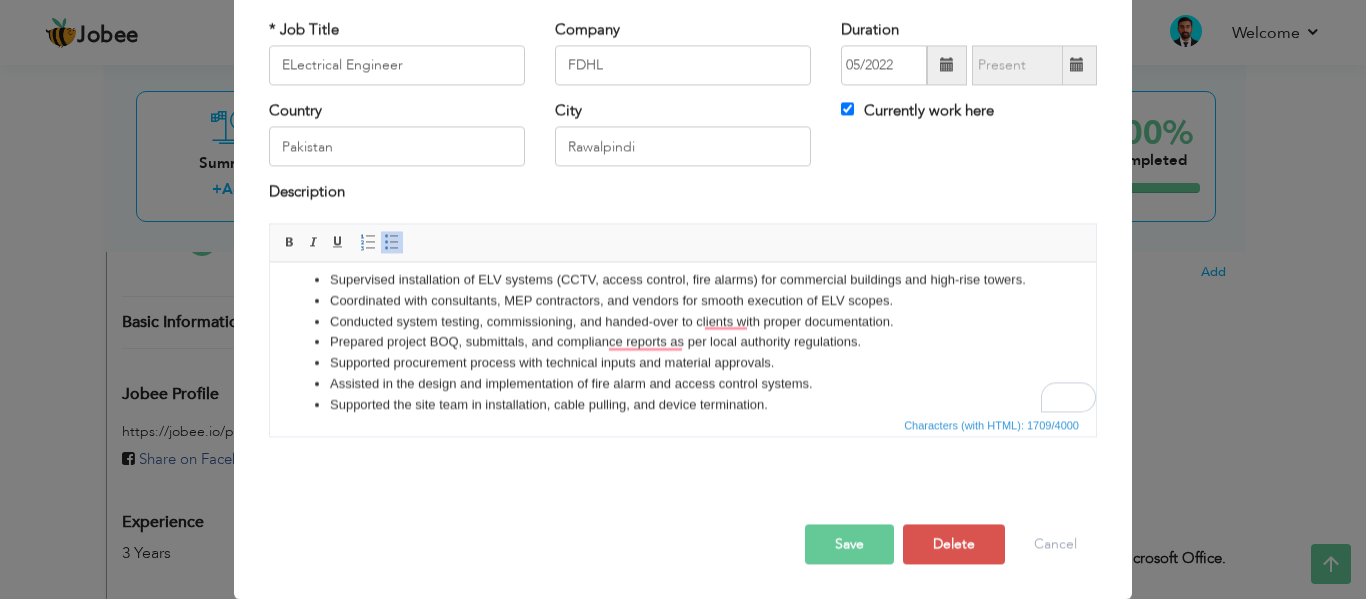 drag, startPoint x: 885, startPoint y: 367, endPoint x: 321, endPoint y: 357, distance: 564.0886 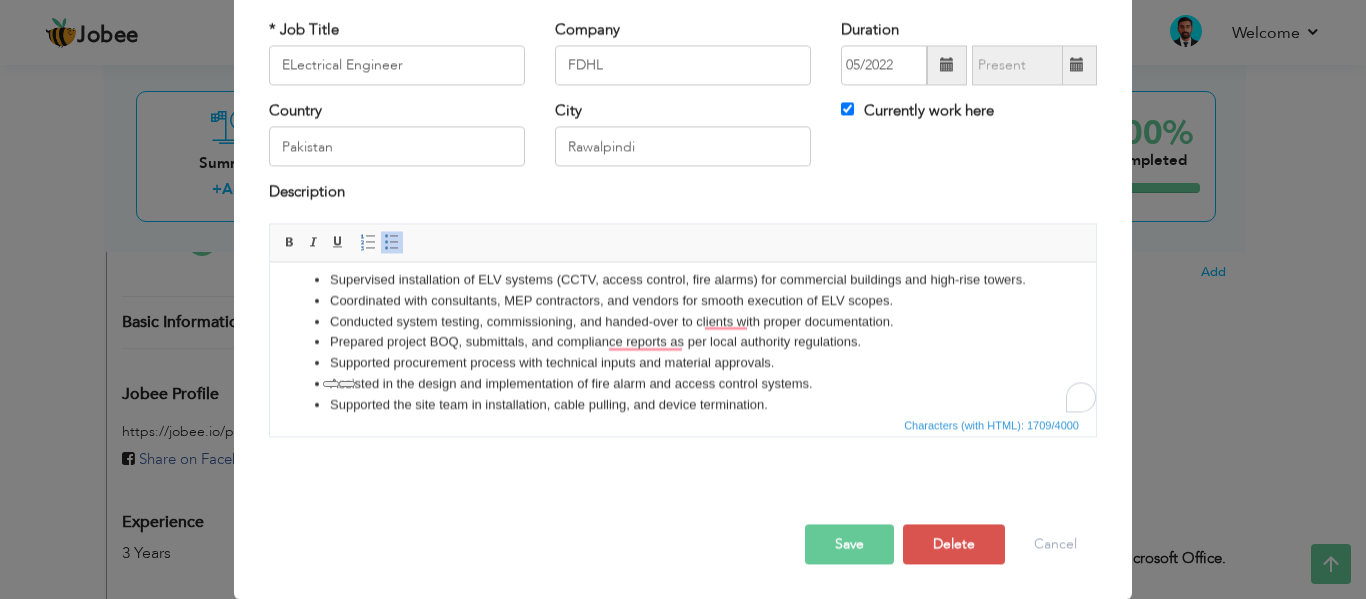 type 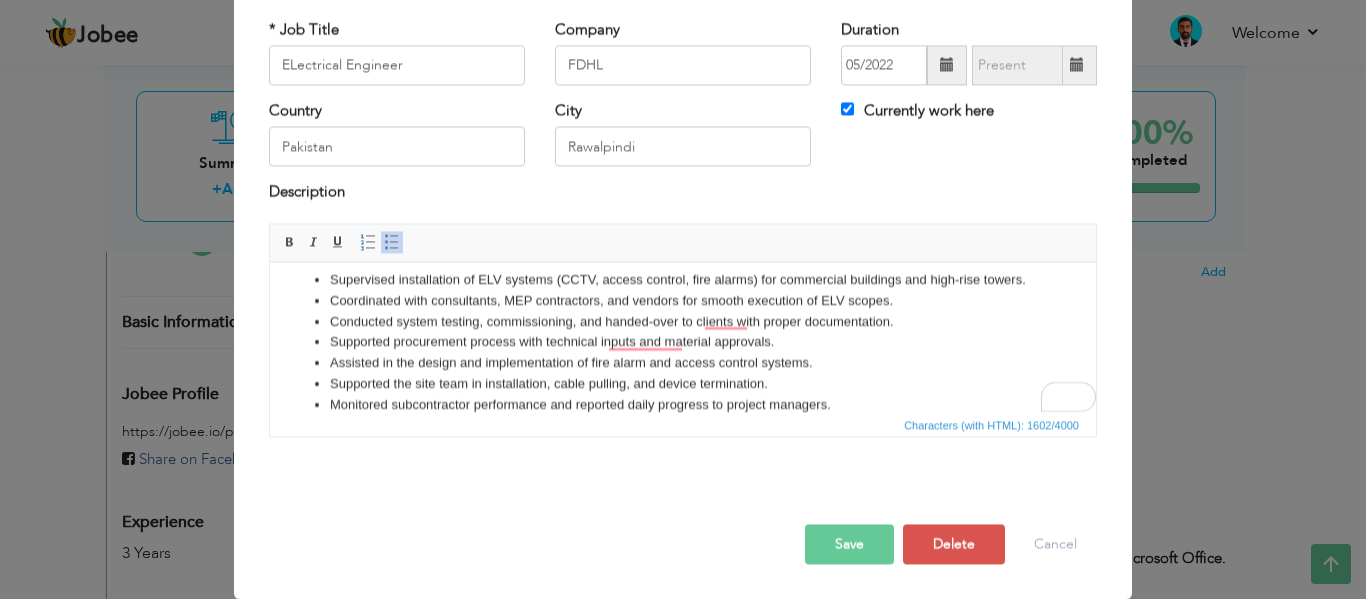 click on "Assisted in the design and implementation of fire alarm and access control systems." at bounding box center [683, 363] 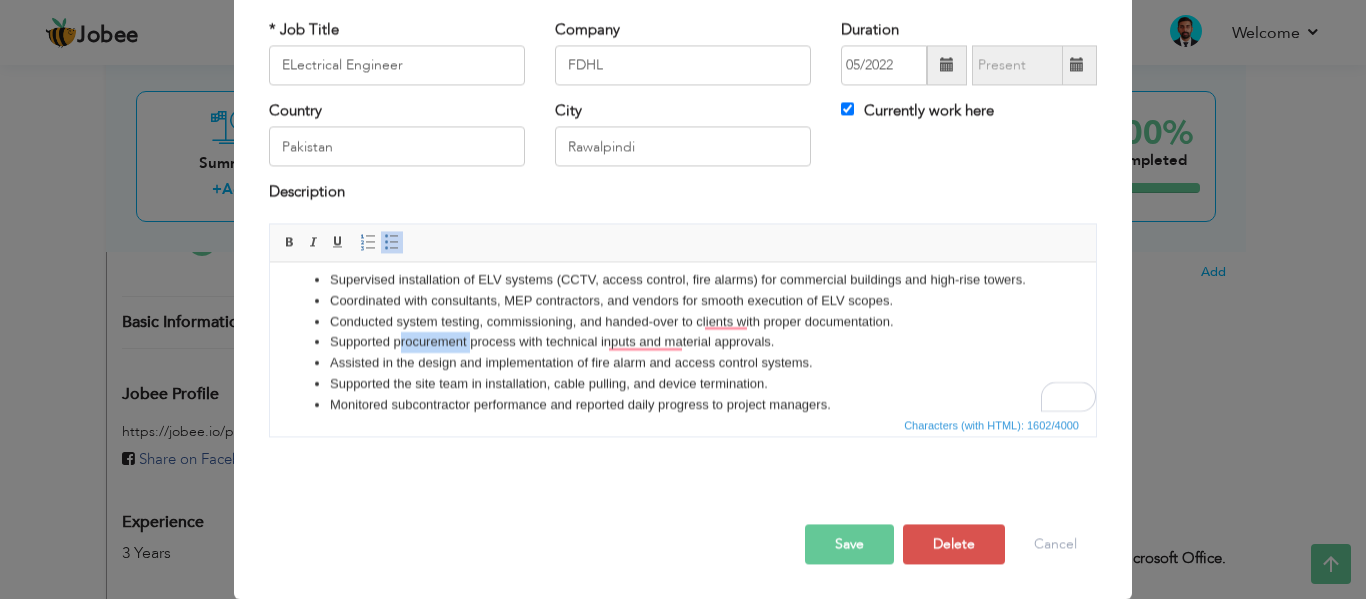 click on "Supported procurement process with technical inputs and material approvals." at bounding box center (683, 342) 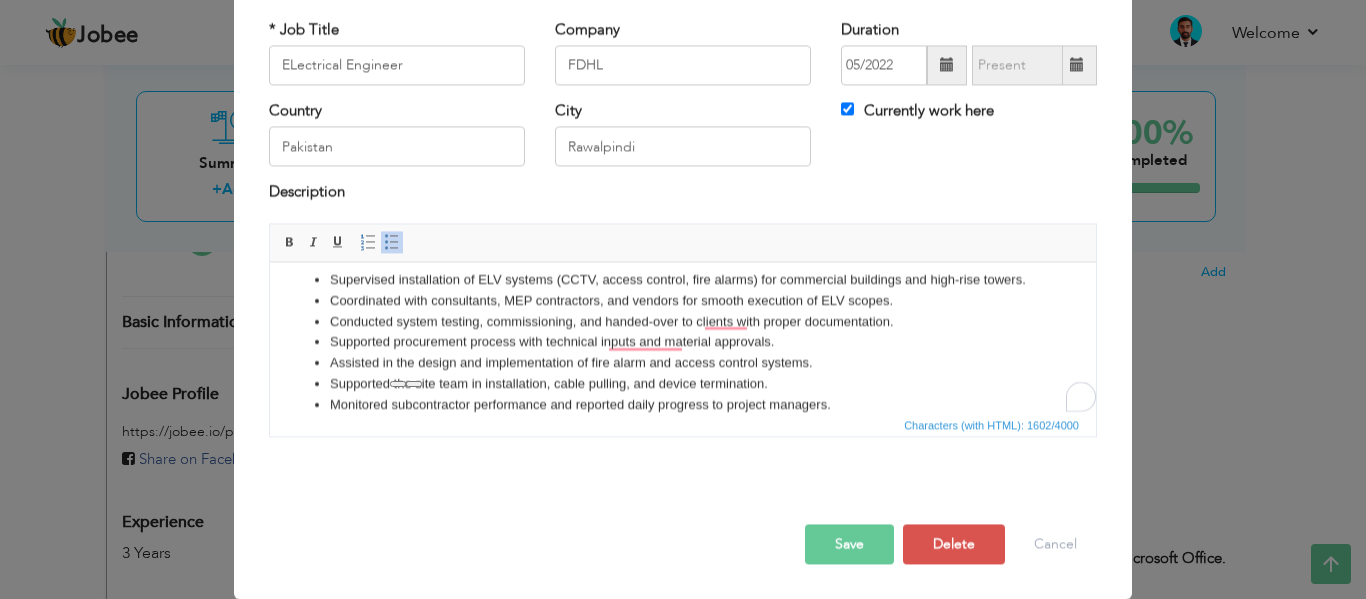click on "Supported procurement process with technical inputs and material approvals." at bounding box center (683, 342) 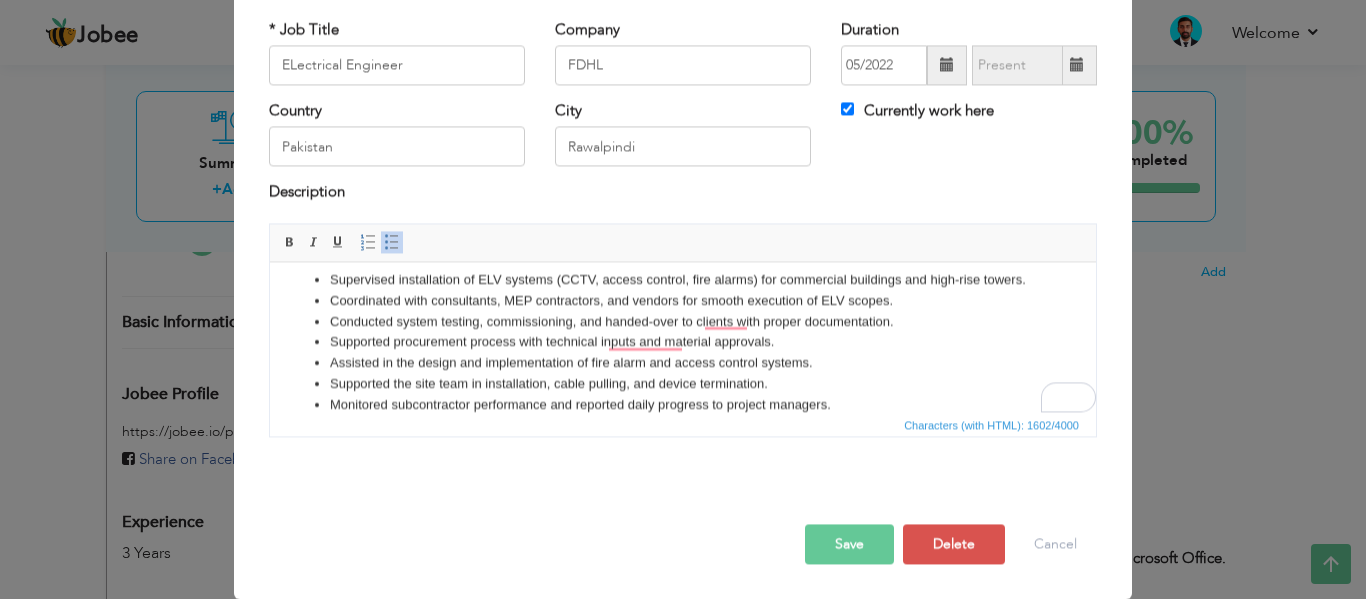 drag, startPoint x: 481, startPoint y: 365, endPoint x: 792, endPoint y: 369, distance: 311.02573 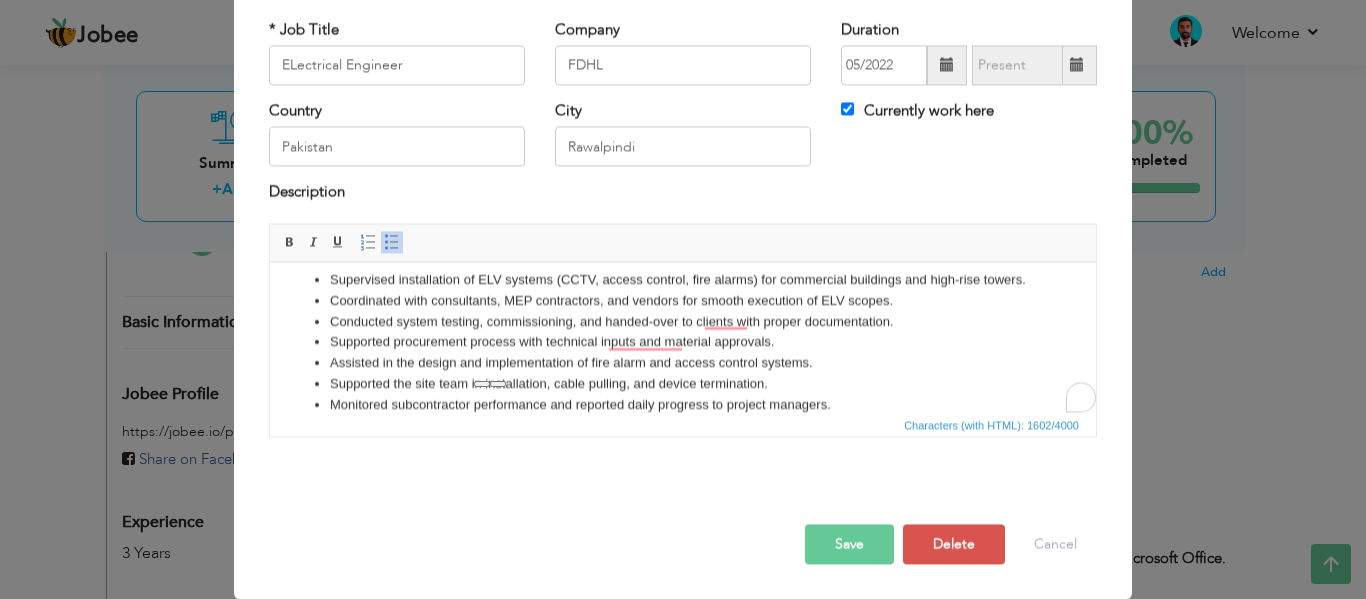 click on "Supported procurement process with technical inputs and material approvals." at bounding box center (683, 342) 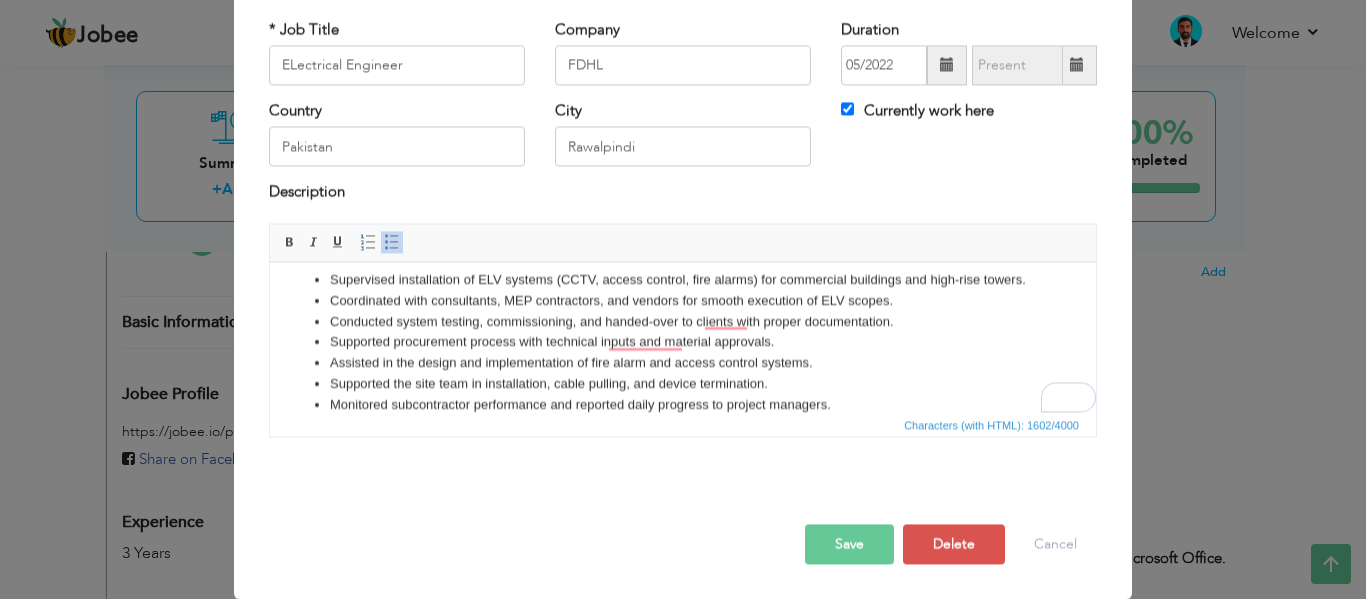 click on "Supported procurement process with technical inputs and material approvals." at bounding box center (683, 342) 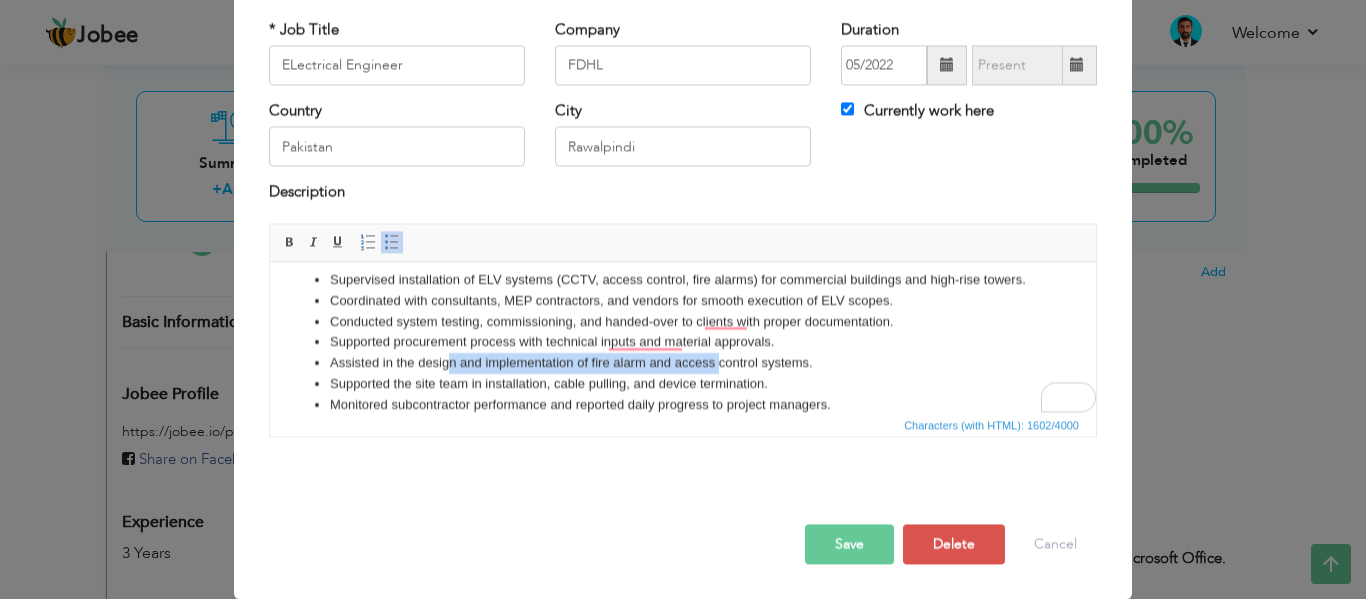 drag, startPoint x: 446, startPoint y: 385, endPoint x: 718, endPoint y: 381, distance: 272.02942 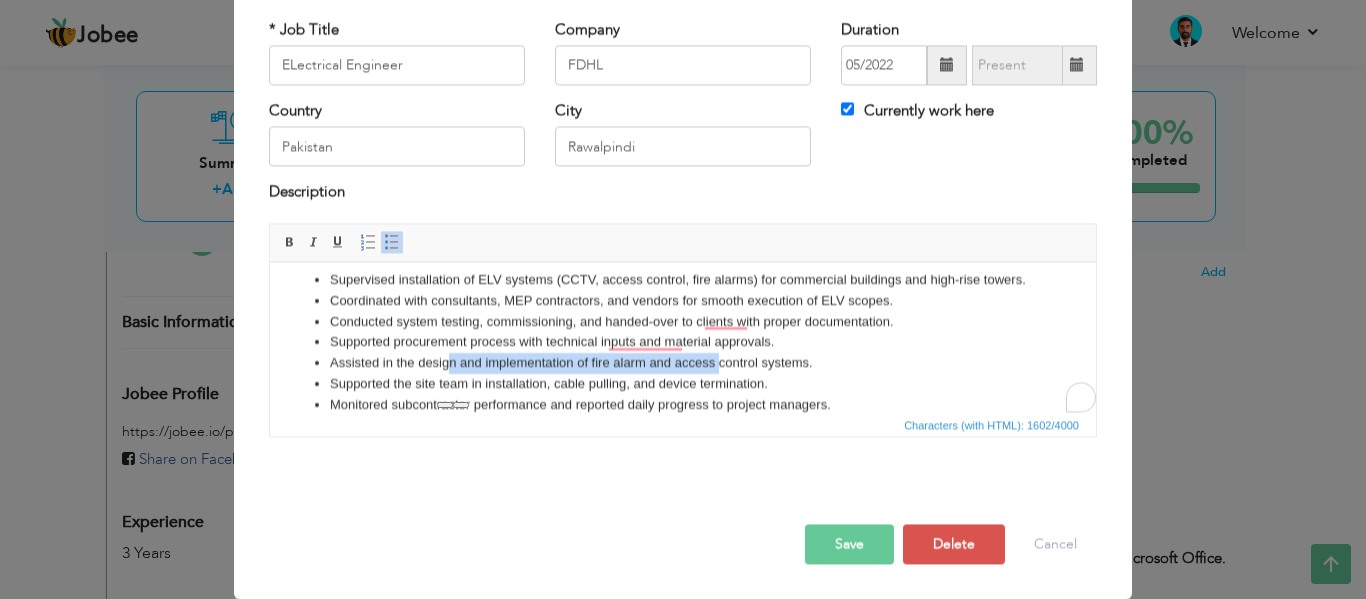 click on "Assisted in the design and implementation of fire alarm and access control systems." at bounding box center (683, 363) 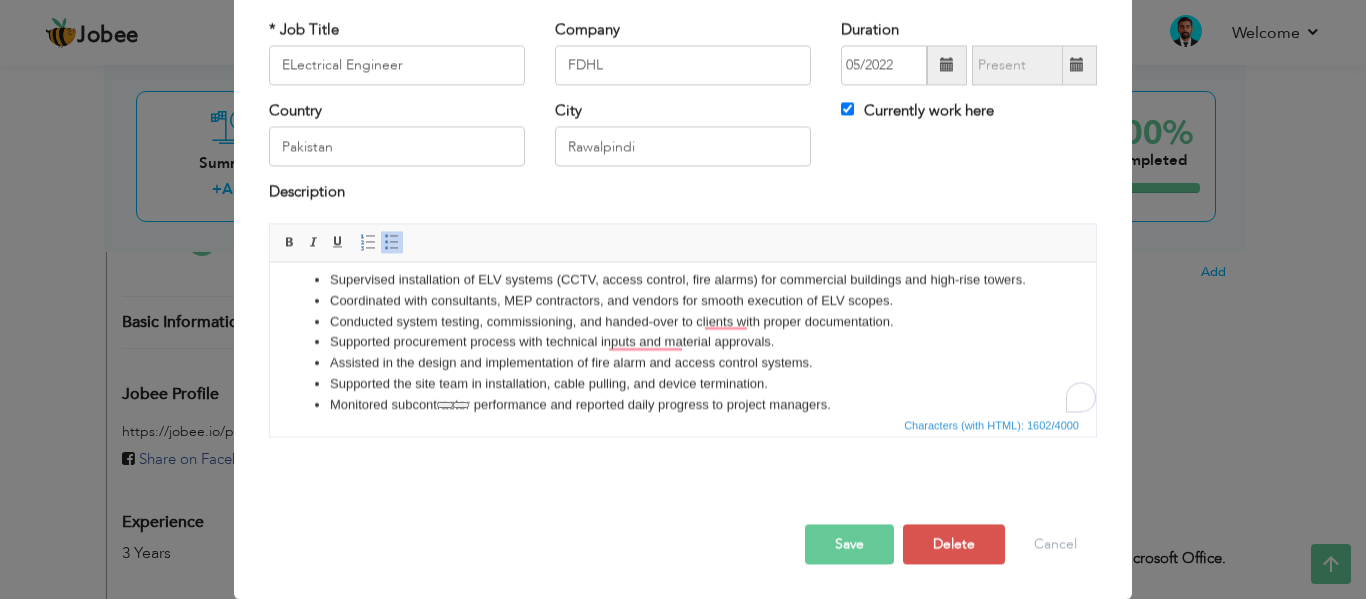 drag, startPoint x: 605, startPoint y: 389, endPoint x: 667, endPoint y: 389, distance: 62 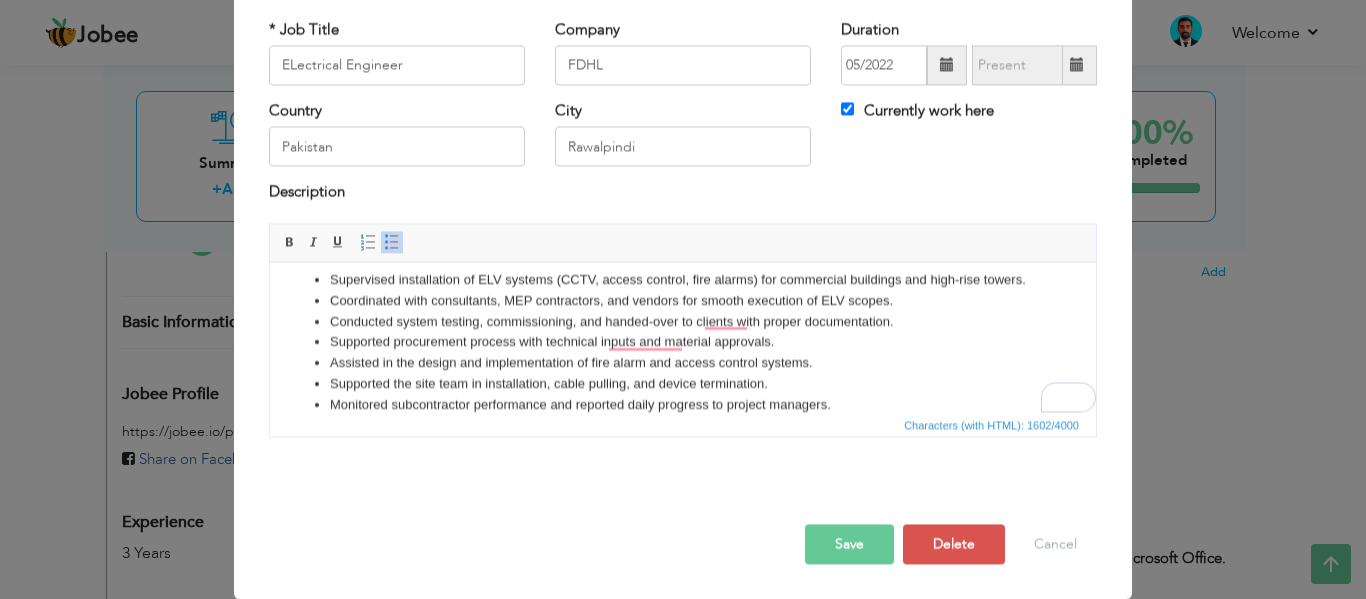 scroll, scrollTop: 26, scrollLeft: 0, axis: vertical 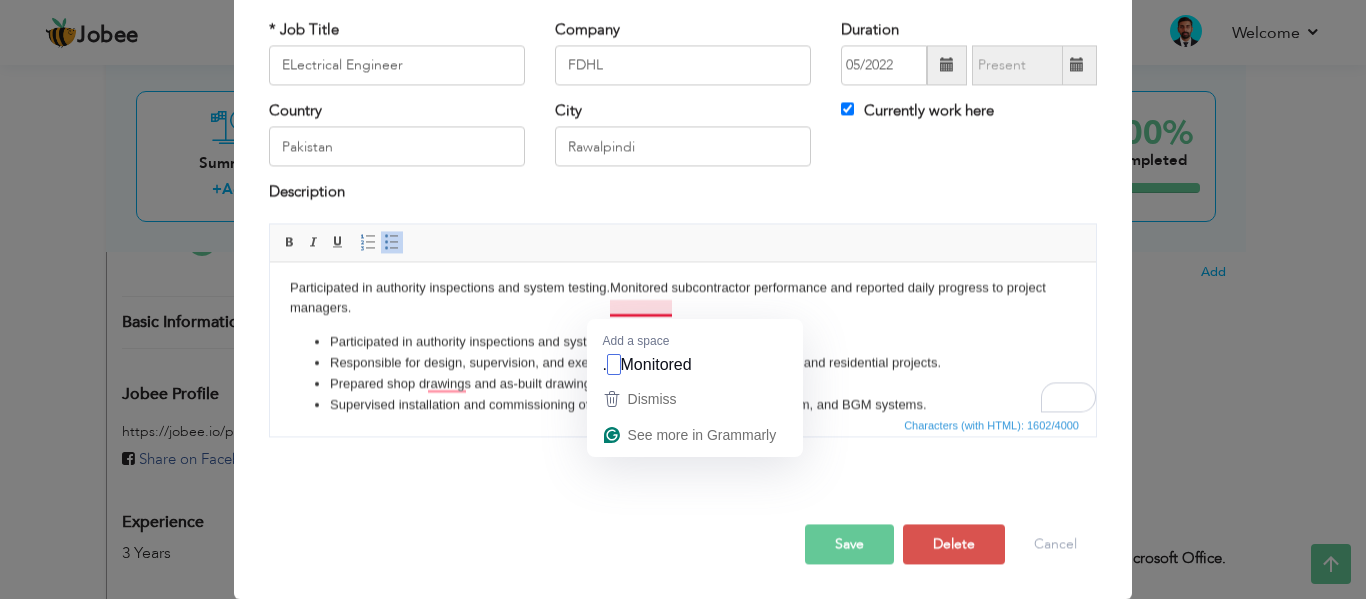 click on "Supervised installation of ELV systems (CCTV, access control, fire alarms) for commercial buildings and high-rise towers.  Coordinated with consultants, MEP contractors, and vendors for smooth execution of ELV scopes.  Conducted system testing, commissioning, and handed-over to clients with proper documentation.  Supported procurement process with technical inputs and material approvals.  Assisted in the design and implementation of fire alarm and access control systems.  Supported the site team in installation, cable pulling, and device termination.  Monitored subcontractor performance and reported daily progress to project managers.  Participated in authority inspections and system testing.Monitored subcontractor performance and reported daily progress to project managers.  Participated in authority inspections and system testing.  Responsible for design, supervision, and execution of ELV systems in commercial and residential projects." at bounding box center [683, 298] 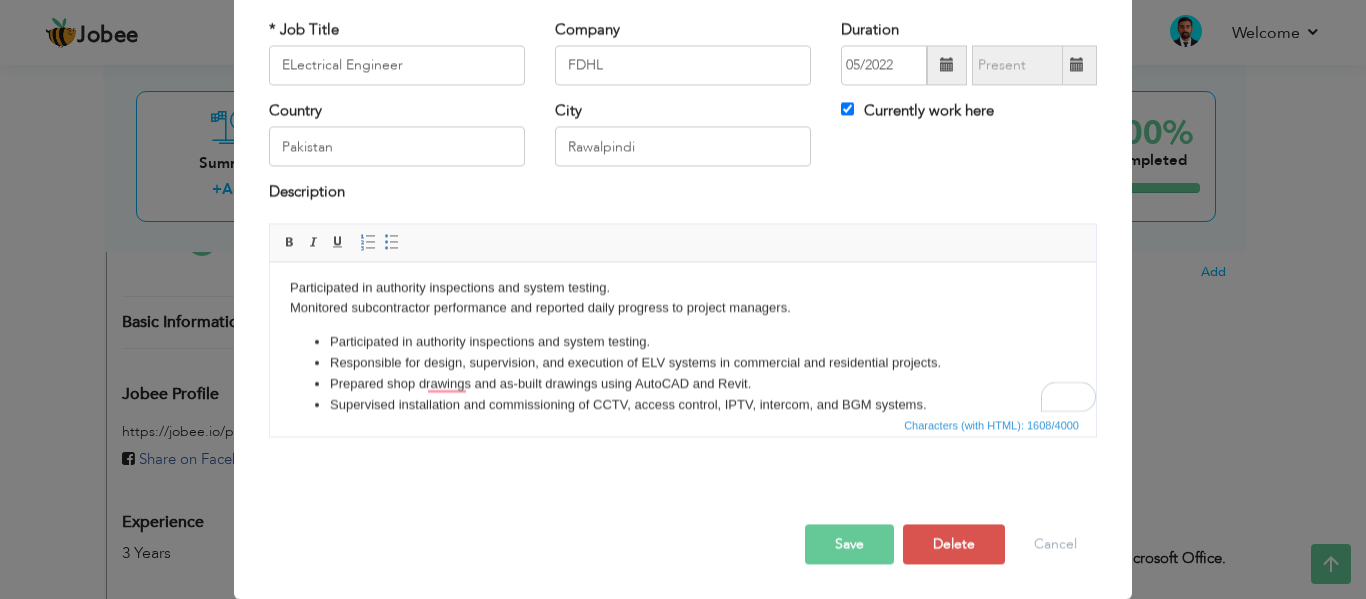 drag, startPoint x: 287, startPoint y: 309, endPoint x: 681, endPoint y: 302, distance: 394.06216 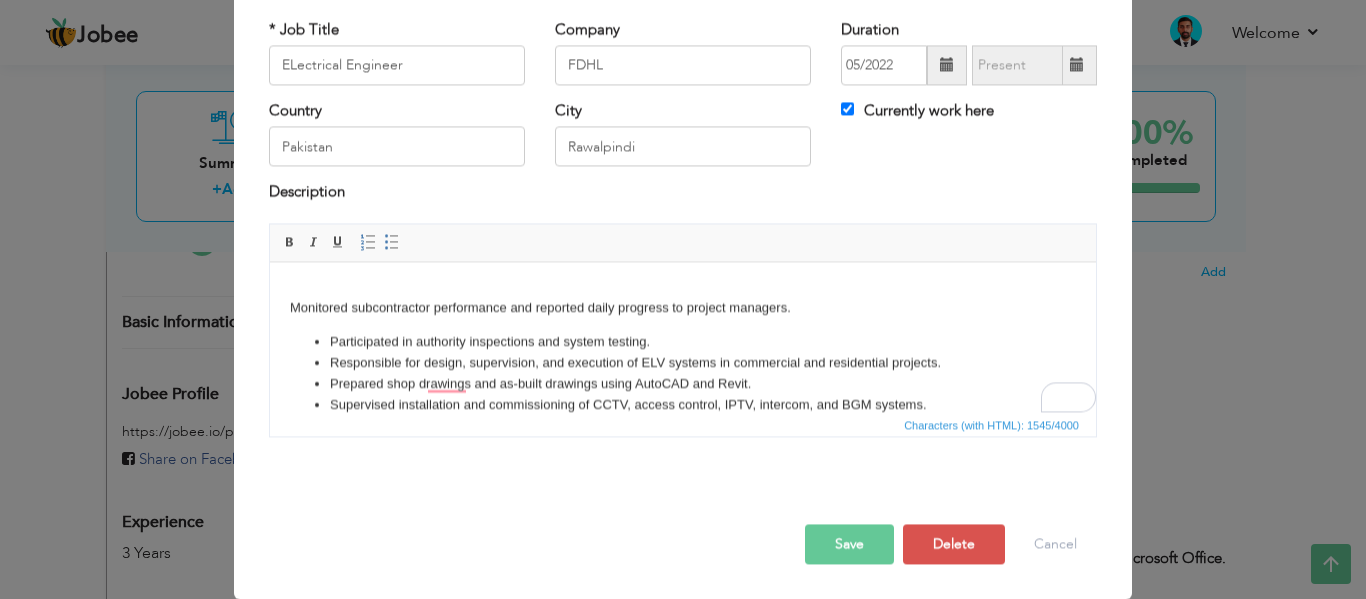 click on "Supervised installation of ELV systems (CCTV, access control, fire alarms) for commercial buildings and high-rise towers.  Coordinated with consultants, MEP contractors, and vendors for smooth execution of ELV scopes.  Conducted system testing, commissioning, and handed-over to clients with proper documentation.  Supported procurement process with technical inputs and material approvals.  Assisted in the design and implementation of fire alarm and access control systems.  Supported the site team in installation, cable pulling, and device termination.  Monitored subcontractor performance and reported daily progress to project managers. Monitored subcontractor performance and reported daily progress to project managers.  Participated in authority inspections and system testing.  Responsible for design, supervision, and execution of ELV systems in commercial and residential projects.  Prepared shop drawings and as-built drawings using AutoCAD and Revit." at bounding box center [683, 298] 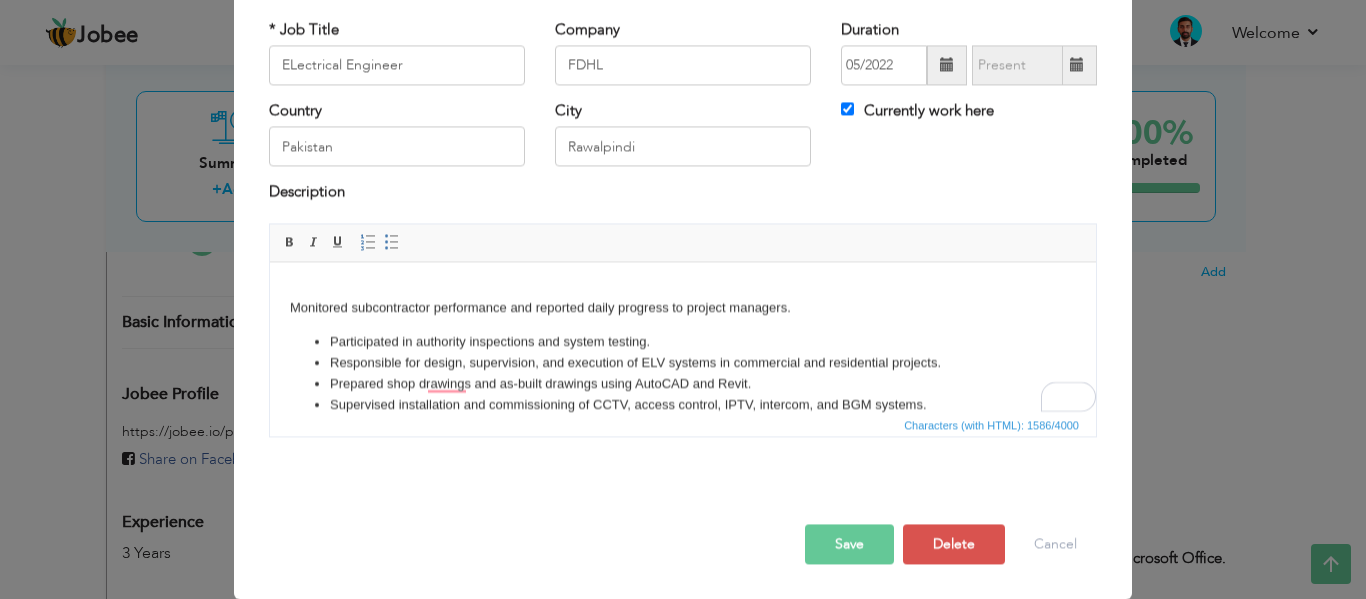 scroll, scrollTop: 200, scrollLeft: 0, axis: vertical 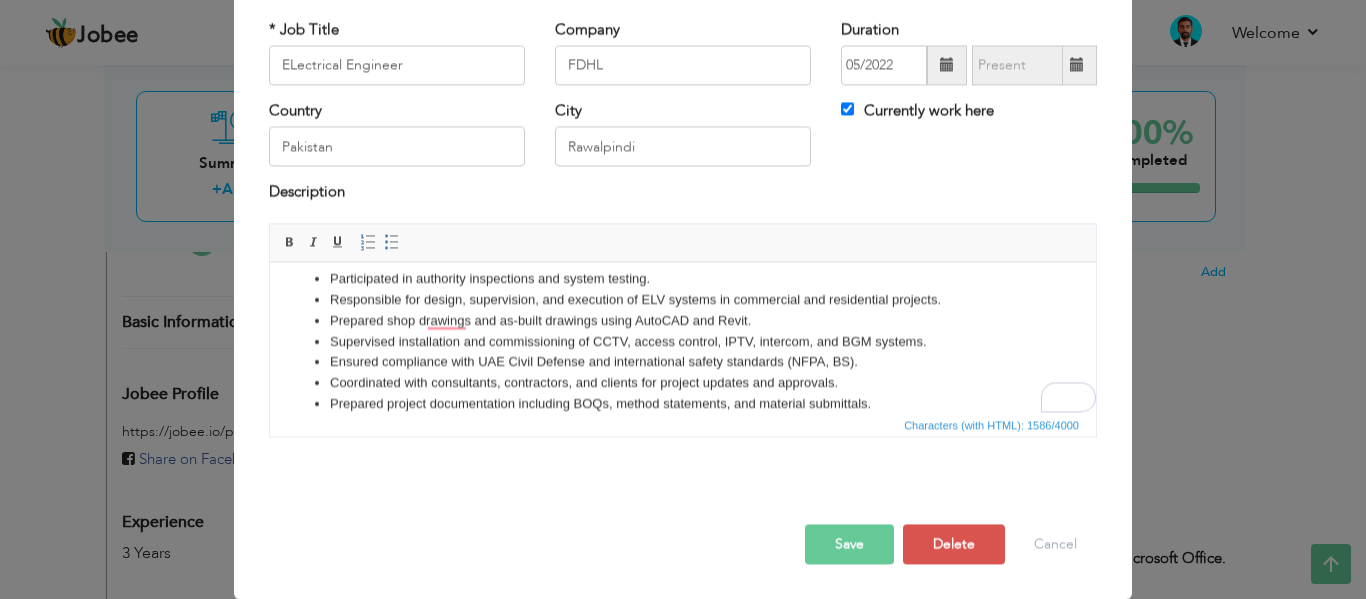 drag, startPoint x: 664, startPoint y: 295, endPoint x: 326, endPoint y: 303, distance: 338.09467 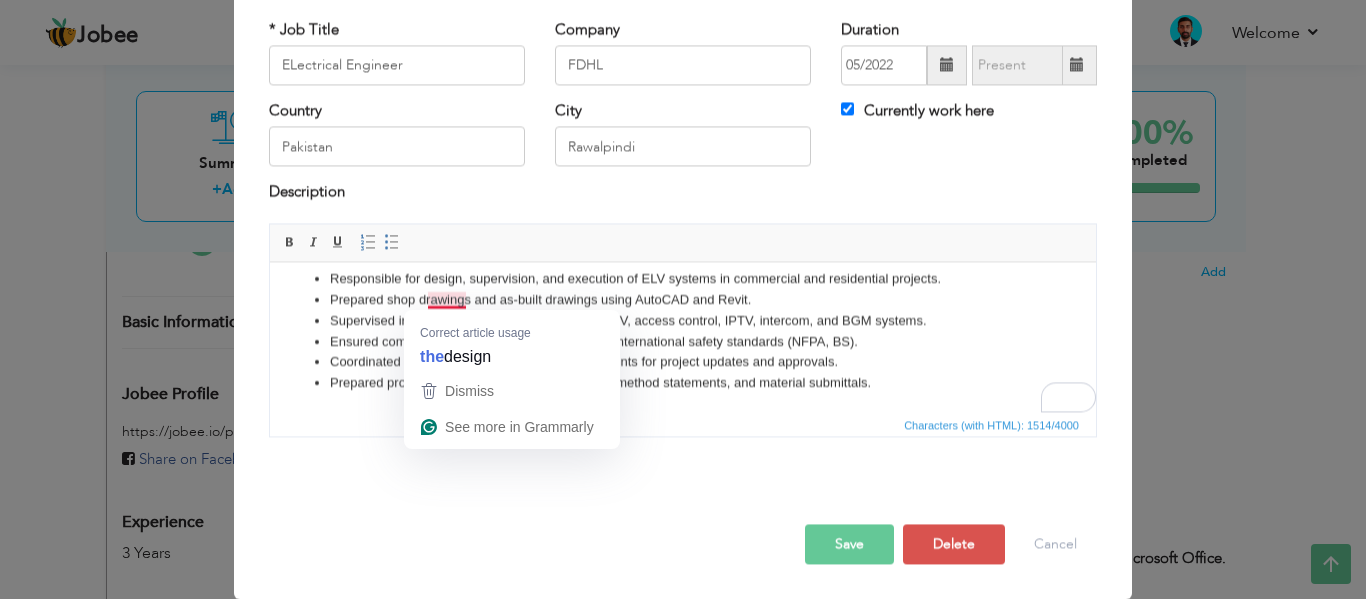 click on "Responsible for design, supervision, and execution of ELV systems in commercial and residential projects." at bounding box center (683, 279) 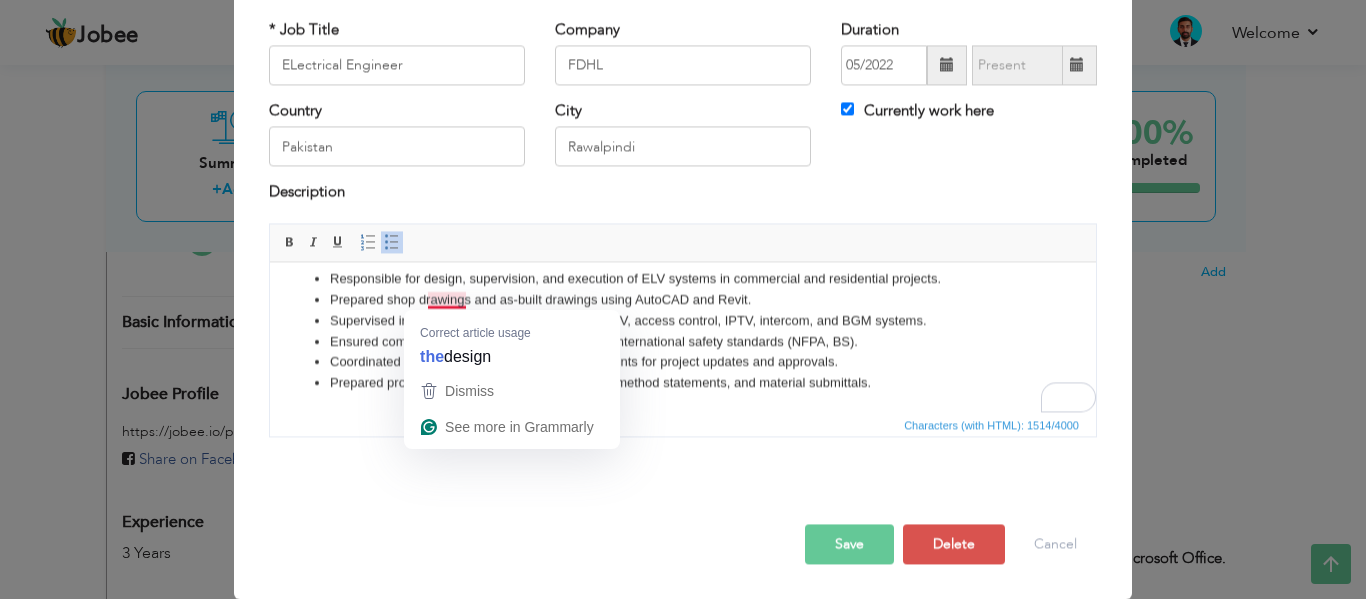 click on "Responsible for design, supervision, and execution of ELV systems in commercial and residential projects." at bounding box center [683, 279] 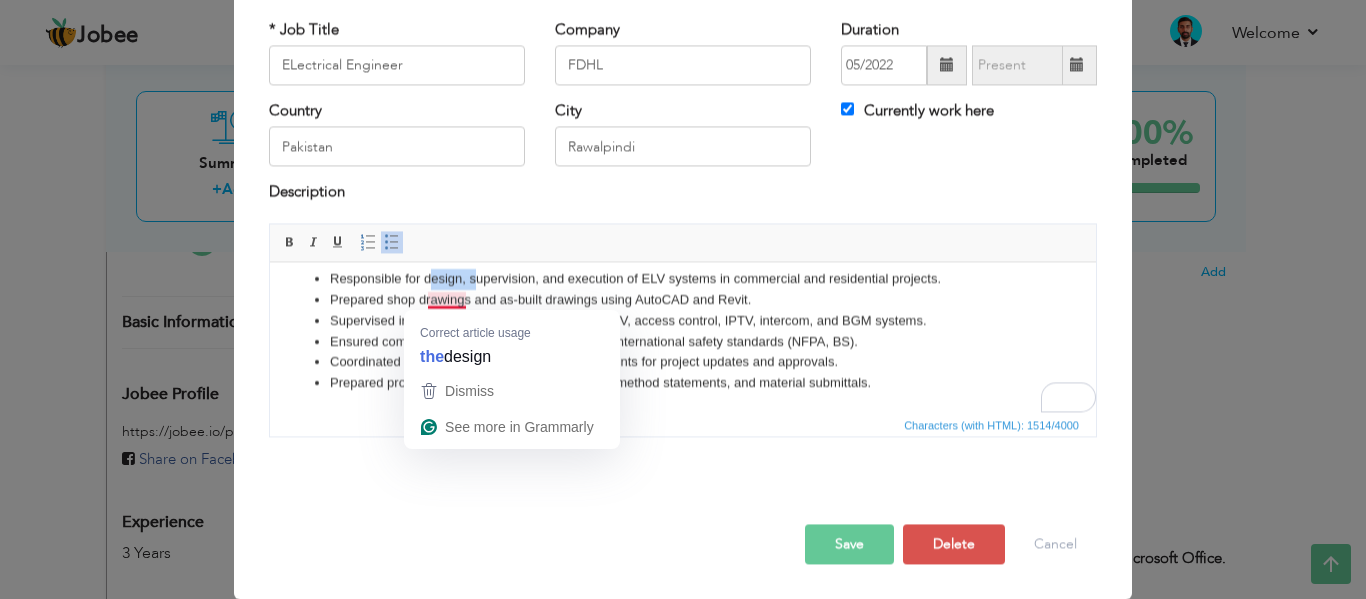 drag, startPoint x: 468, startPoint y: 301, endPoint x: 443, endPoint y: 299, distance: 25.079872 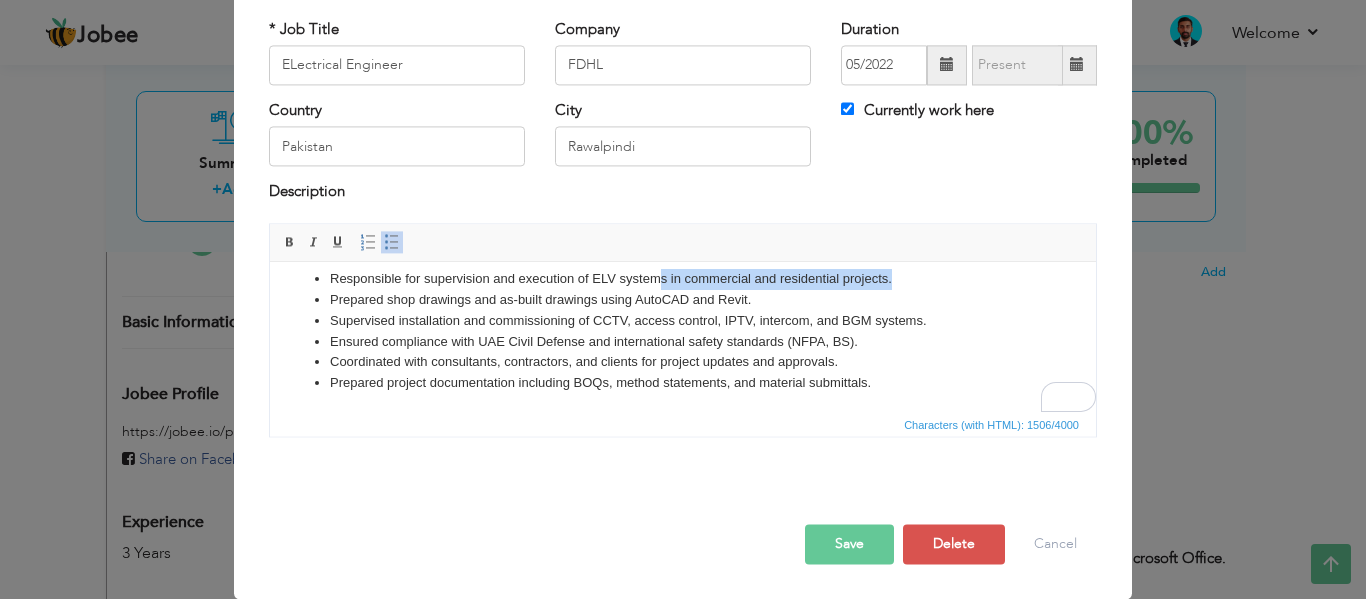 drag, startPoint x: 651, startPoint y: 300, endPoint x: 891, endPoint y: 302, distance: 240.00833 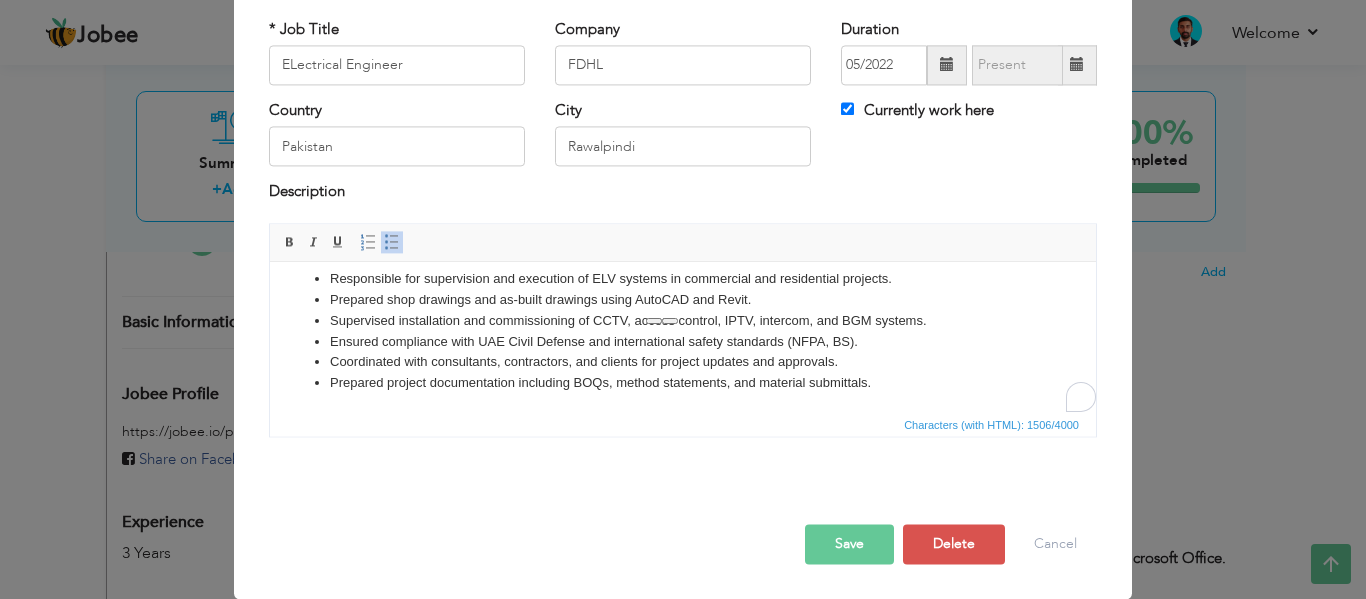 click on "Ensured compliance with UAE Civil Defense and international safety standards (NFPA, BS)." at bounding box center [683, 342] 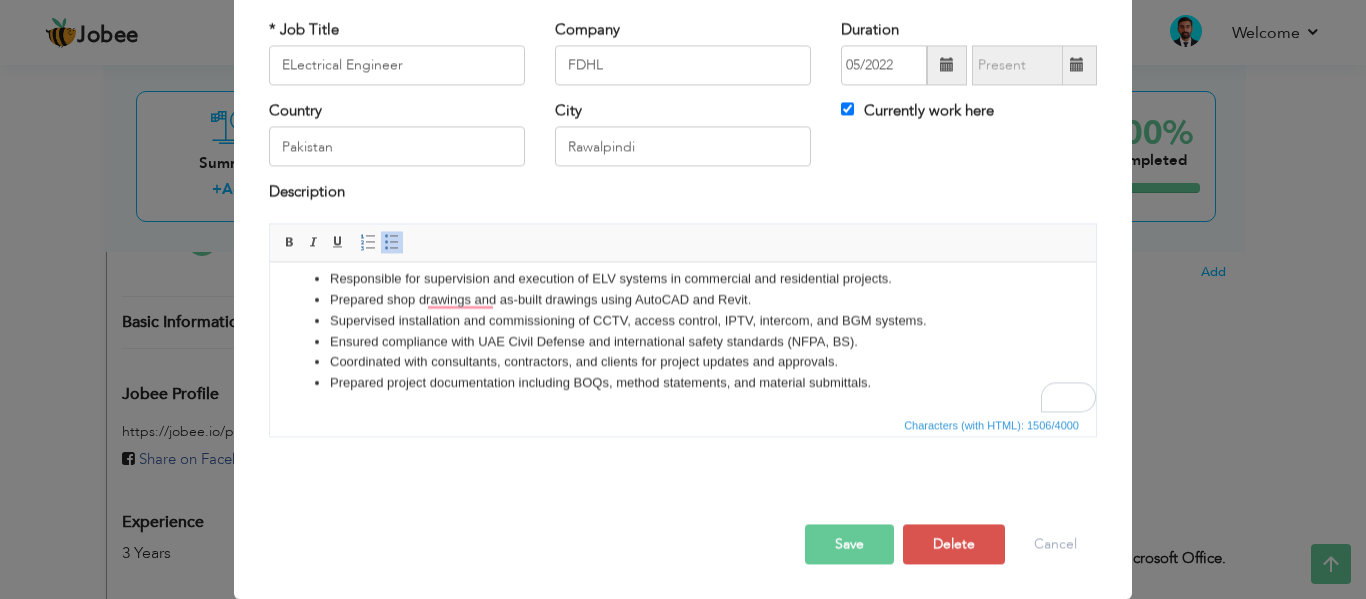 drag, startPoint x: 336, startPoint y: 318, endPoint x: 779, endPoint y: 317, distance: 443.00113 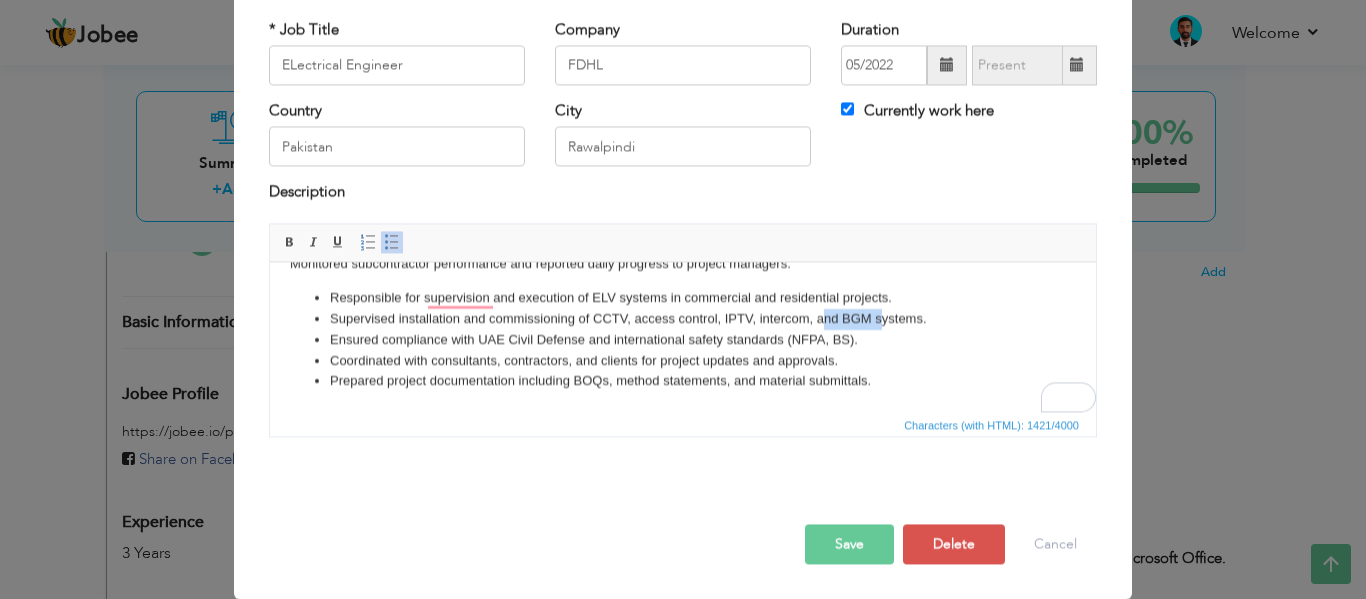 drag, startPoint x: 877, startPoint y: 322, endPoint x: 822, endPoint y: 325, distance: 55.081757 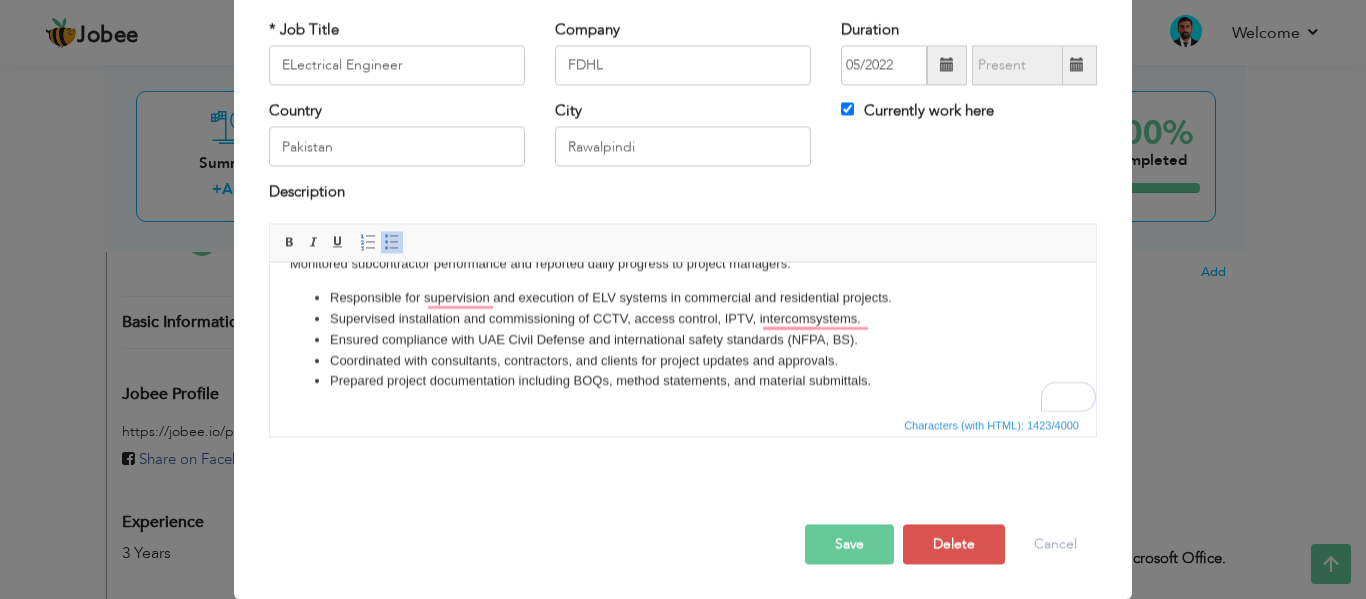 drag, startPoint x: 461, startPoint y: 336, endPoint x: 884, endPoint y: 338, distance: 423.00473 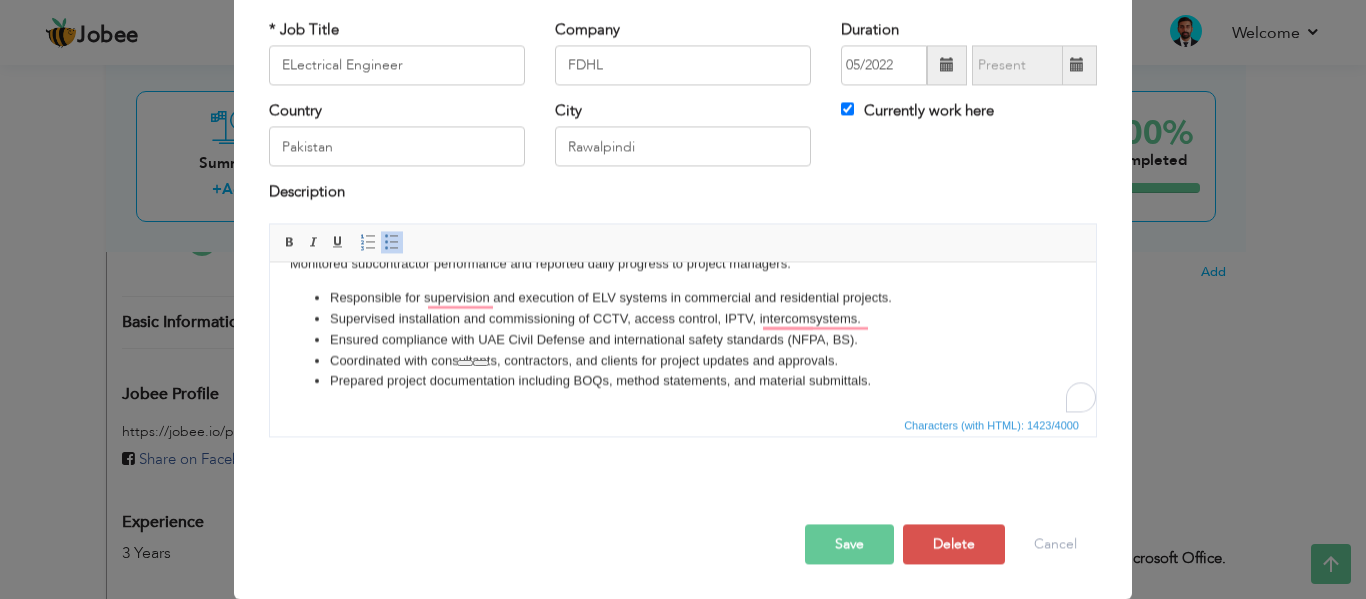 click on "Ensured compliance with UAE Civil Defense and international safety standards (NFPA, BS)." at bounding box center (683, 340) 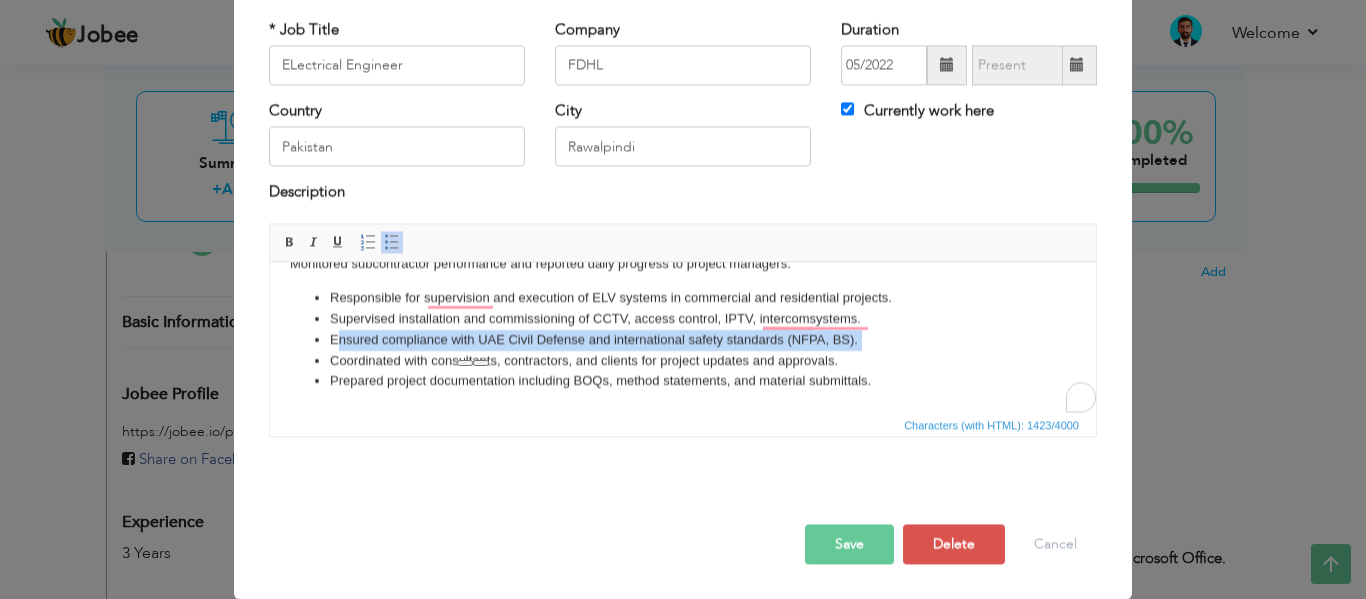 drag, startPoint x: 884, startPoint y: 338, endPoint x: 338, endPoint y: 344, distance: 546.03296 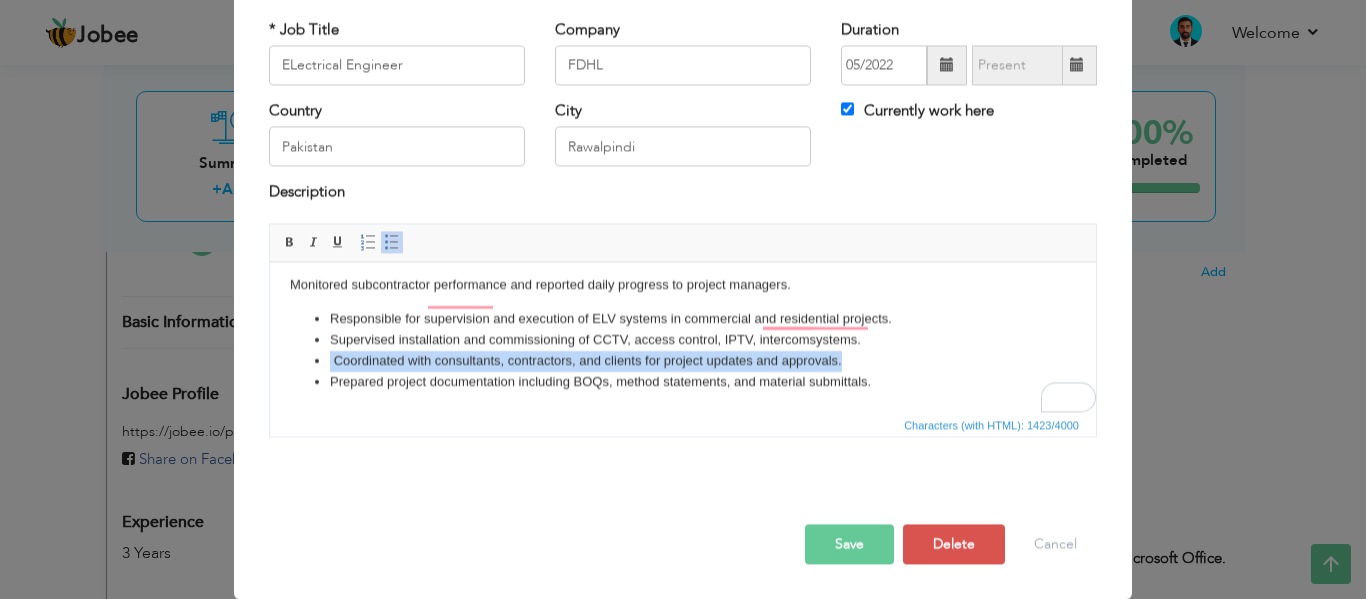 scroll, scrollTop: 207, scrollLeft: 0, axis: vertical 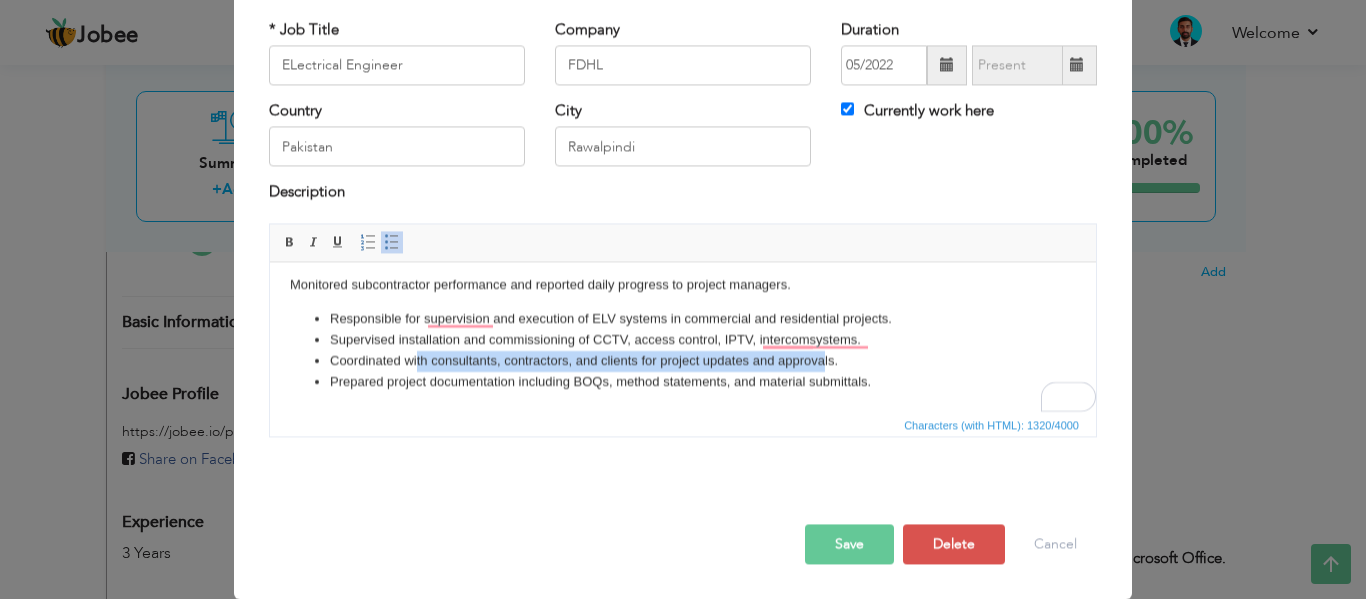 drag, startPoint x: 414, startPoint y: 362, endPoint x: 821, endPoint y: 358, distance: 407.01965 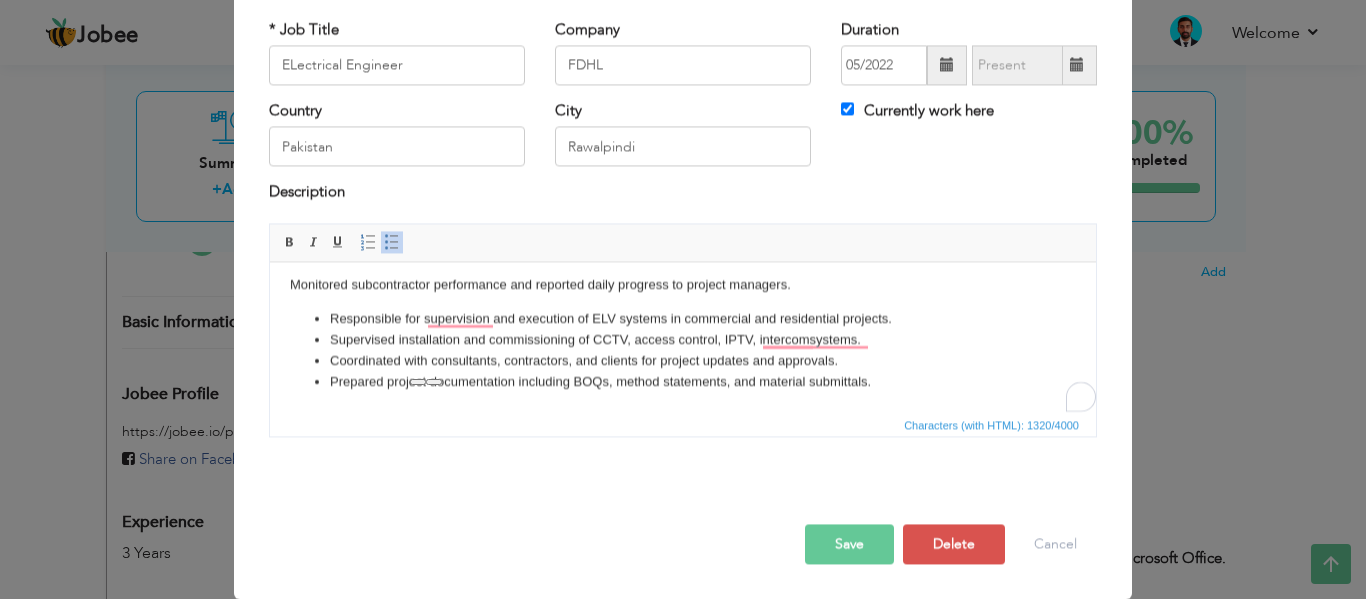 click on "Coordinated with consultants, contractors, and clients for project updates and approvals." at bounding box center (683, 361) 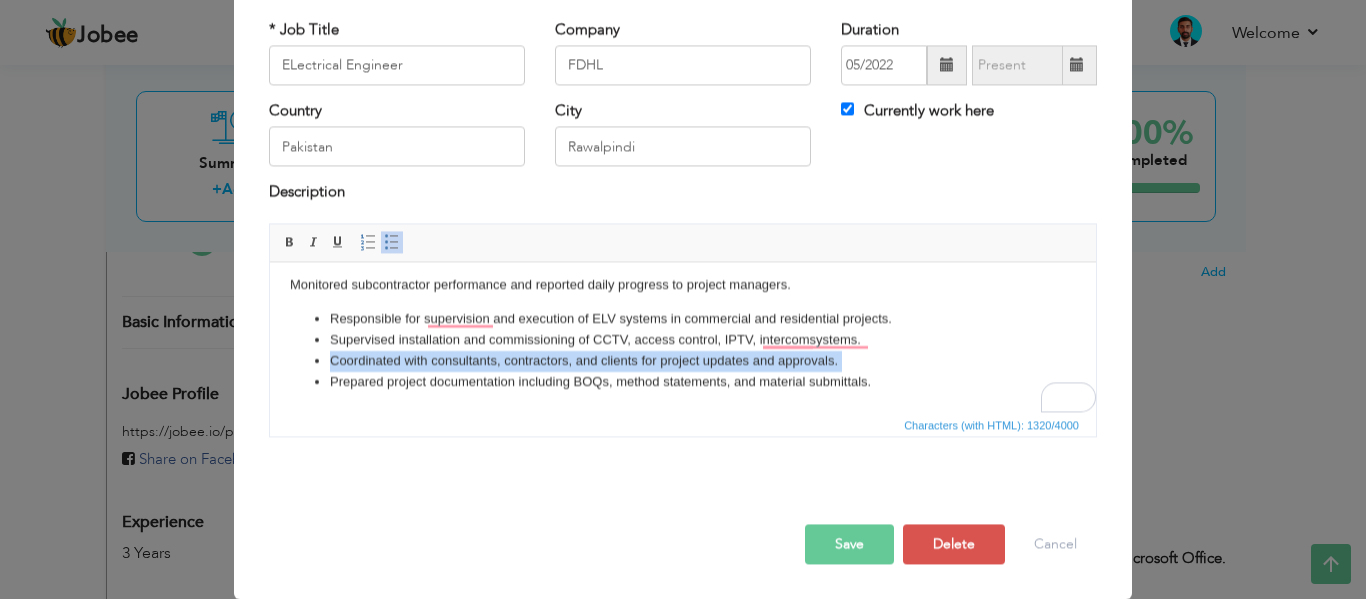 drag, startPoint x: 858, startPoint y: 357, endPoint x: 331, endPoint y: 355, distance: 527.0038 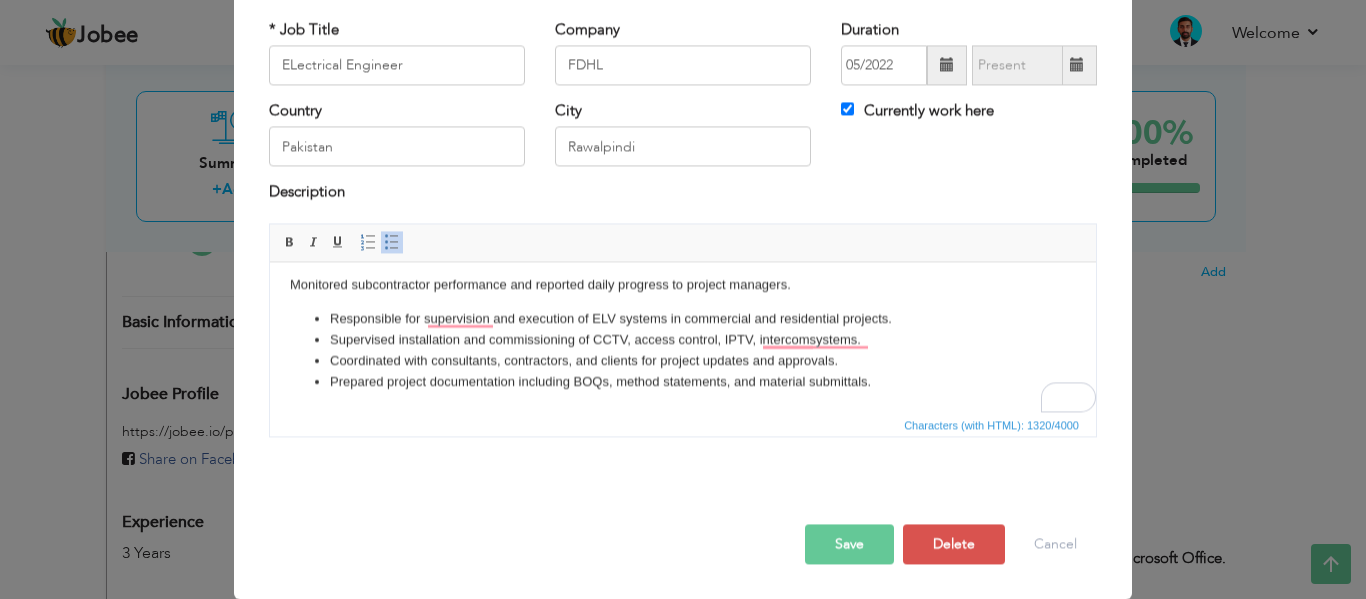 click on "Supervised installation of ELV systems (CCTV, access control, fire alarms) for commercial buildings and high-rise towers.  Coordinated with consultants, MEP contractors, and vendors for smooth execution of ELV scopes.  Conducted system testing, commissioning, and handed-over to clients with proper documentation.  Supported procurement process with technical inputs and material approvals.  Assisted in the design and implementation of fire alarm and access control systems.  Supported the site team in installation, cable pulling, and device termination.  Monitored subcontractor performance and reported daily progress to project managers.            Monitored subcontractor performance and reported daily progress to project managers.  Responsible for supervision and execution of ELV systems in commercial and residential projects.  Supervised installation and commissioning of CCTV, access control, IPTV, intercom   systems." at bounding box center [683, 244] 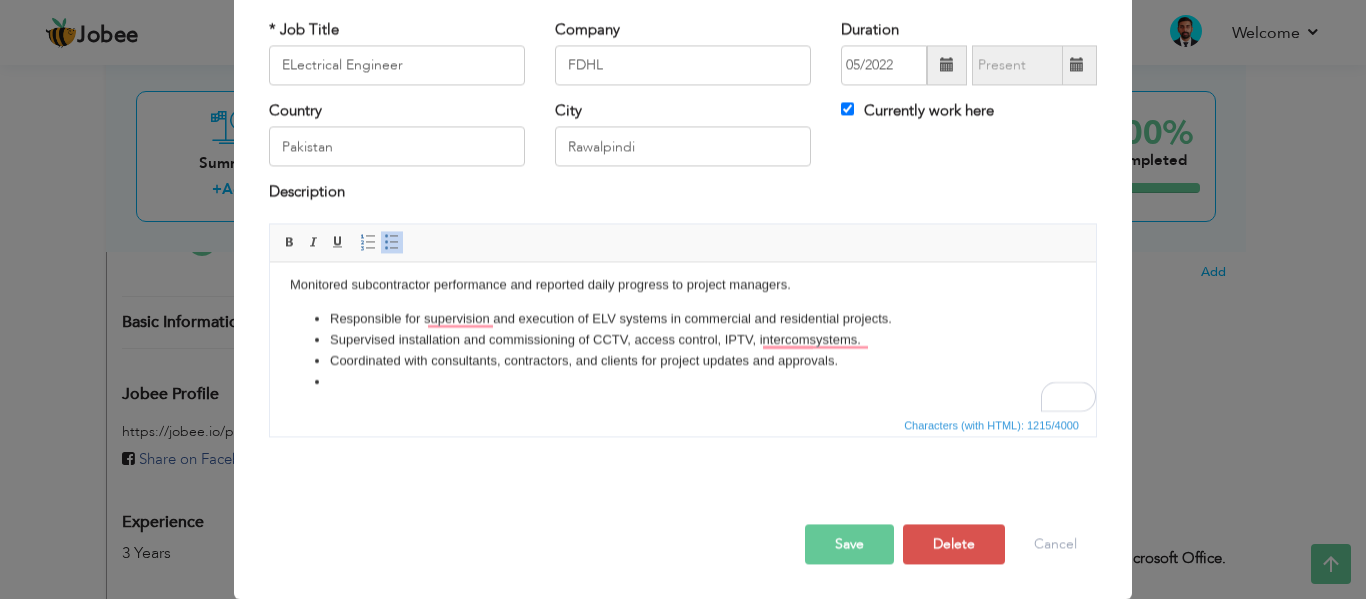 scroll, scrollTop: 186, scrollLeft: 0, axis: vertical 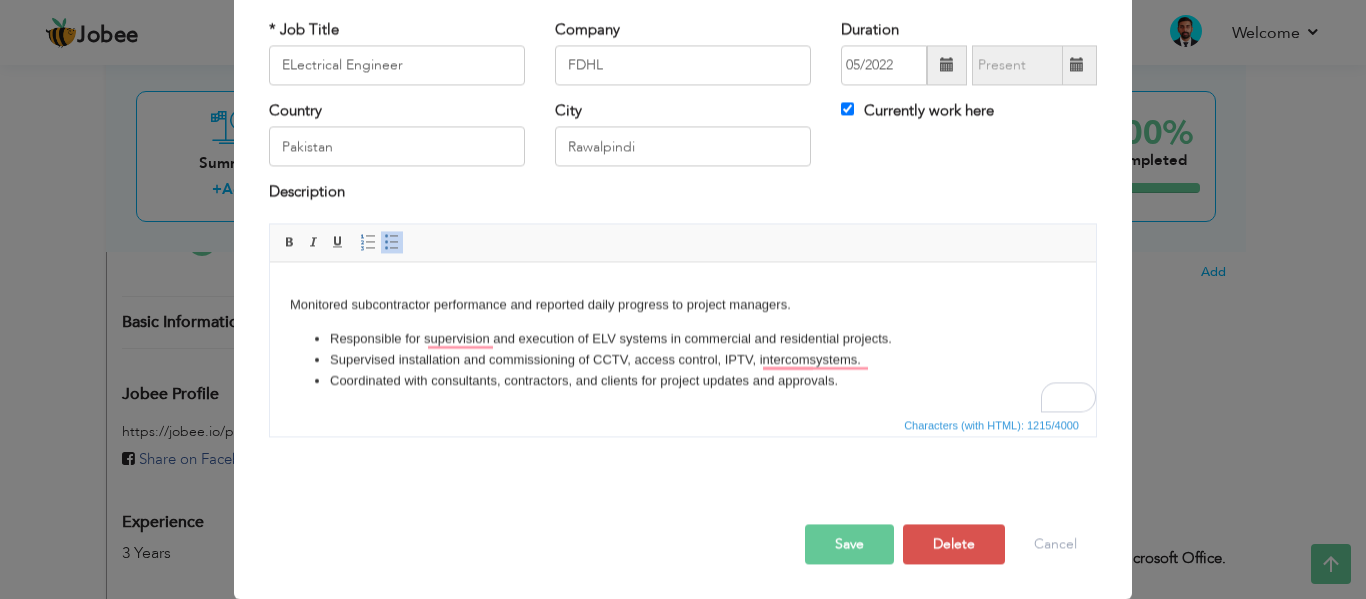 click on "Supervised installation of ELV systems (CCTV, access control, fire alarms) for commercial buildings and high-rise towers.  Coordinated with consultants, MEP contractors, and vendors for smooth execution of ELV scopes.  Conducted system testing, commissioning, and handed-over to clients with proper documentation.  Supported procurement process with technical inputs and material approvals.  Assisted in the design and implementation of fire alarm and access control systems.  Supported the site team in installation, cable pulling, and device termination.  Monitored subcontractor performance and reported daily progress to project managers.            Monitored subcontractor performance and reported daily progress to project managers.  Responsible for supervision and execution of ELV systems in commercial and residential projects.  Supervised installation and commissioning of CCTV, access control, IPTV, intercom   systems." at bounding box center (683, 254) 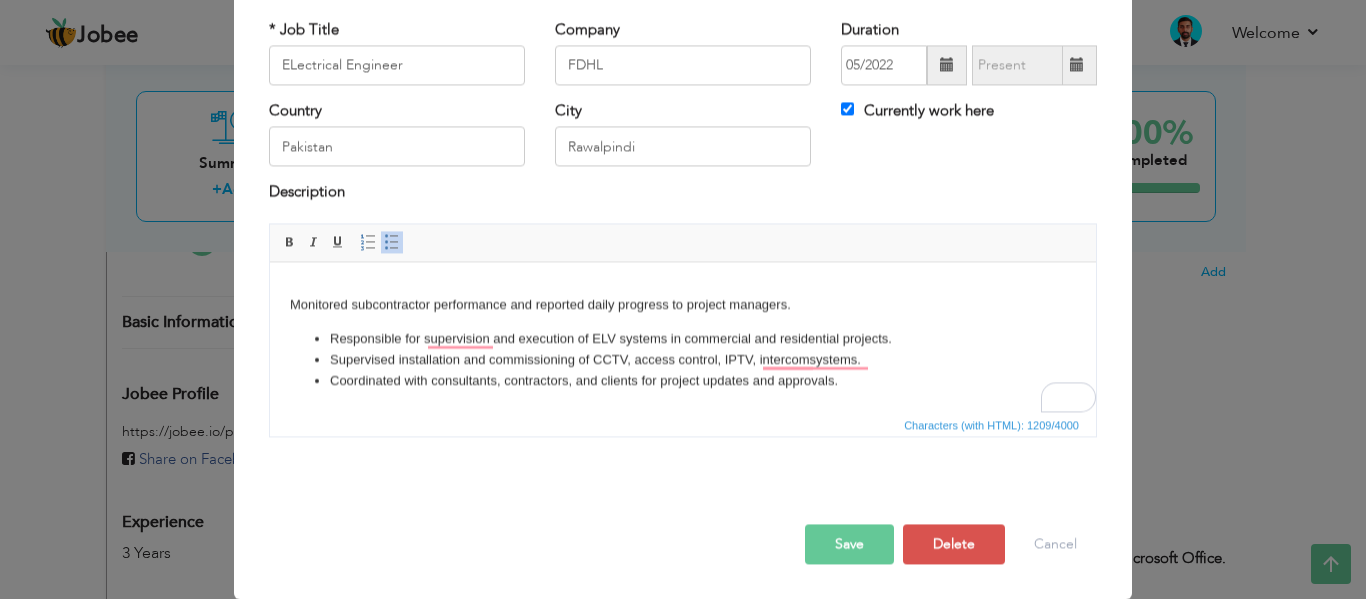 scroll, scrollTop: 166, scrollLeft: 0, axis: vertical 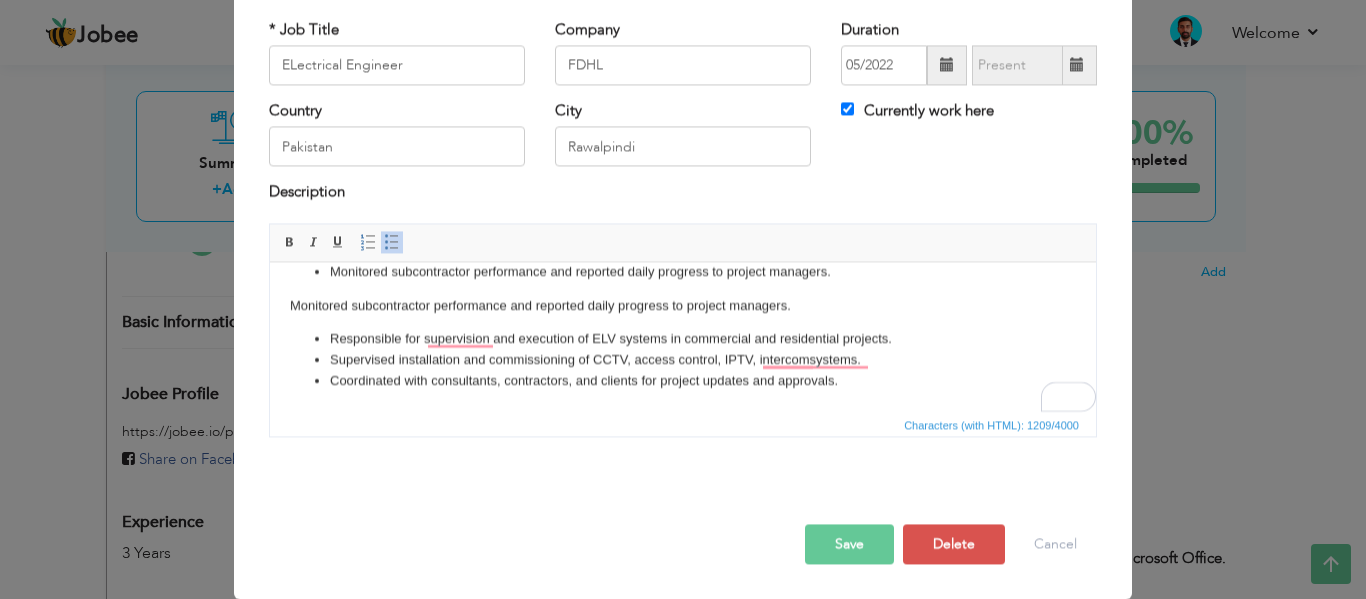 drag, startPoint x: 853, startPoint y: 310, endPoint x: 306, endPoint y: 294, distance: 547.23395 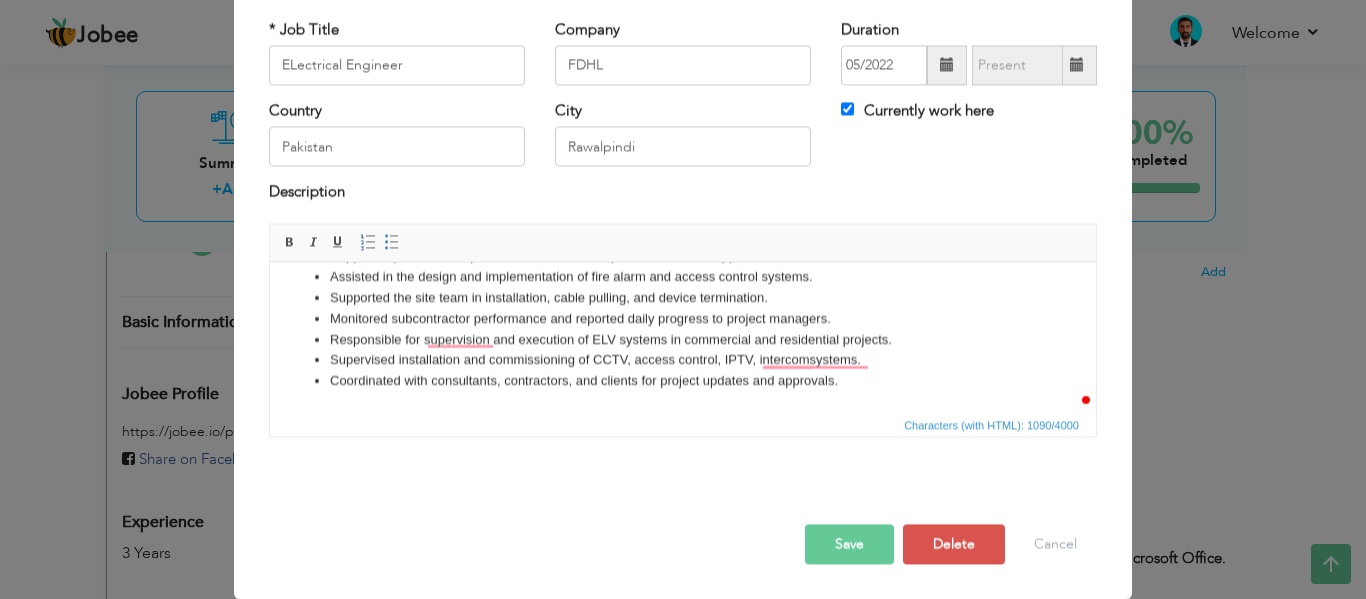 scroll, scrollTop: 119, scrollLeft: 0, axis: vertical 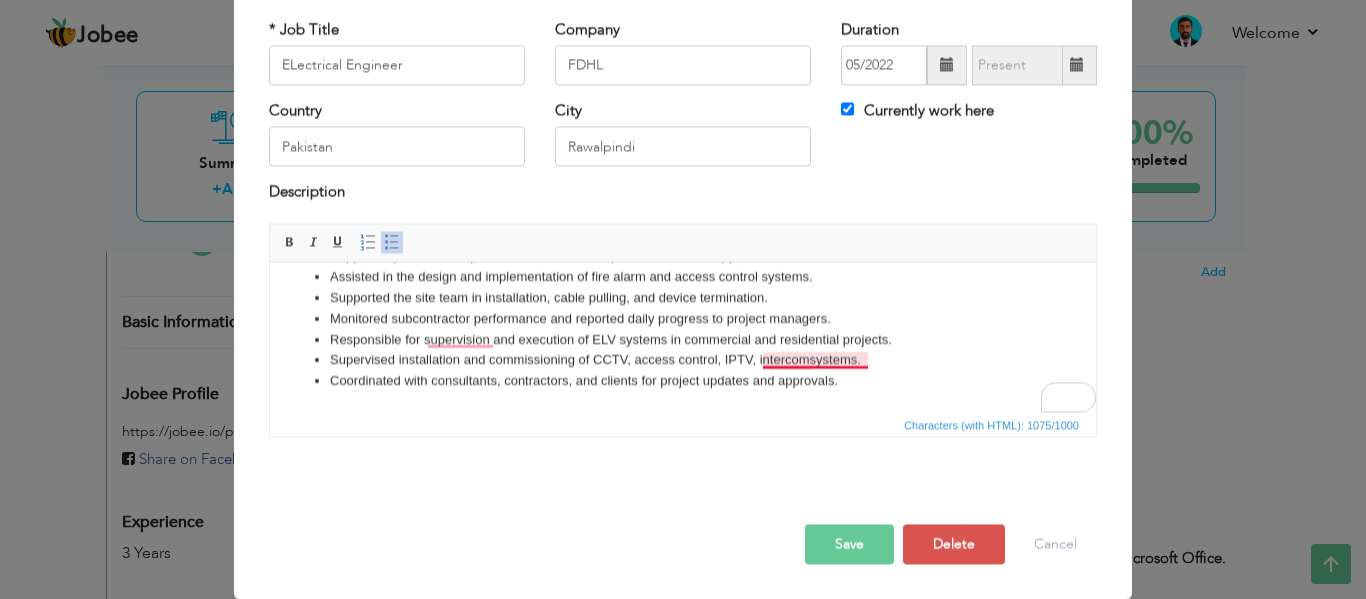 drag, startPoint x: 325, startPoint y: 363, endPoint x: 897, endPoint y: 365, distance: 572.0035 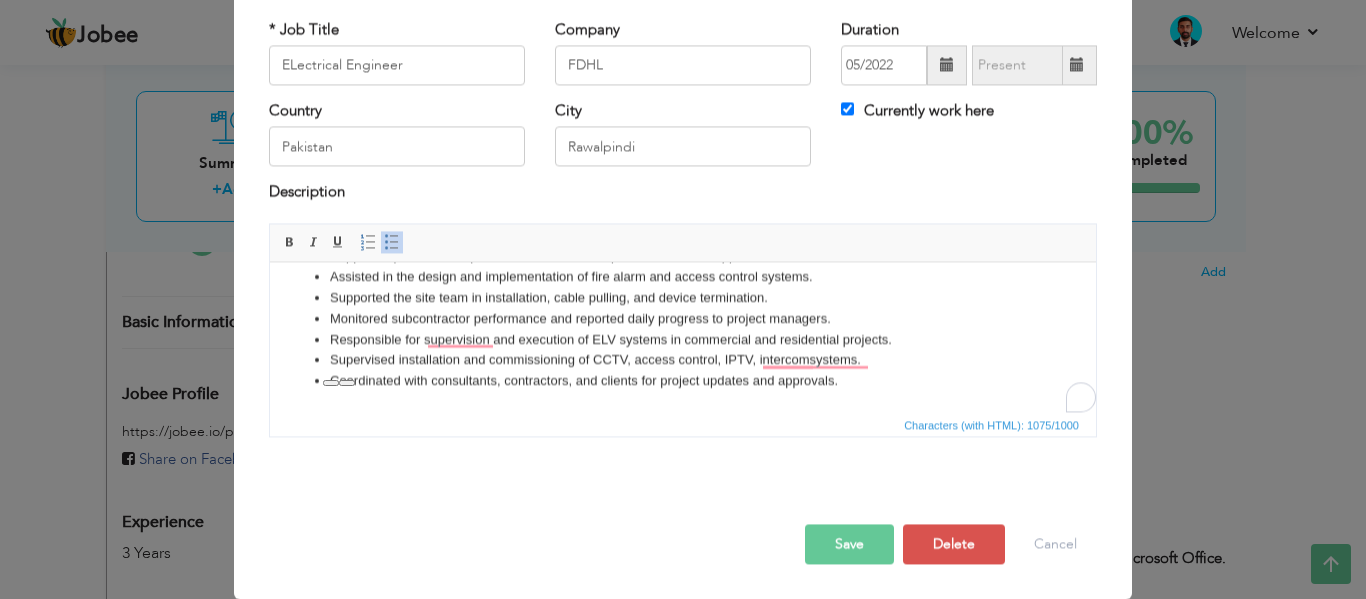 scroll, scrollTop: 0, scrollLeft: 0, axis: both 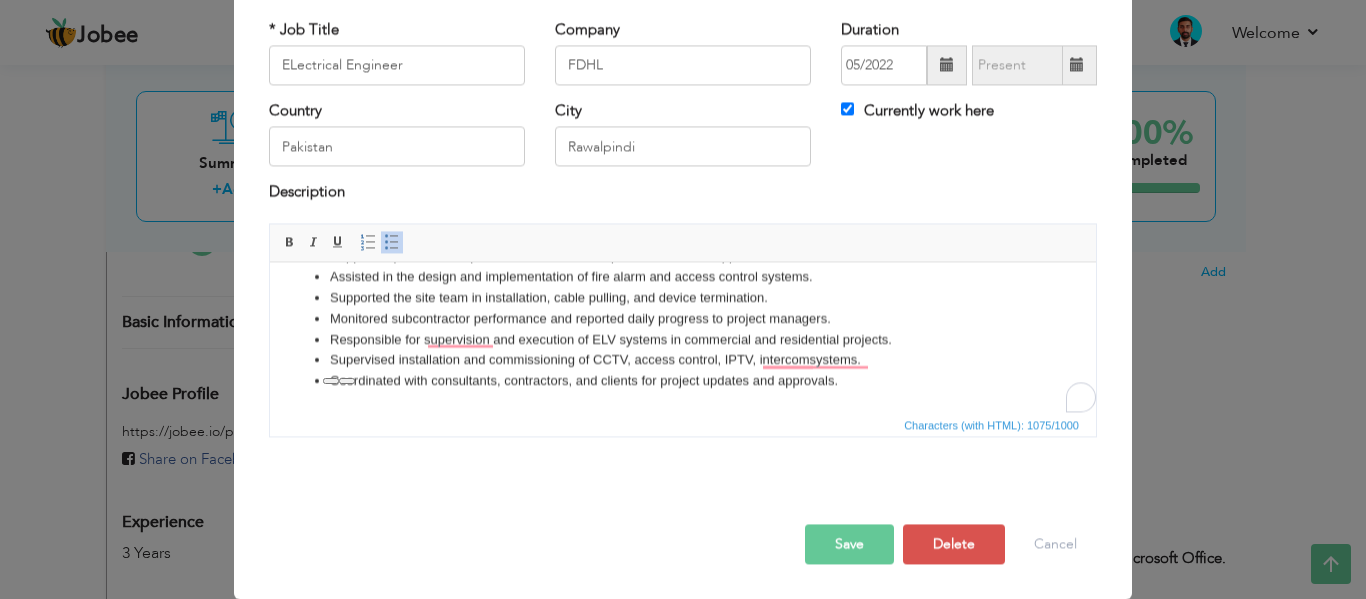drag, startPoint x: 1086, startPoint y: 354, endPoint x: 1358, endPoint y: 664, distance: 412.4124 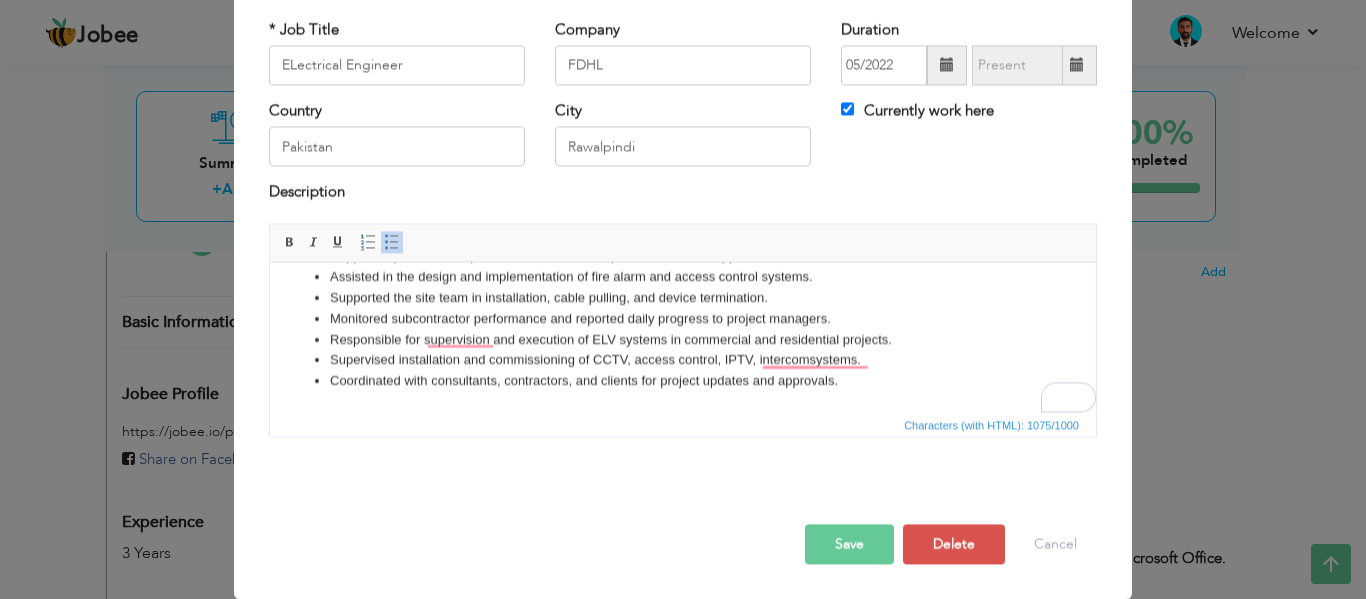 click on "Save
Save and Continue
Delete
Cancel" at bounding box center (683, 523) 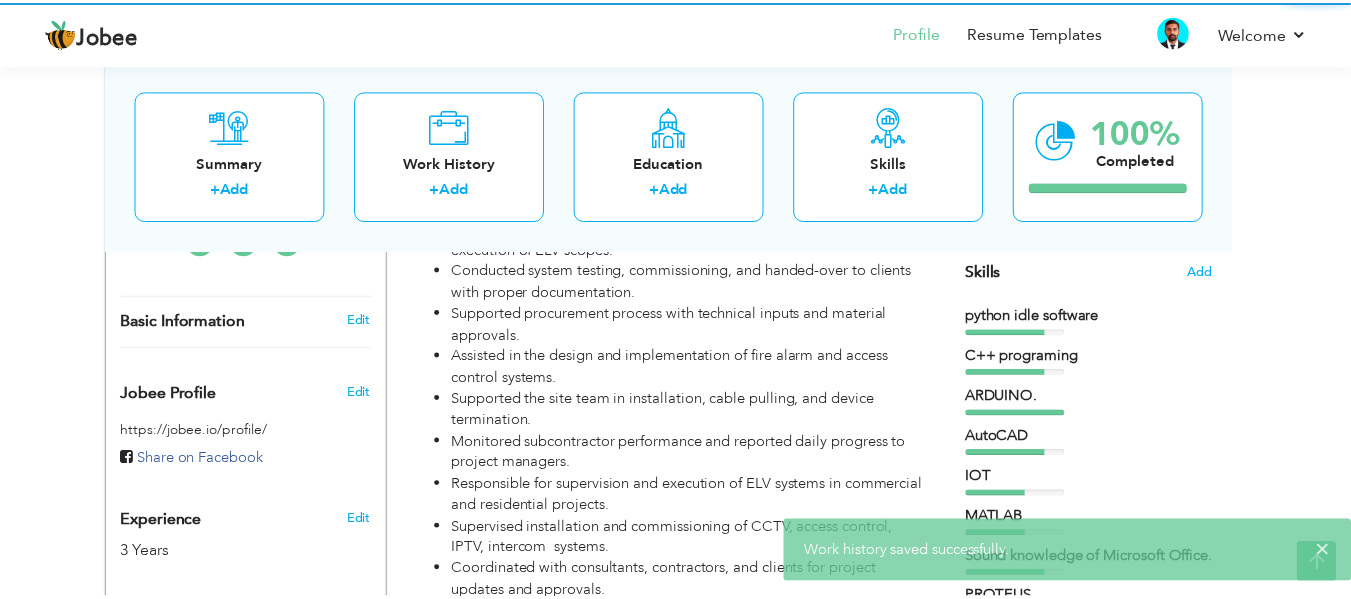 scroll, scrollTop: 0, scrollLeft: 0, axis: both 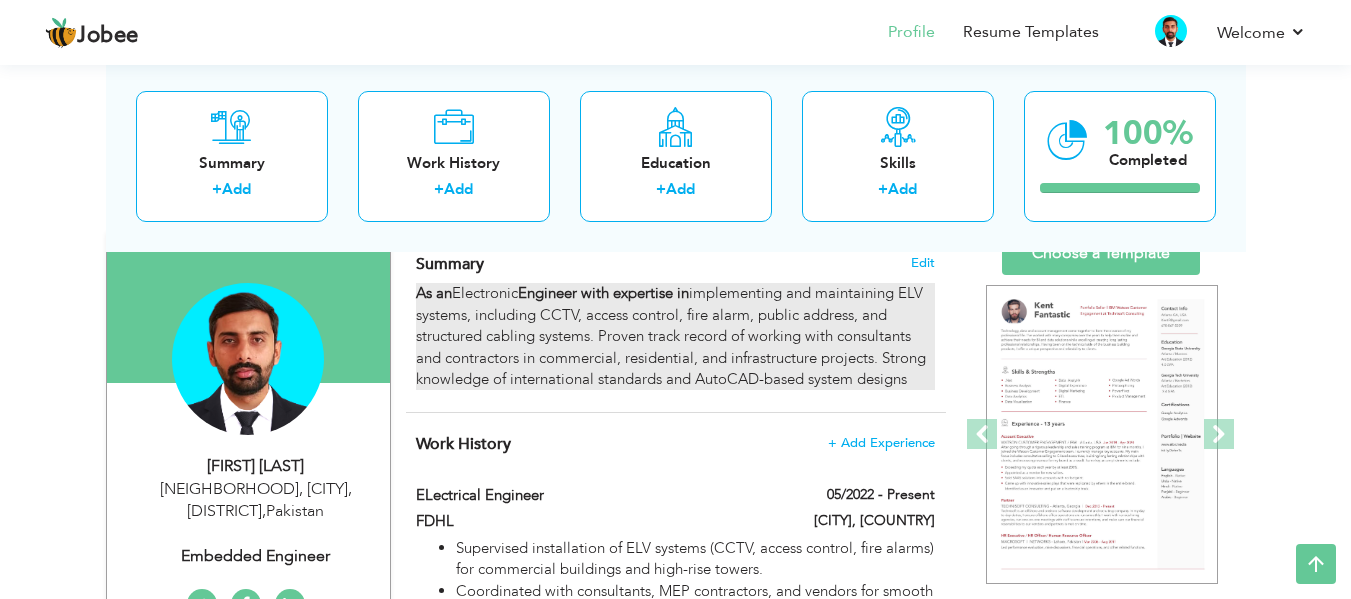 click on "As an  Electronic  Engineer with expertise in  implementing and maintaining ELV systems, including CCTV, access control, fire alarm, public address, and structured cabling systems. Proven track record of working with consultants and contractors in commercial, residential, and infrastructure projects. Strong knowledge of international standards and AutoCAD-based system designs" at bounding box center (675, 336) 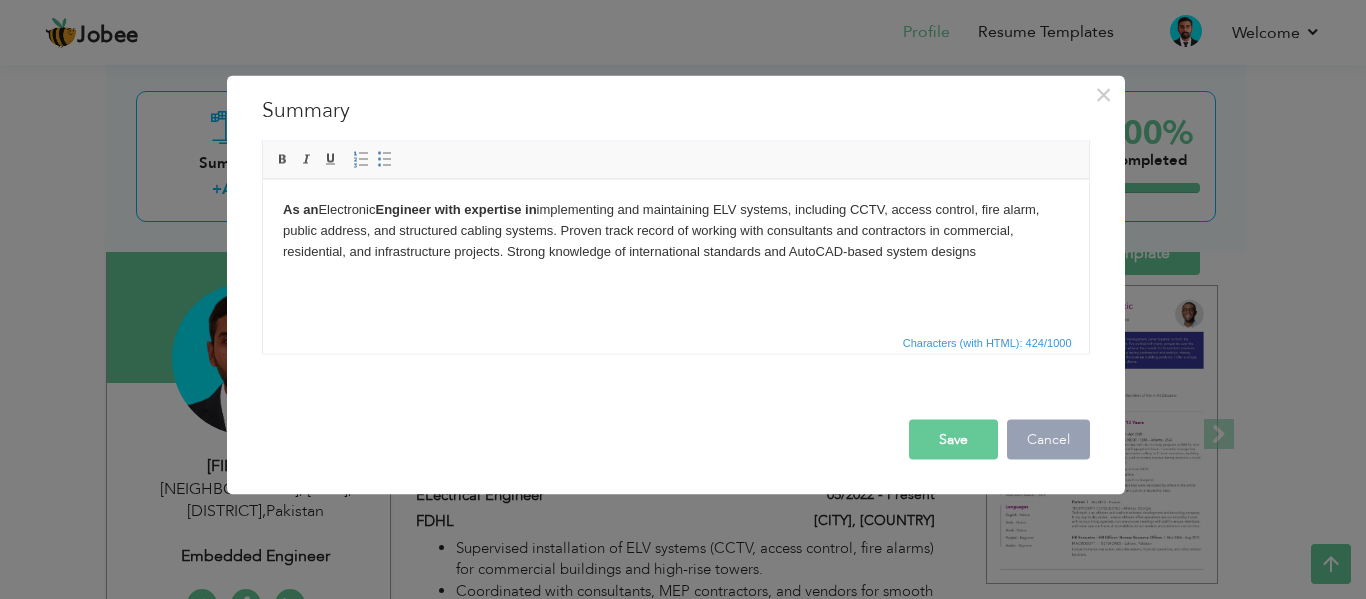click on "Cancel" at bounding box center [1048, 439] 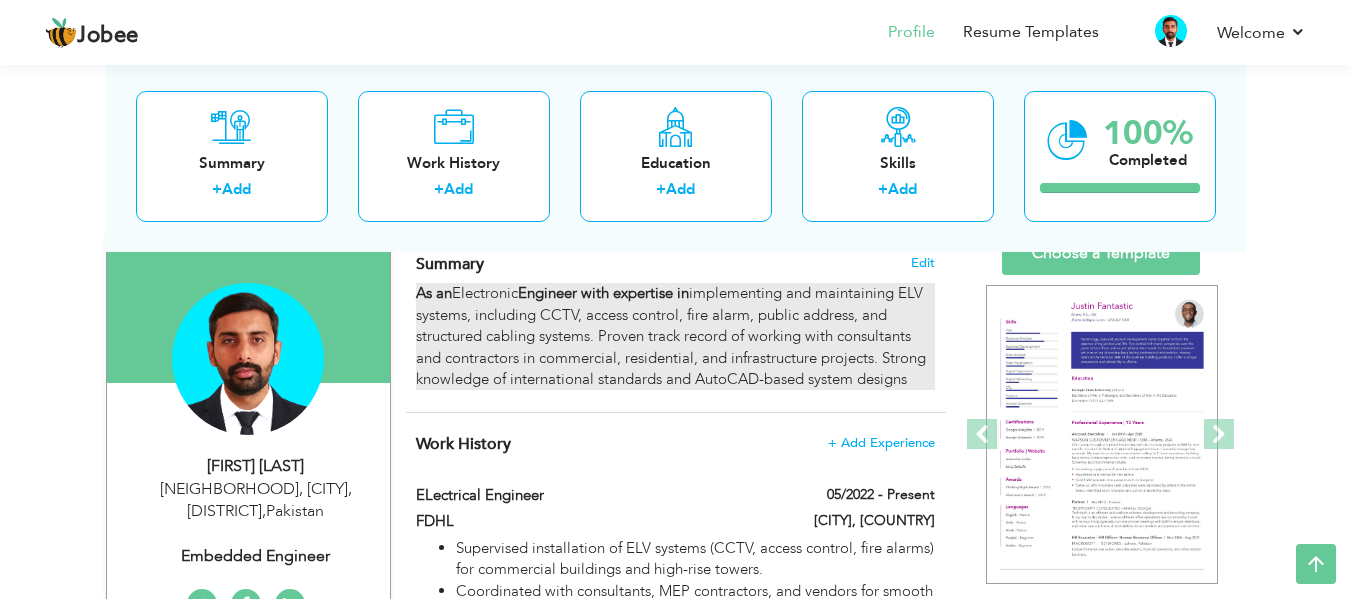 click on "As an  Electronic  Engineer with expertise in  implementing and maintaining ELV systems, including CCTV, access control, fire alarm, public address, and structured cabling systems. Proven track record of working with consultants and contractors in commercial, residential, and infrastructure projects. Strong knowledge of international standards and AutoCAD-based system designs" at bounding box center (675, 336) 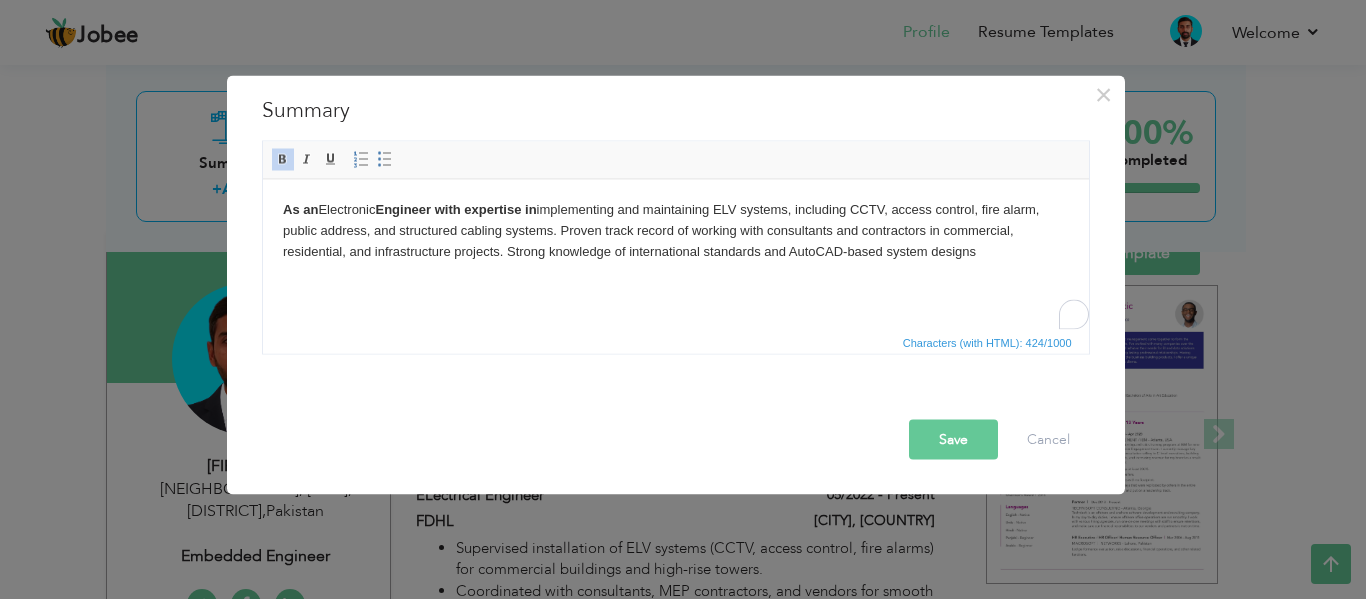 drag, startPoint x: 381, startPoint y: 213, endPoint x: 320, endPoint y: 217, distance: 61.13101 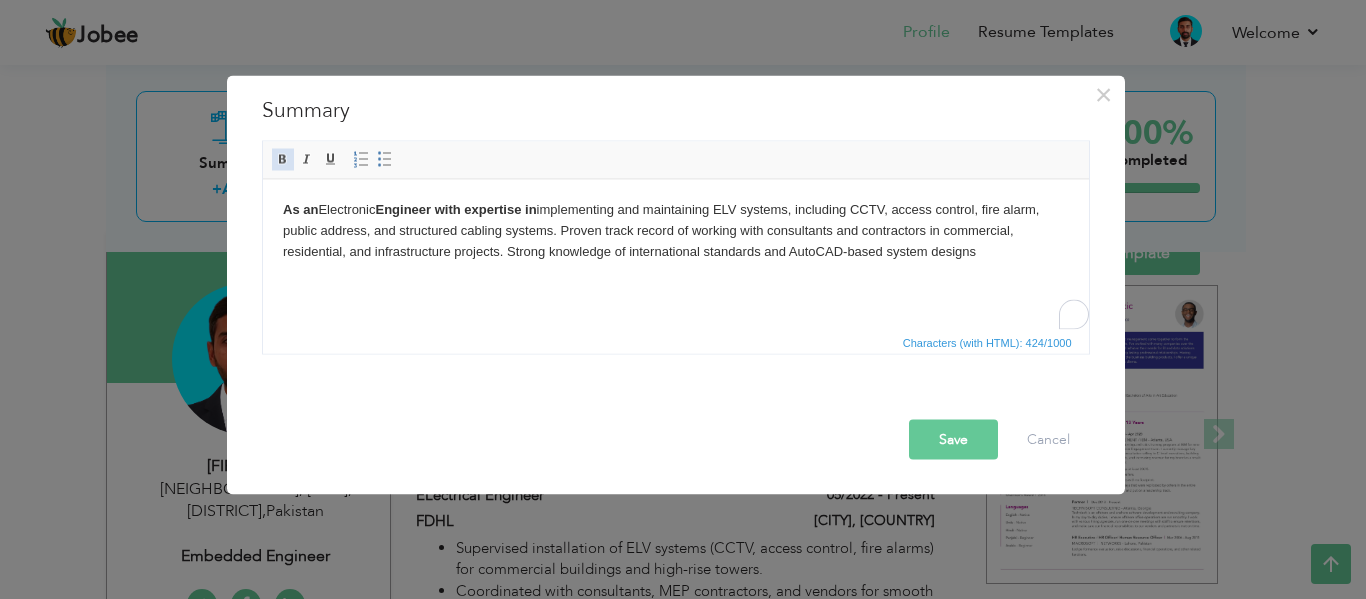 click on "Bold" at bounding box center (283, 159) 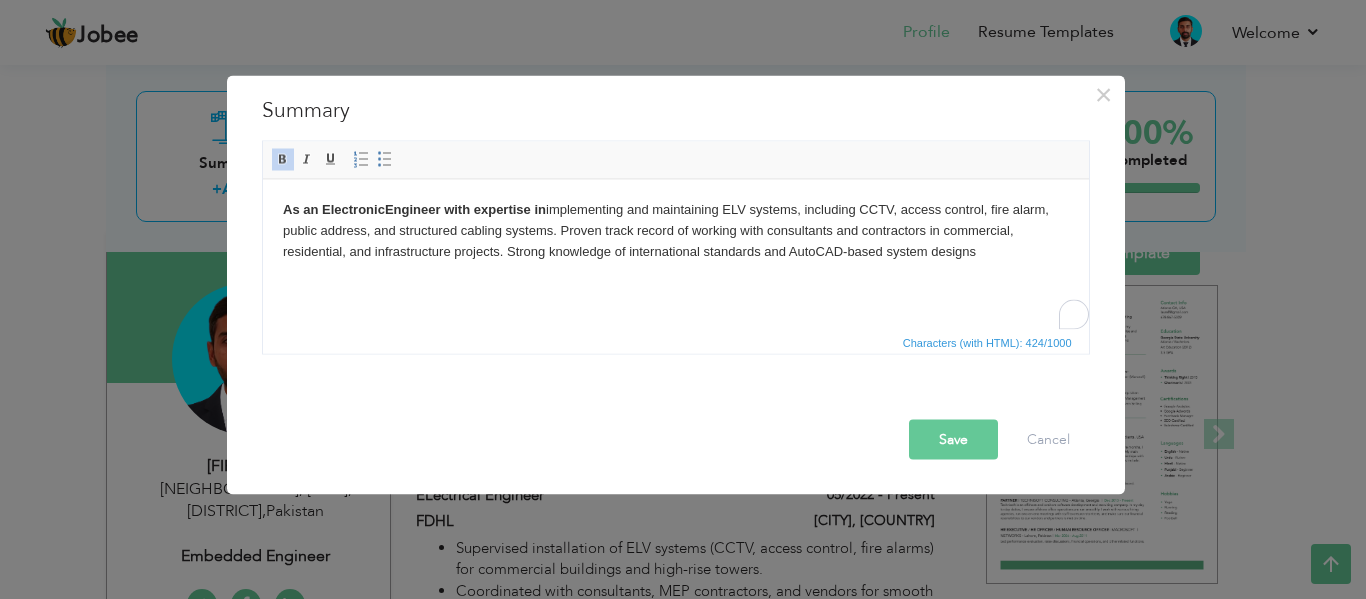 click on "Save" at bounding box center [953, 439] 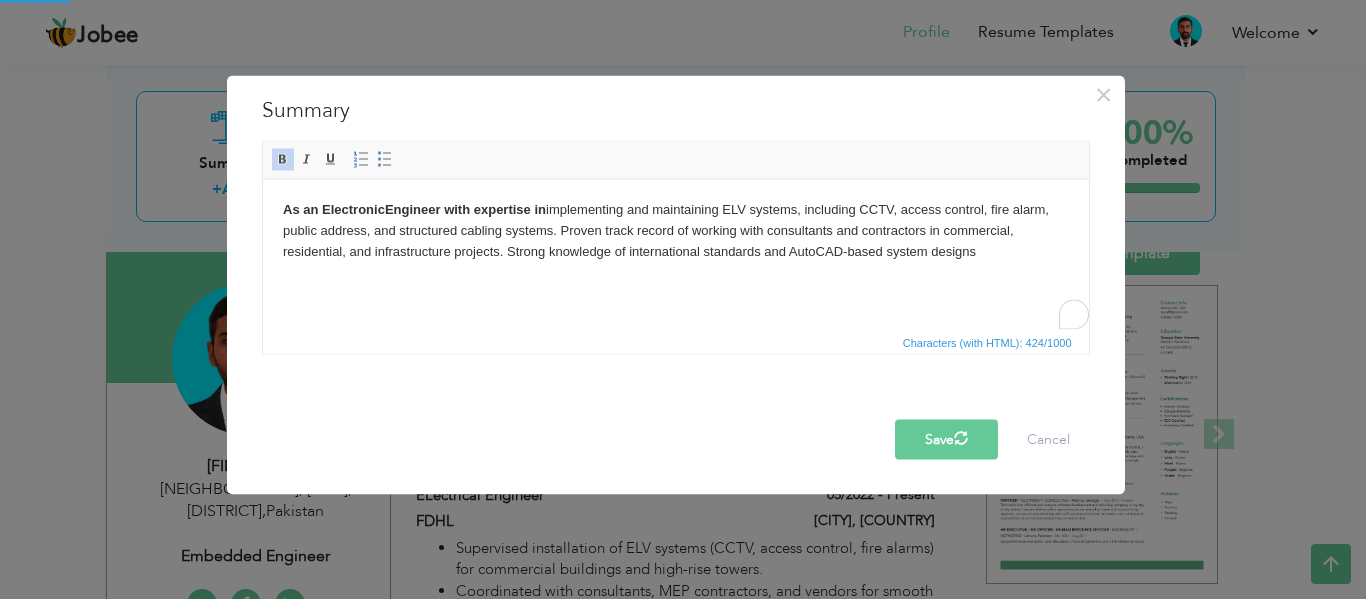 click on "Characters (with HTML): 424/1000" at bounding box center (676, 341) 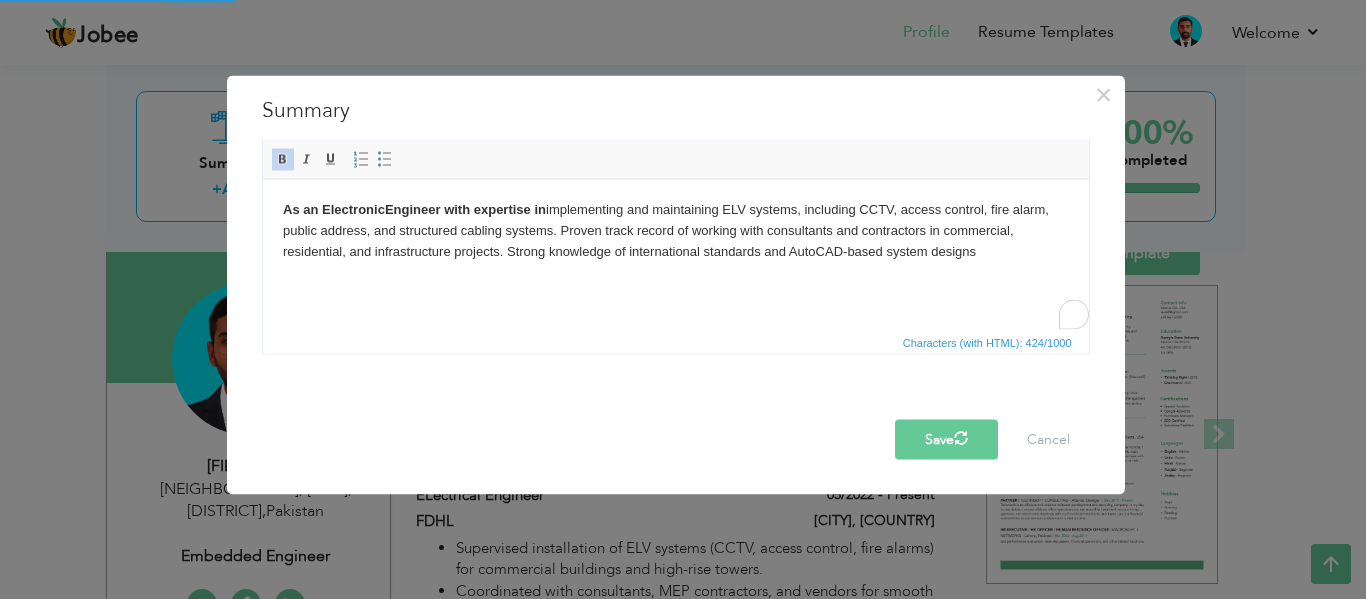 click on "As an   Electronic  Engineer with expertise in  implementing and maintaining ELV systems, including CCTV, access control, fire alarm, public address, and structured cabling systems. Proven track record of working with consultants and contractors in commercial, residential, and infrastructure projects. Strong knowledge of international standards and AutoCAD-based system designs" at bounding box center (675, 230) 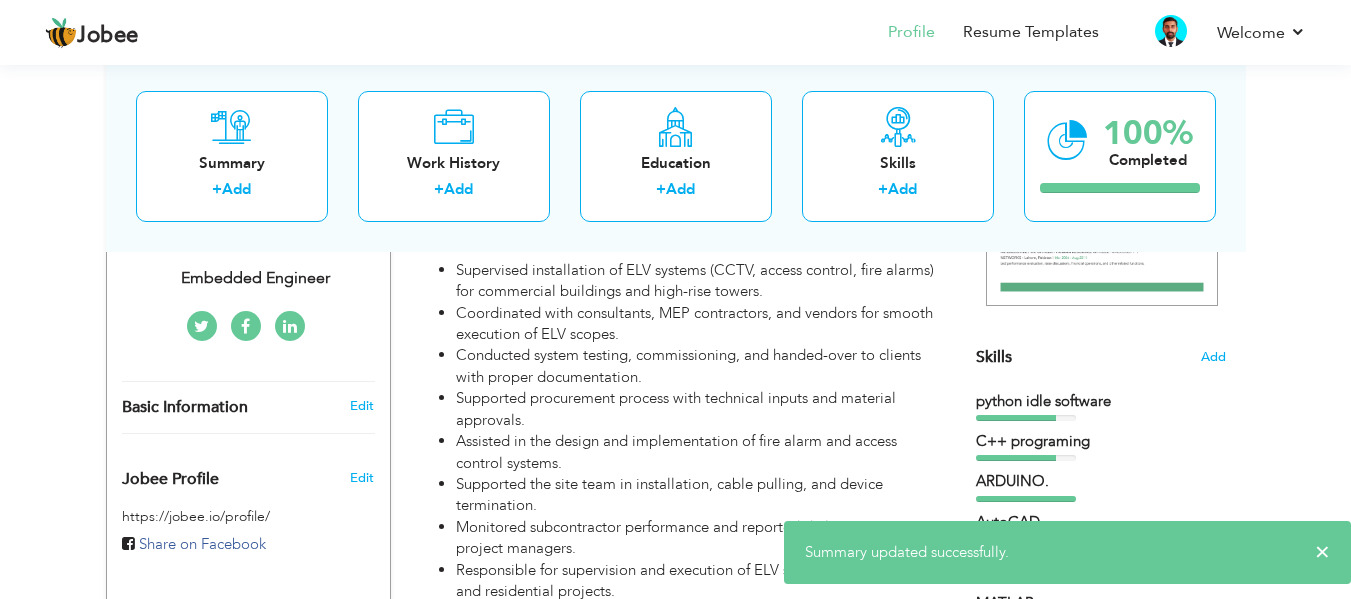 scroll, scrollTop: 439, scrollLeft: 0, axis: vertical 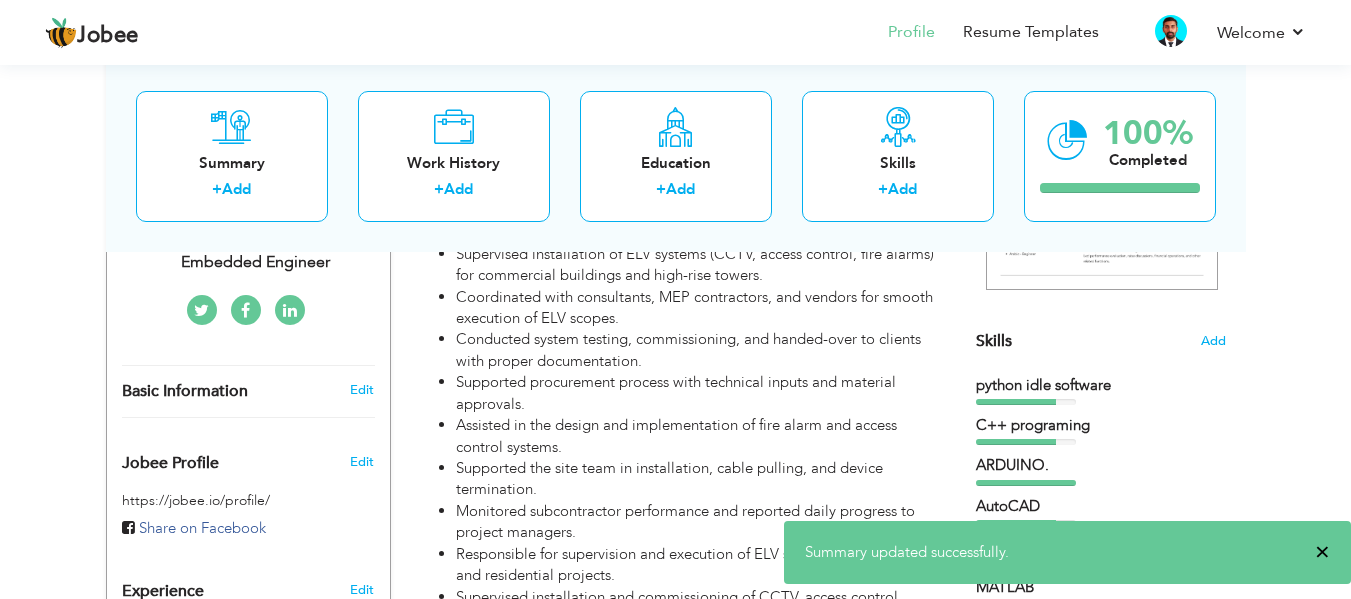 click on "×" at bounding box center [1322, 552] 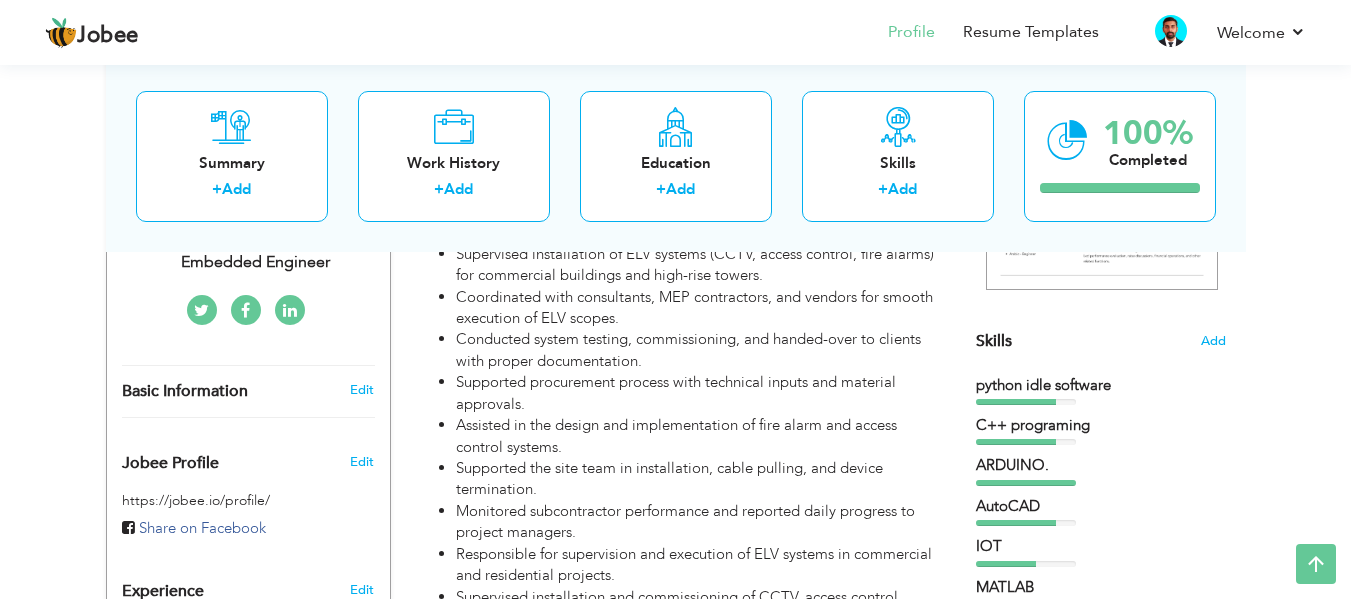 scroll, scrollTop: 0, scrollLeft: 0, axis: both 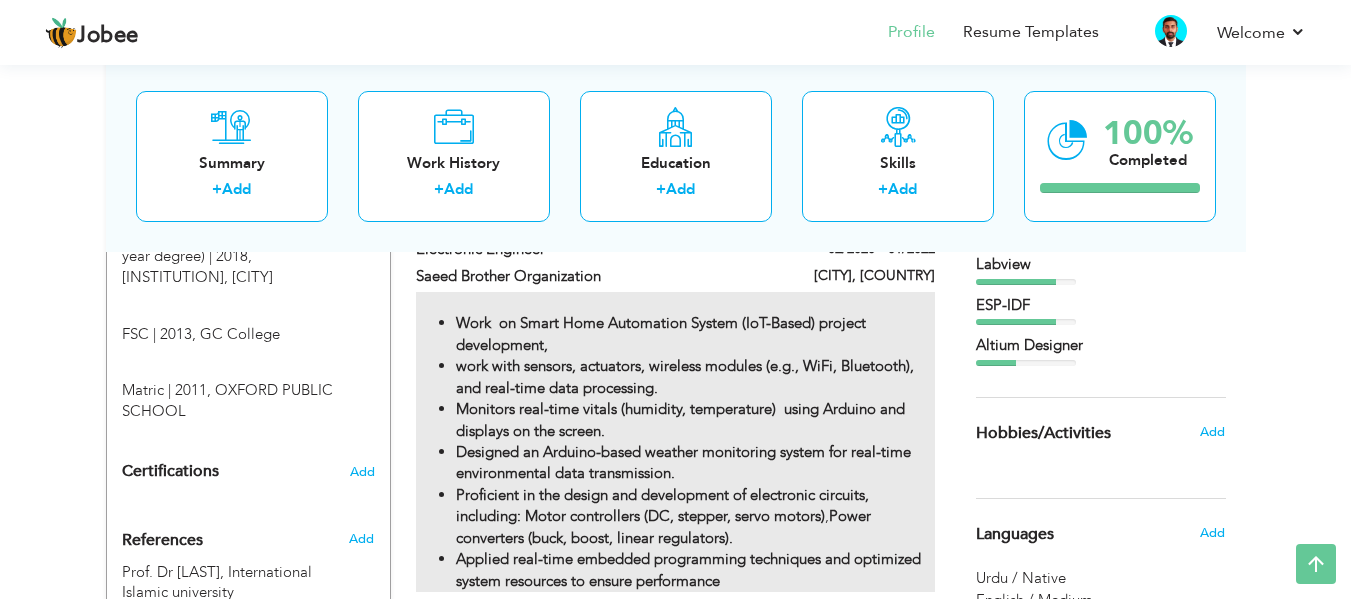 click on "Monitors real-time vitals (humidity, temperature)  using Arduino and displays on the screen." at bounding box center [680, 419] 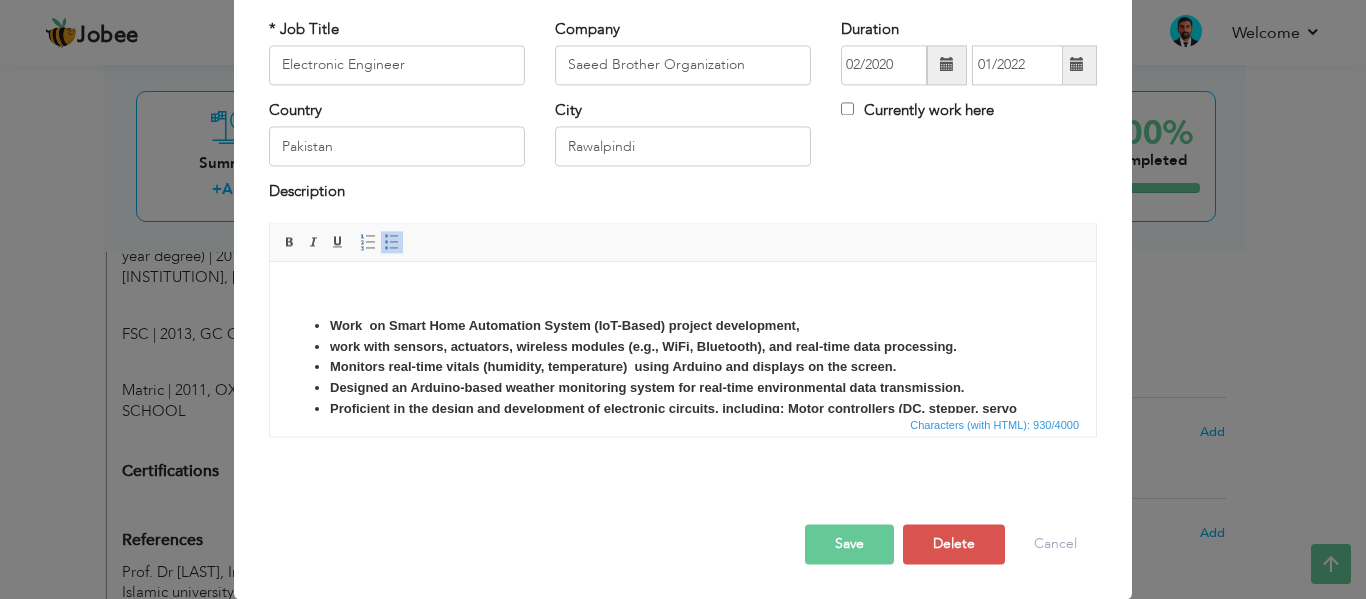 scroll, scrollTop: 0, scrollLeft: 0, axis: both 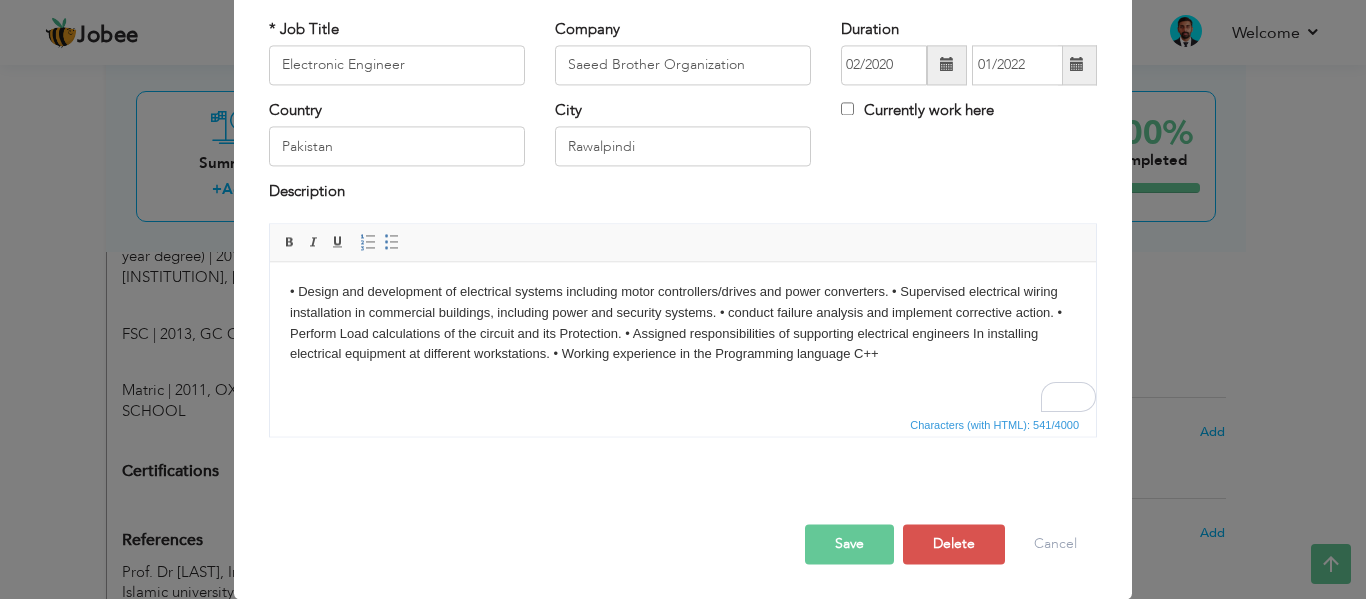 click on "• Design and development of electrical systems including motor controllers/drives and power converters. • Supervised electrical wiring installation in commercial buildings, including power and security systems. • conduct failure analysis and implement corrective action. • Perform Load calculations of the circuit and its Protection. • Assigned responsibilities of supporting electrical engineers In installing electrical equipment at different workstations. • Working experience in the Programming language C++ ​​​​​​​" at bounding box center (683, 323) 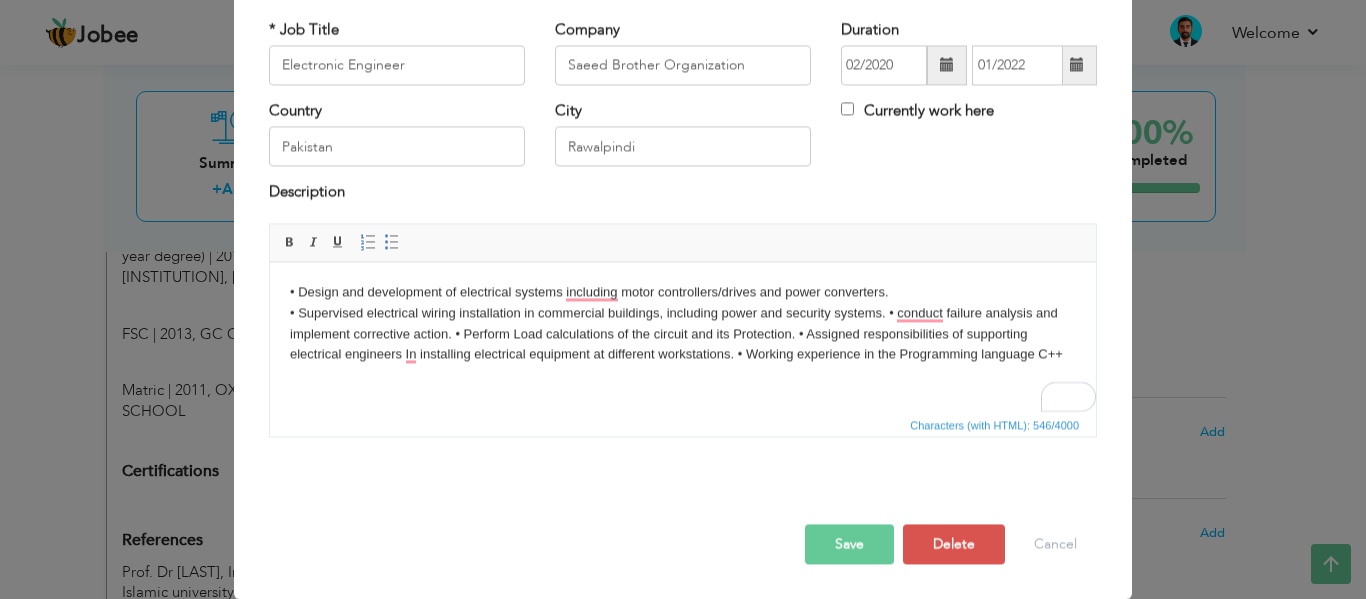 click on "• Design and development of electrical systems including motor controllers/drives and power converters.  ​​​​​​​ • Supervised electrical wiring installation in commercial buildings, including power and security systems. • conduct failure analysis and implement corrective action. • Perform Load calculations of the circuit and its Protection. • Assigned responsibilities of supporting electrical engineers In installing electrical equipment at different workstations. • Working experience in the Programming language C++" at bounding box center [683, 323] 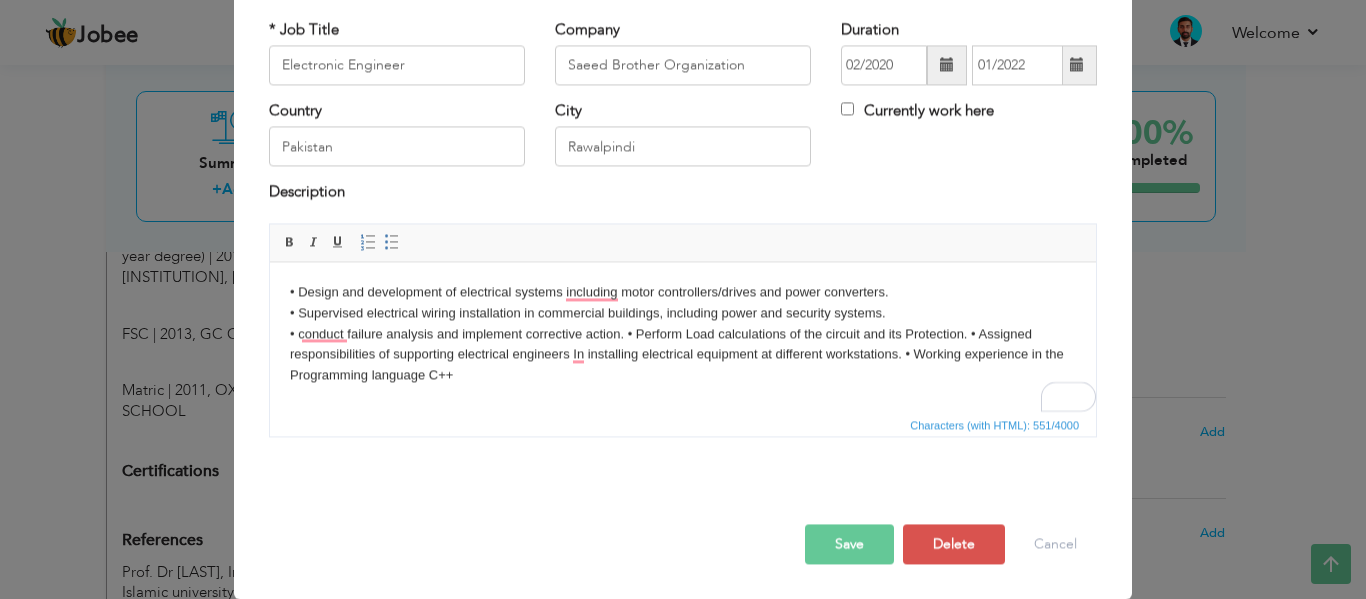 click on "• Design and development of electrical systems including motor controllers/drives and power converters.  • Supervised electrical wiring installation in commercial buildings, including power and security systems. ​​​​​​​  • conduct failure analysis and implement corrective action. • Perform Load calculations of the circuit and its Protection. • Assigned responsibilities of supporting electrical engineers In installing electrical equipment at different workstations. • Working experience in the Programming language C++" at bounding box center (683, 334) 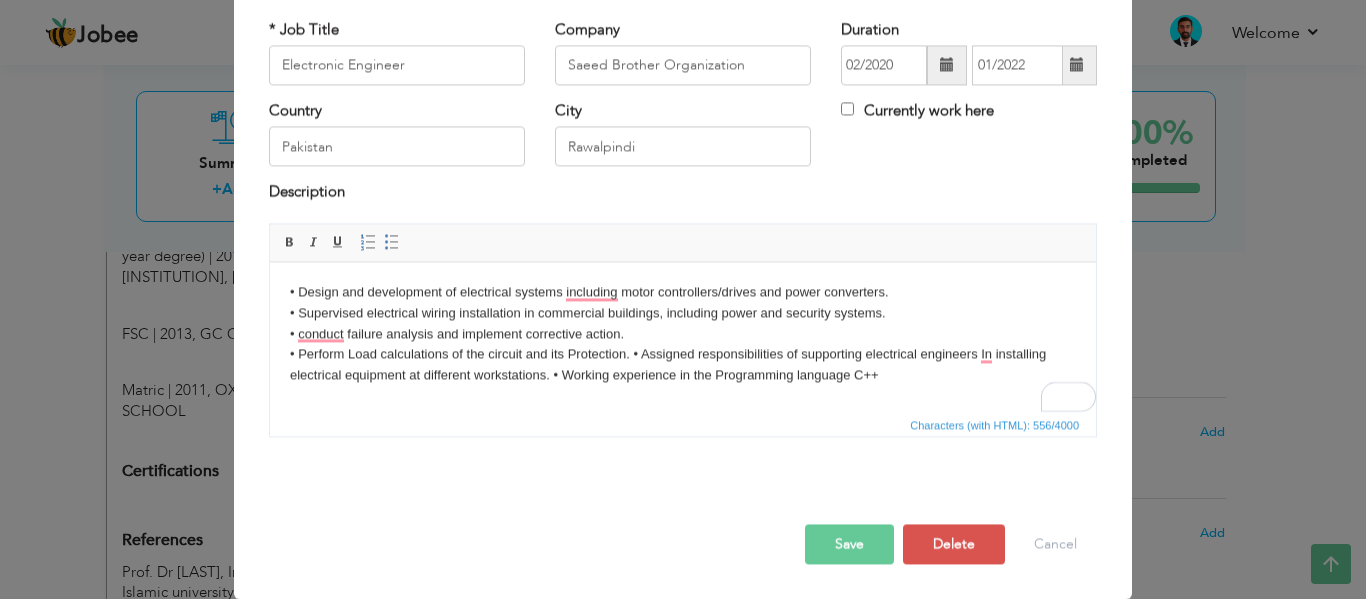 click on "• Design and development of electrical systems including motor controllers/drives and power converters.  • Supervised electrical wiring installation in commercial buildings, including power and security systems.  • conduct failure analysis and implement corrective action.  ​​​​​​​ • Perform Load calculations of the circuit and its Protection. • Assigned responsibilities of supporting electrical engineers In installing electrical equipment at different workstations. • Working experience in the Programming language C++" at bounding box center [683, 334] 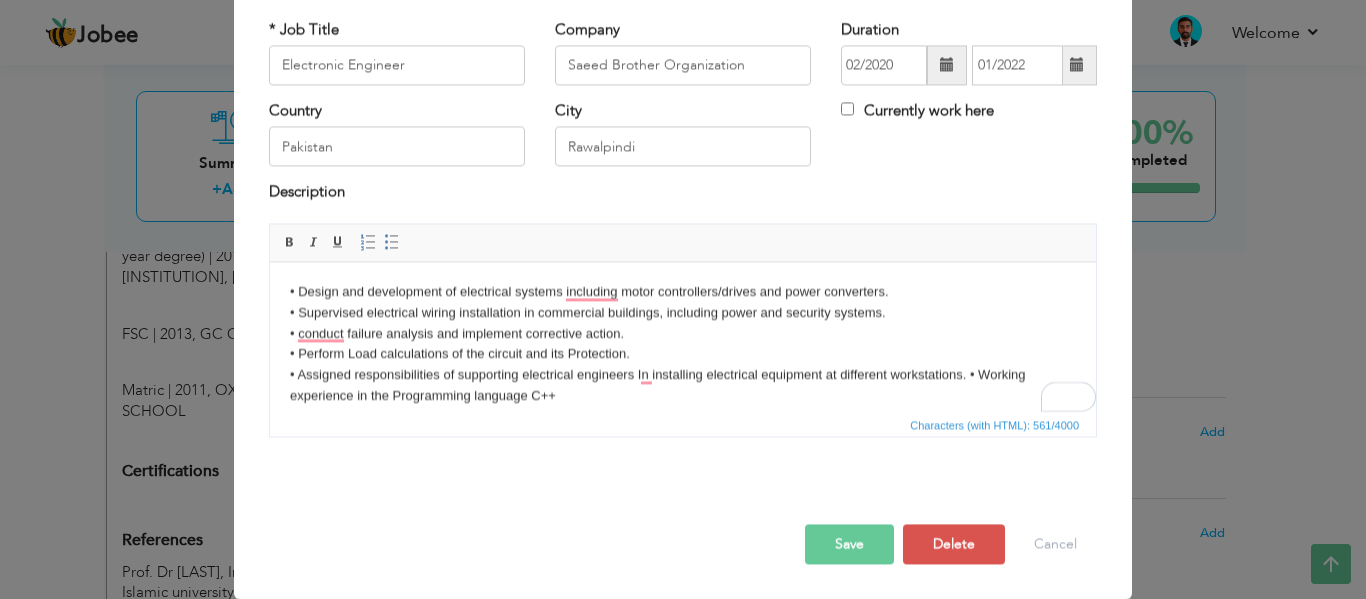 click on "• Design and development of electrical systems including motor controllers/drives and power converters.  • Supervised electrical wiring installation in commercial buildings, including power and security systems.  • conduct failure analysis and implement corrective action. • Perform Load calculations of the circuit and its Protection. ​​​​​​​  • Assigned responsibilities of supporting electrical engineers In installing electrical equipment at different workstations. • Working experience in the Programming language C++" at bounding box center (683, 344) 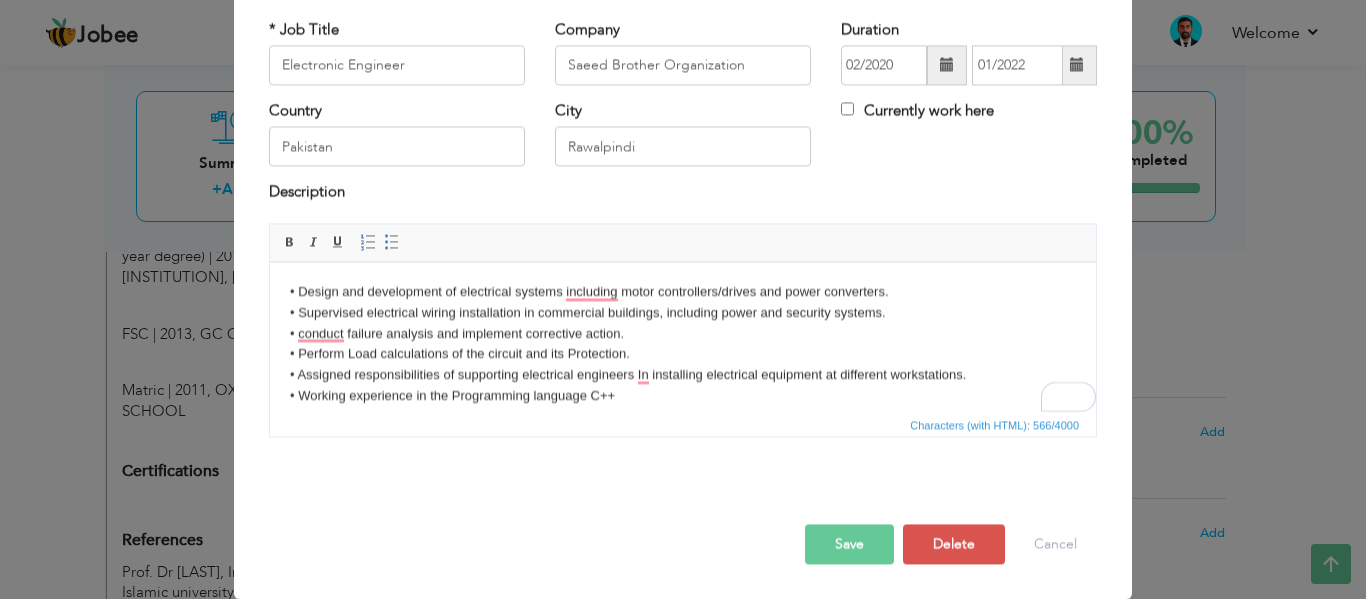 click on "Save" at bounding box center (849, 544) 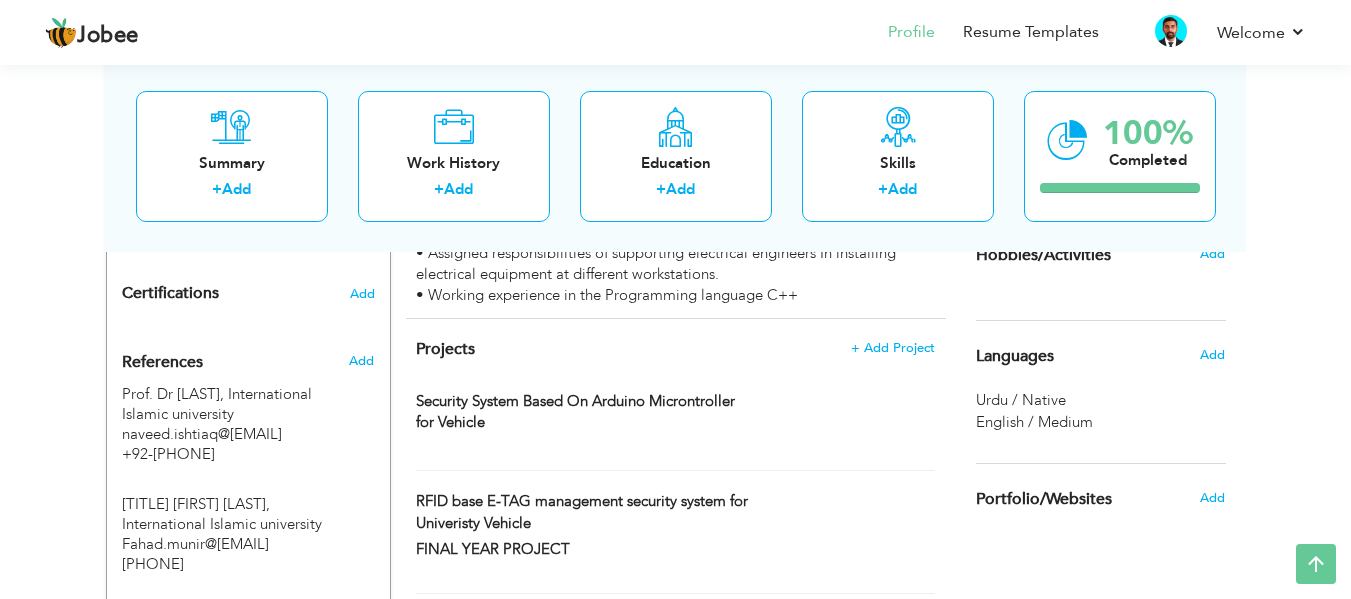 scroll, scrollTop: 891, scrollLeft: 0, axis: vertical 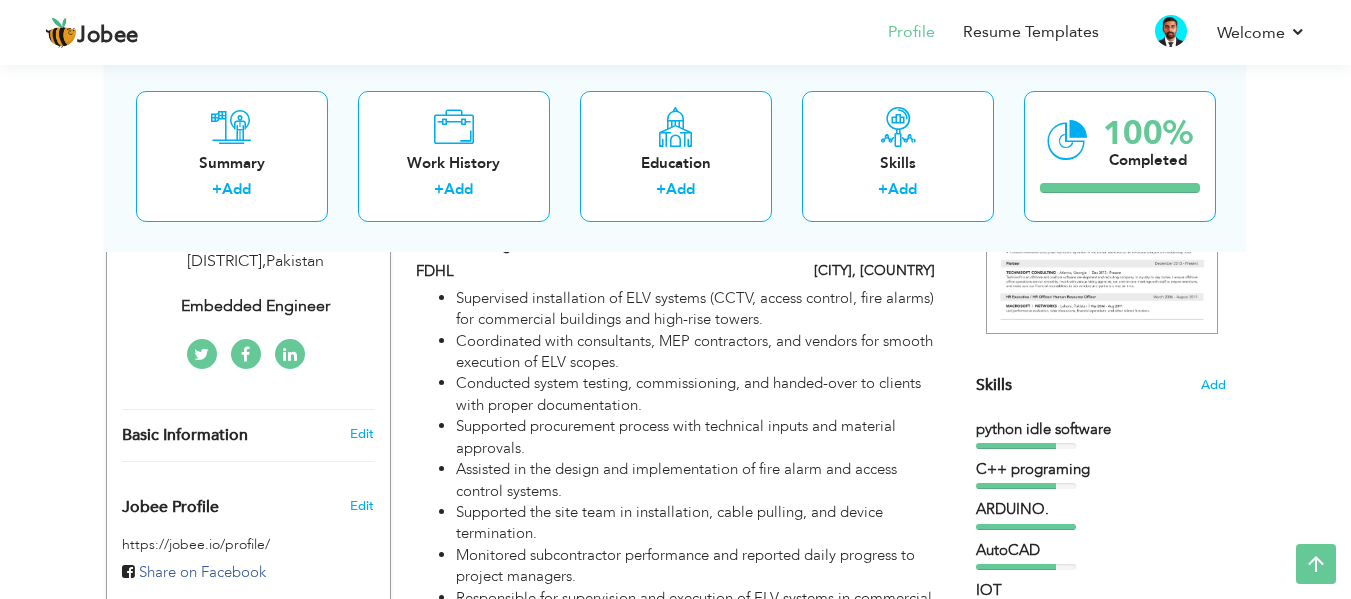 drag, startPoint x: 1350, startPoint y: 174, endPoint x: 1359, endPoint y: 141, distance: 34.20526 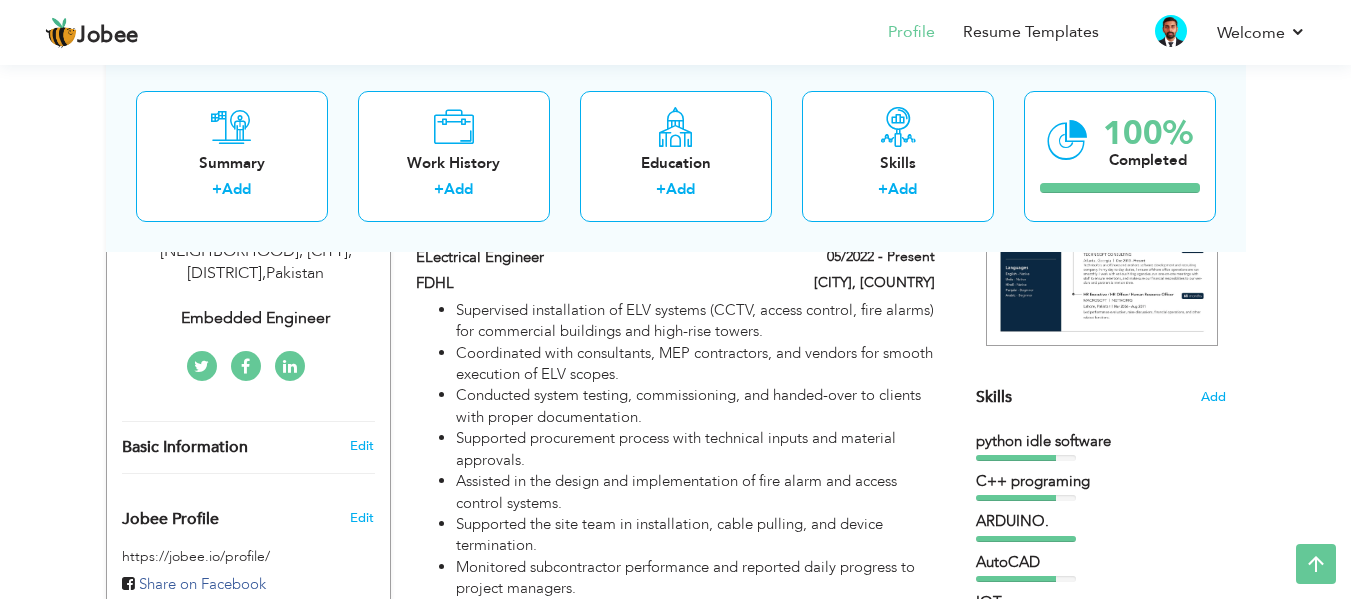 scroll, scrollTop: 387, scrollLeft: 0, axis: vertical 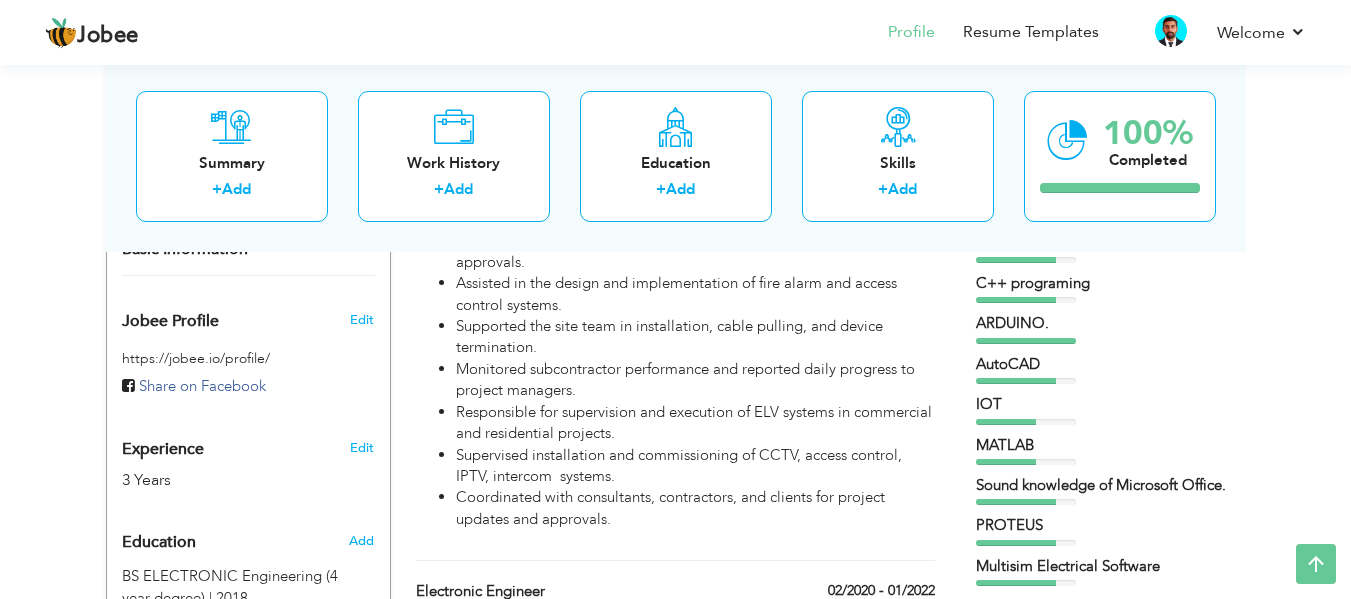 drag, startPoint x: 1350, startPoint y: 242, endPoint x: 1359, endPoint y: 168, distance: 74.54529 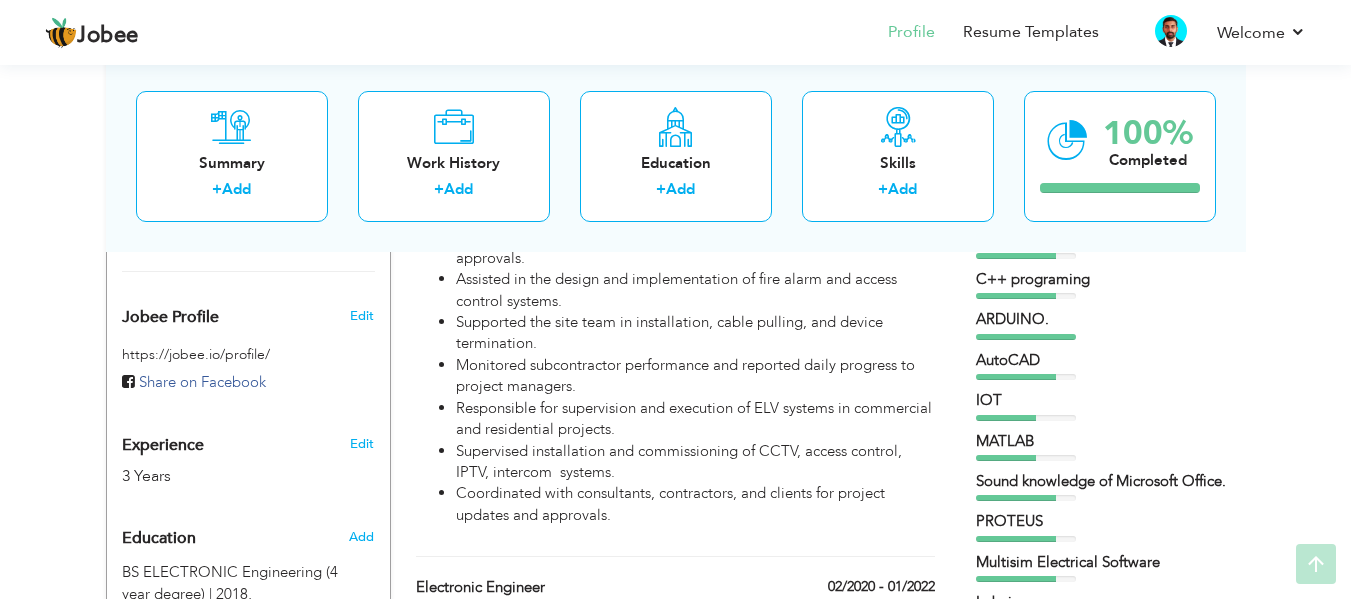 scroll, scrollTop: 589, scrollLeft: 0, axis: vertical 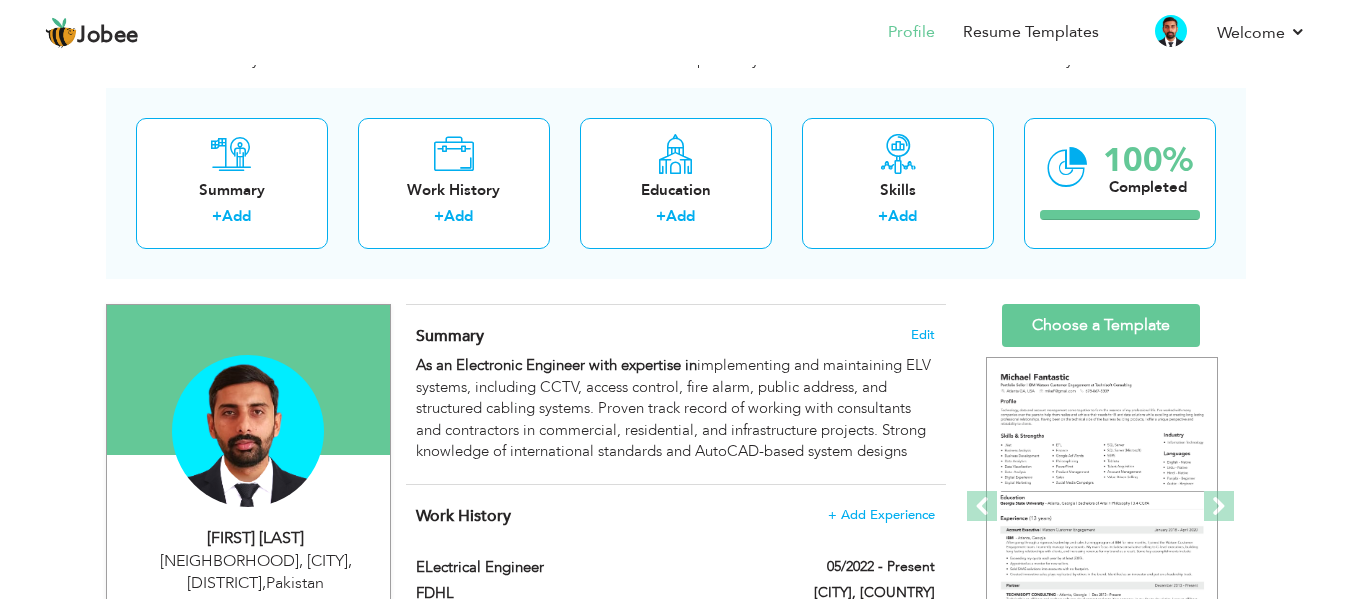click on "View Resume
Export PDF
Profile
Summary
Public Link
Experience
Education
Awards
Work Histroy
Projects
Certifications
Skills
Preferred Job City" at bounding box center (675, 1091) 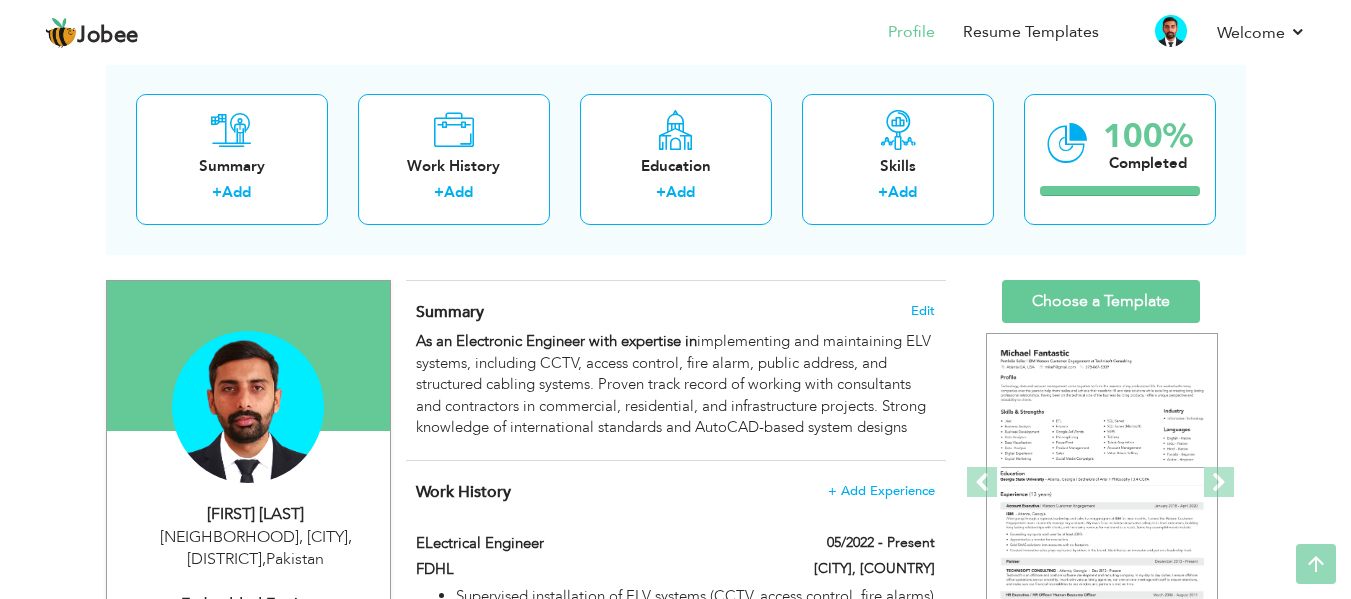 scroll, scrollTop: 0, scrollLeft: 0, axis: both 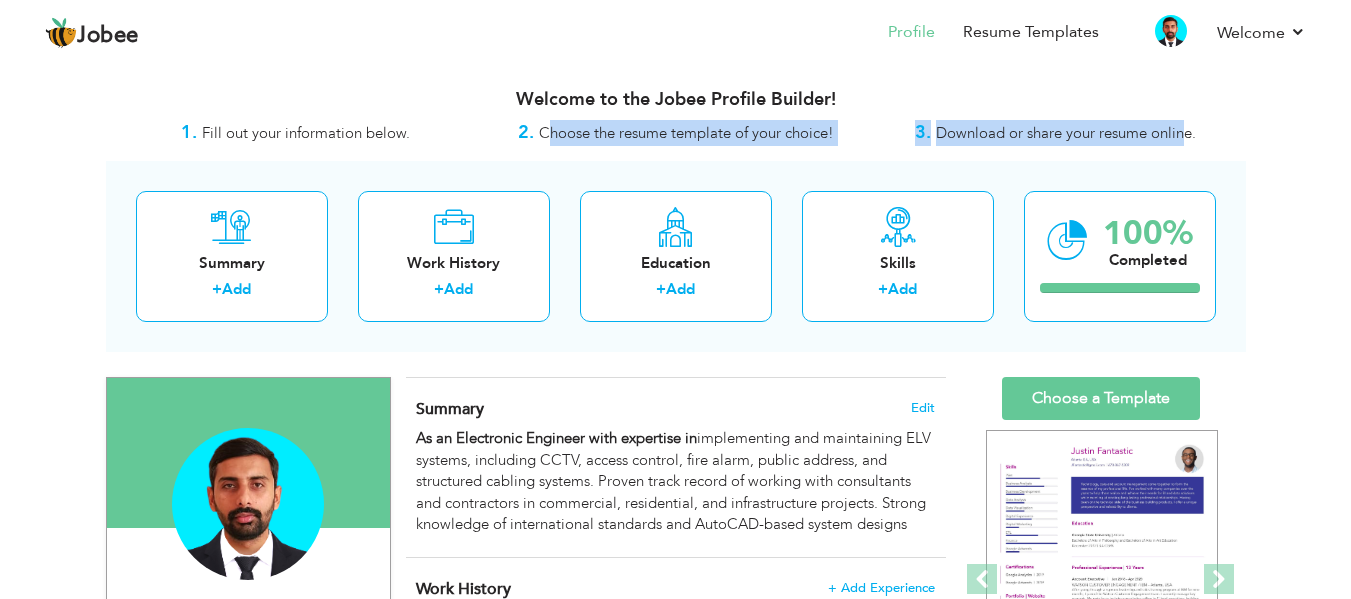 drag, startPoint x: 727, startPoint y: 133, endPoint x: 1180, endPoint y: 133, distance: 453 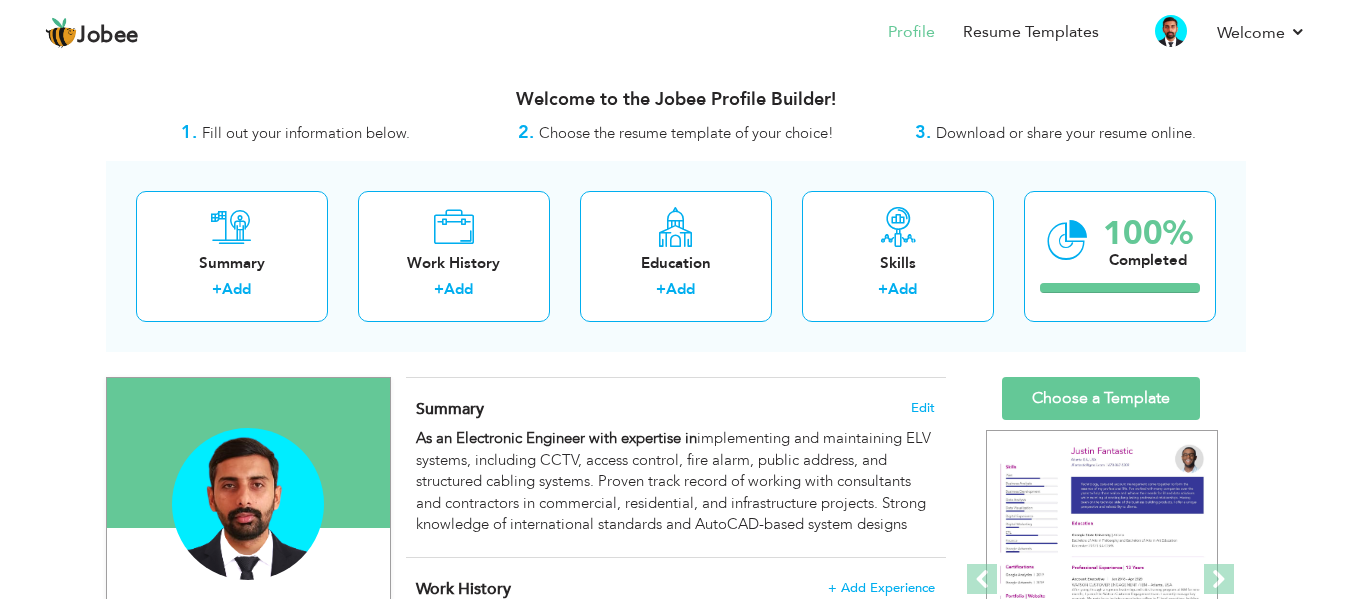click on "View Resume
Export PDF
Profile
Summary
Public Link
Experience
Education
Awards
Work Histroy
Projects
Certifications
Skills
Preferred Job City" at bounding box center (675, 1164) 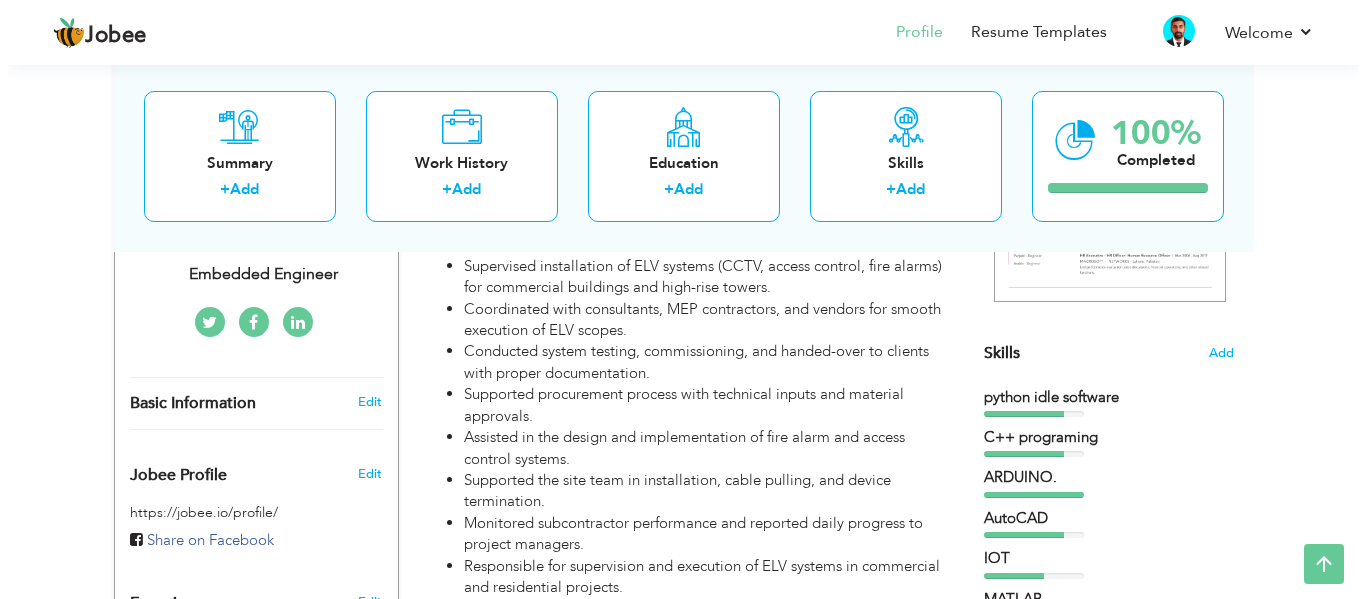scroll, scrollTop: 431, scrollLeft: 0, axis: vertical 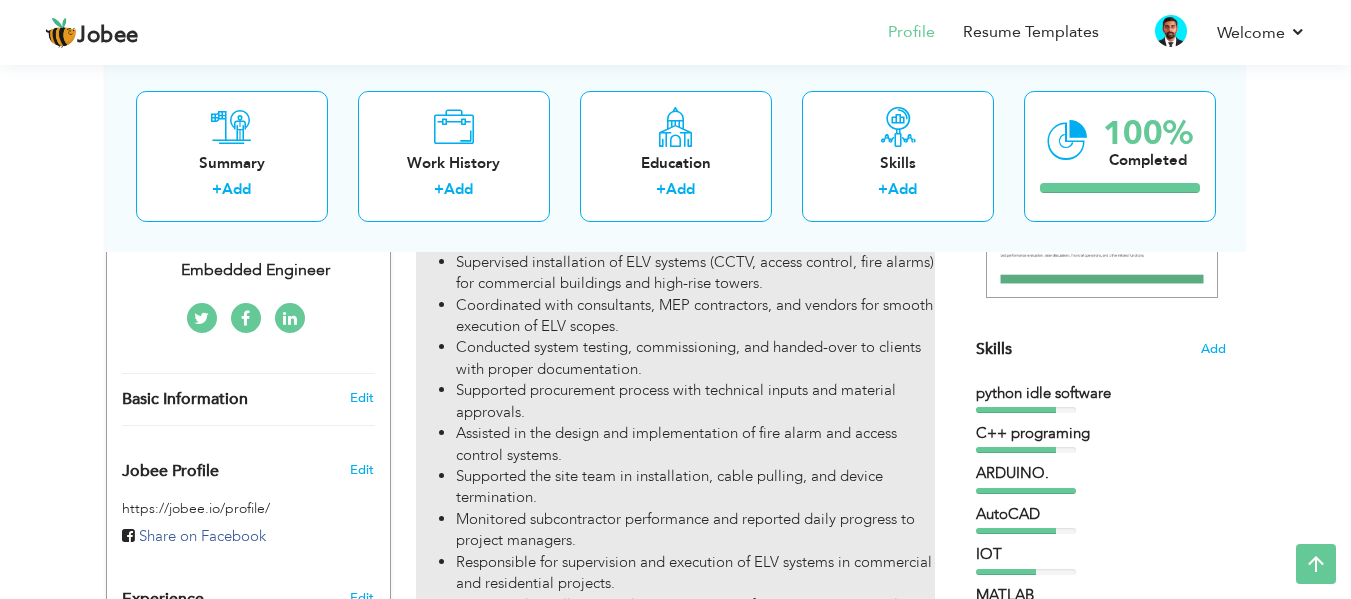 click on "Conducted system testing, commissioning, and handed-over to clients with proper documentation." at bounding box center (695, 358) 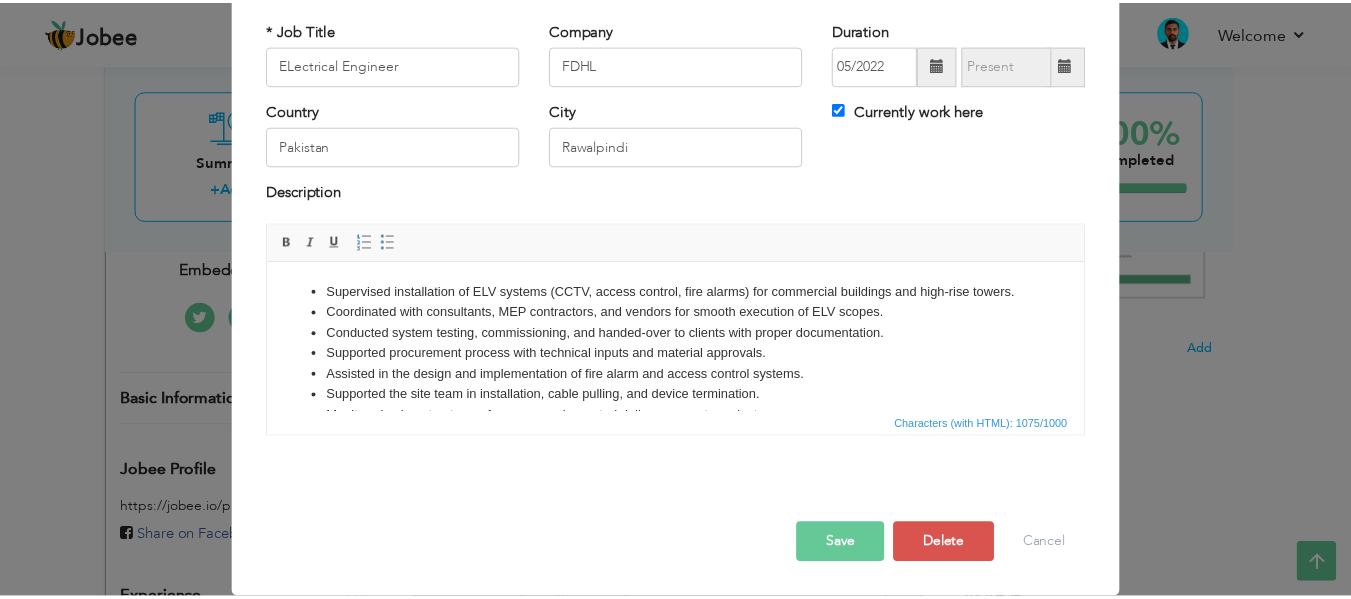 scroll, scrollTop: 0, scrollLeft: 0, axis: both 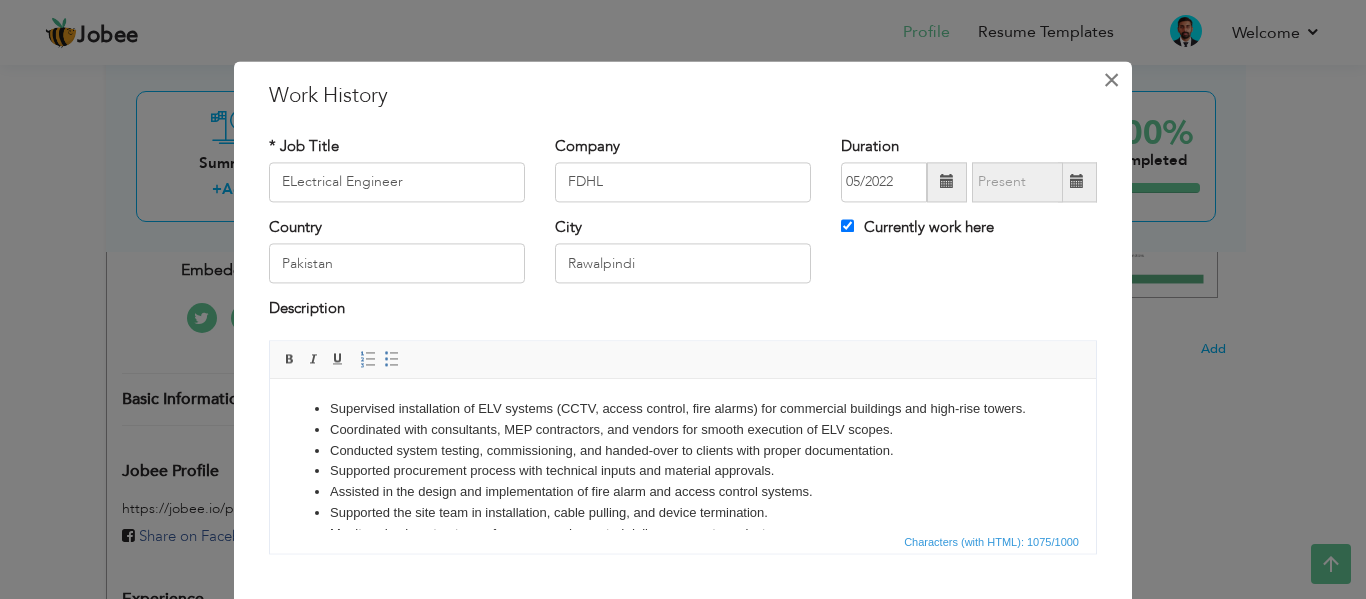 click on "×" at bounding box center (1111, 80) 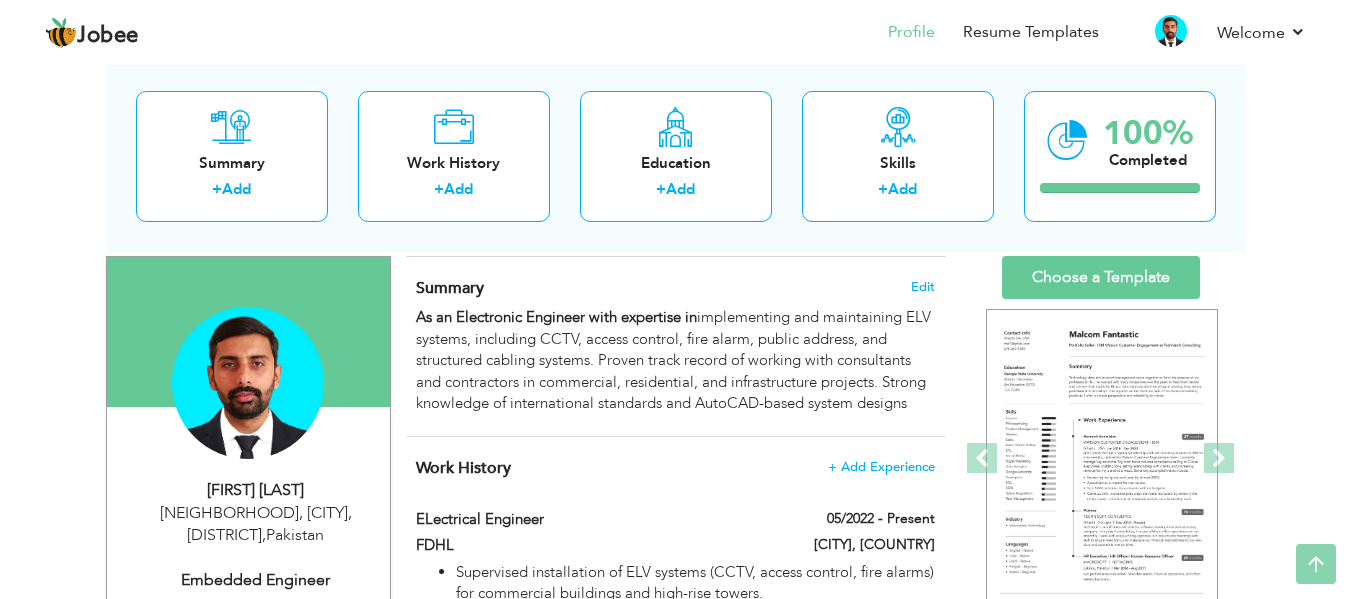 scroll, scrollTop: 4, scrollLeft: 0, axis: vertical 